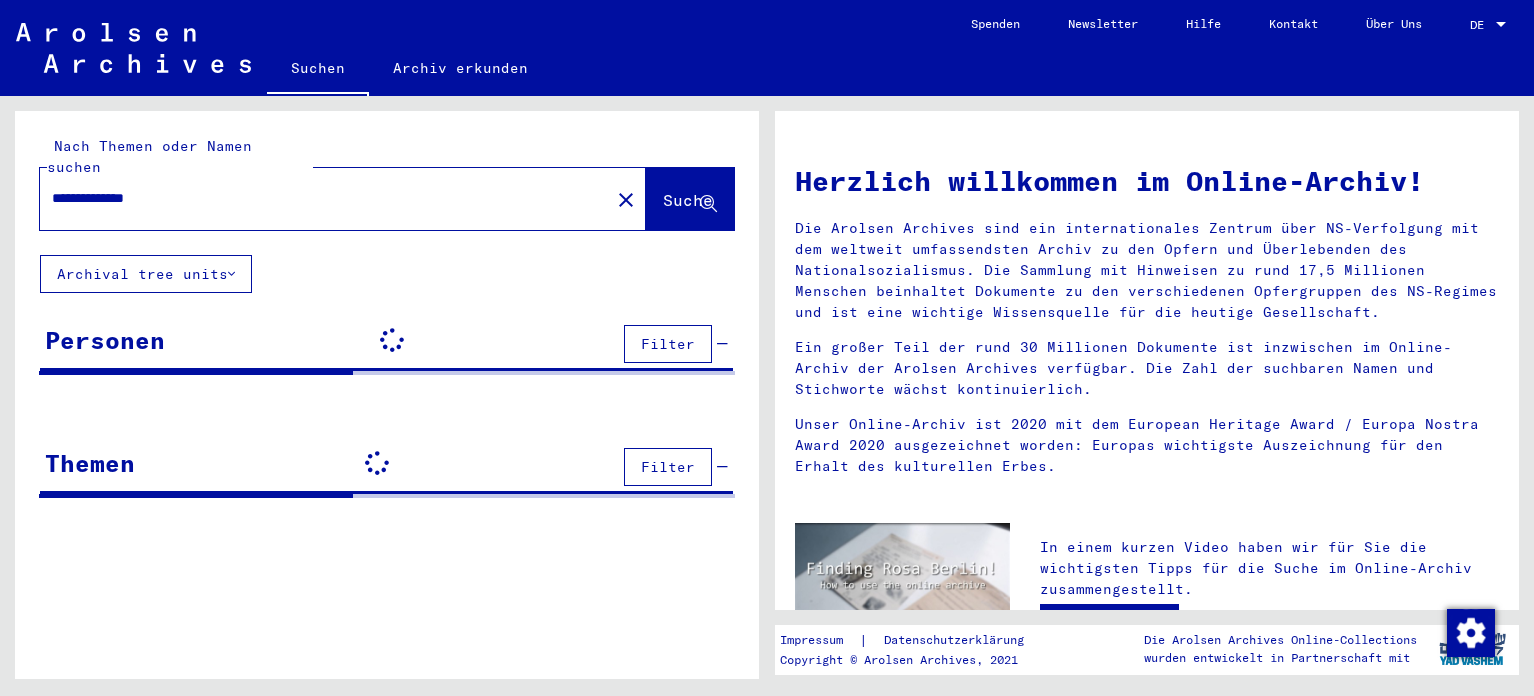 scroll, scrollTop: 0, scrollLeft: 0, axis: both 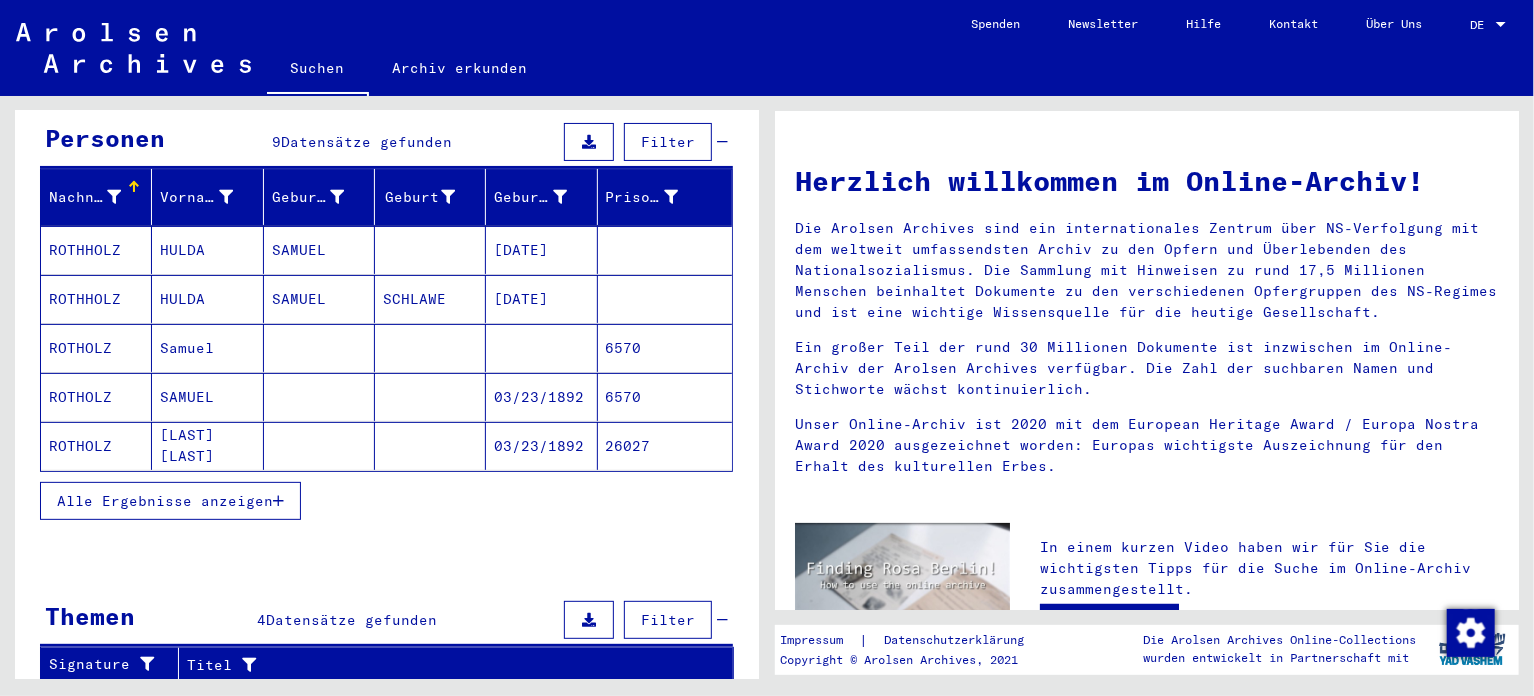 click on "Alle Ergebnisse anzeigen" at bounding box center (165, 501) 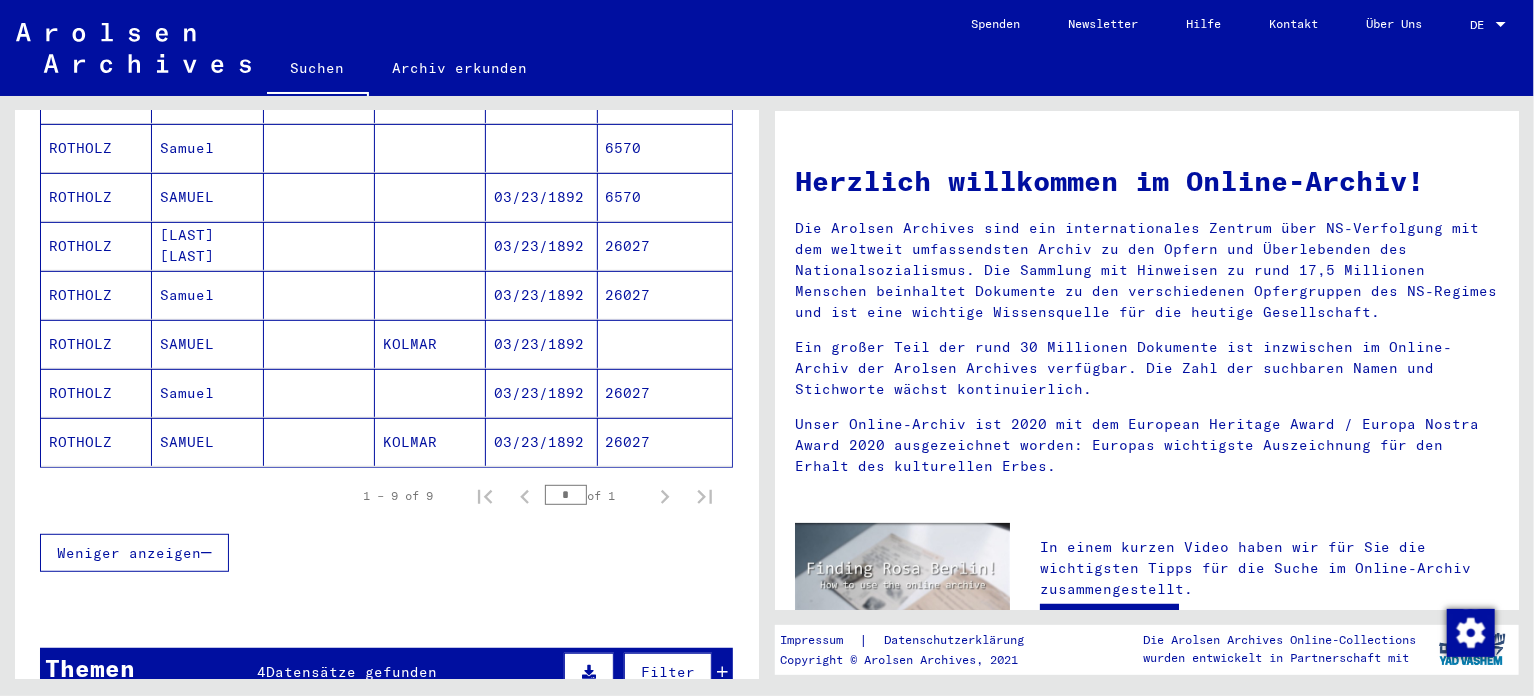 scroll, scrollTop: 0, scrollLeft: 0, axis: both 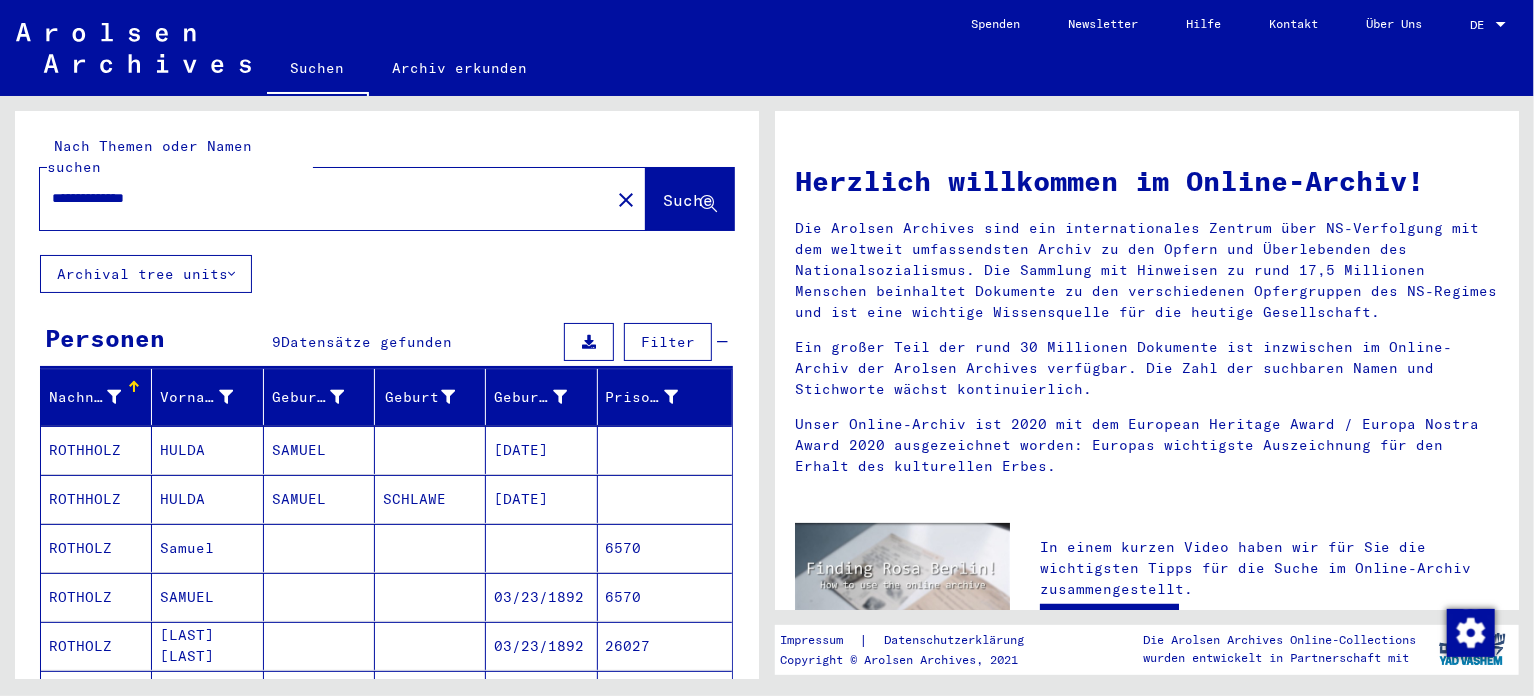 click on "**********" at bounding box center (319, 198) 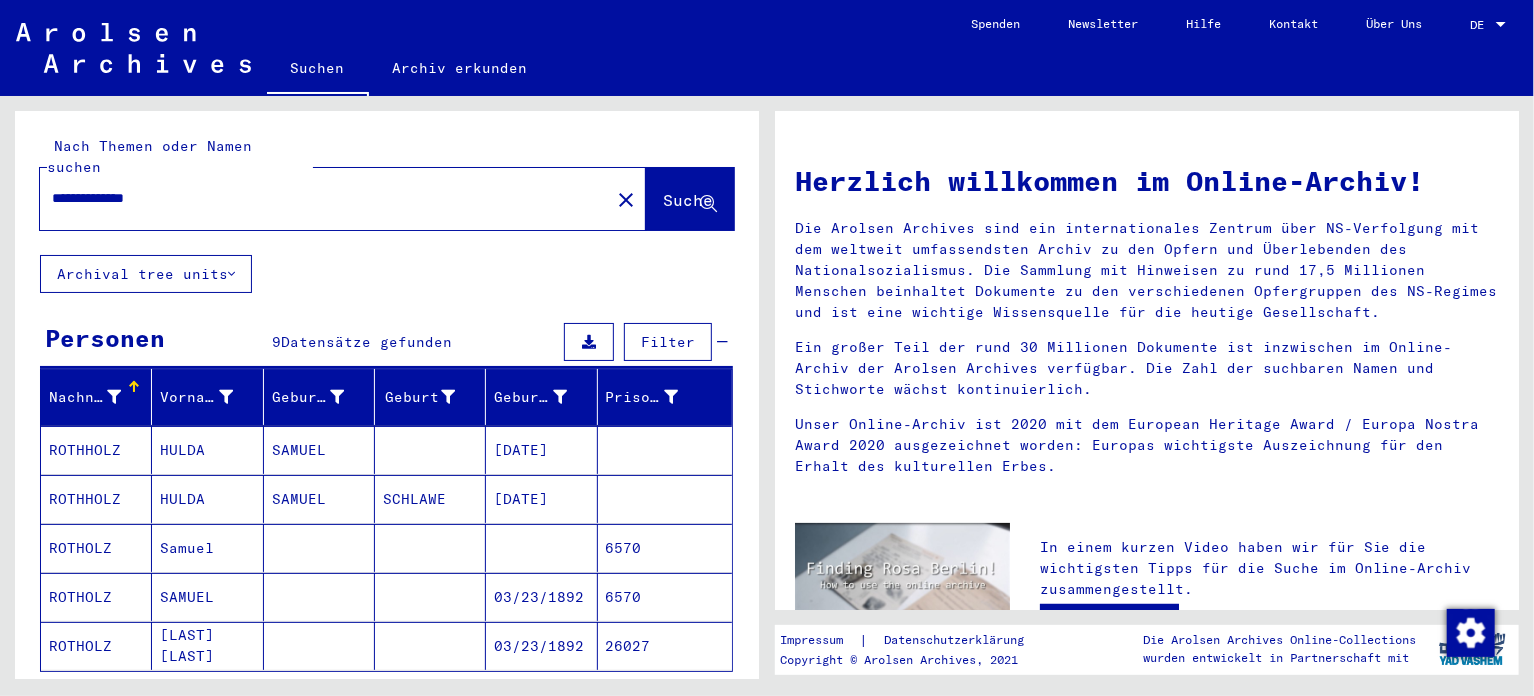 scroll, scrollTop: 200, scrollLeft: 0, axis: vertical 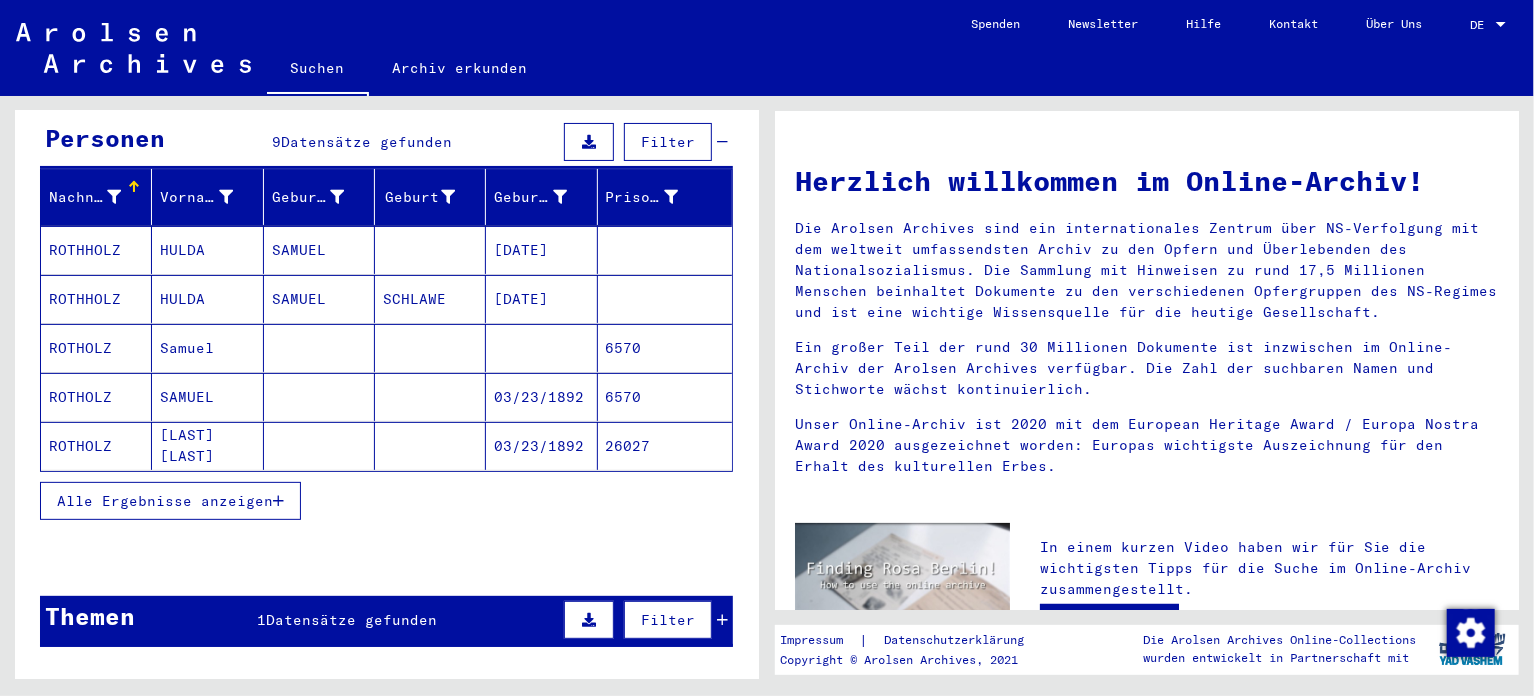 click on "Alle Ergebnisse anzeigen" at bounding box center (165, 501) 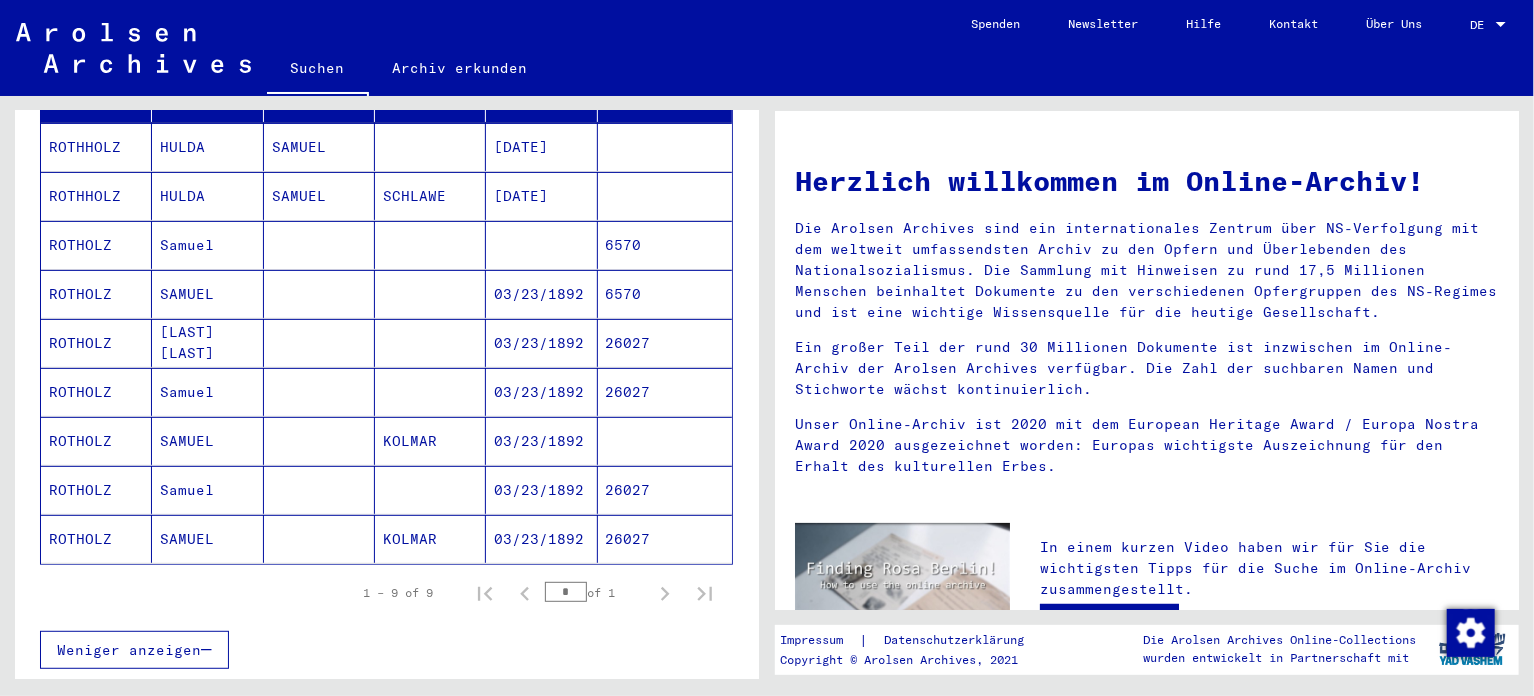 scroll, scrollTop: 0, scrollLeft: 0, axis: both 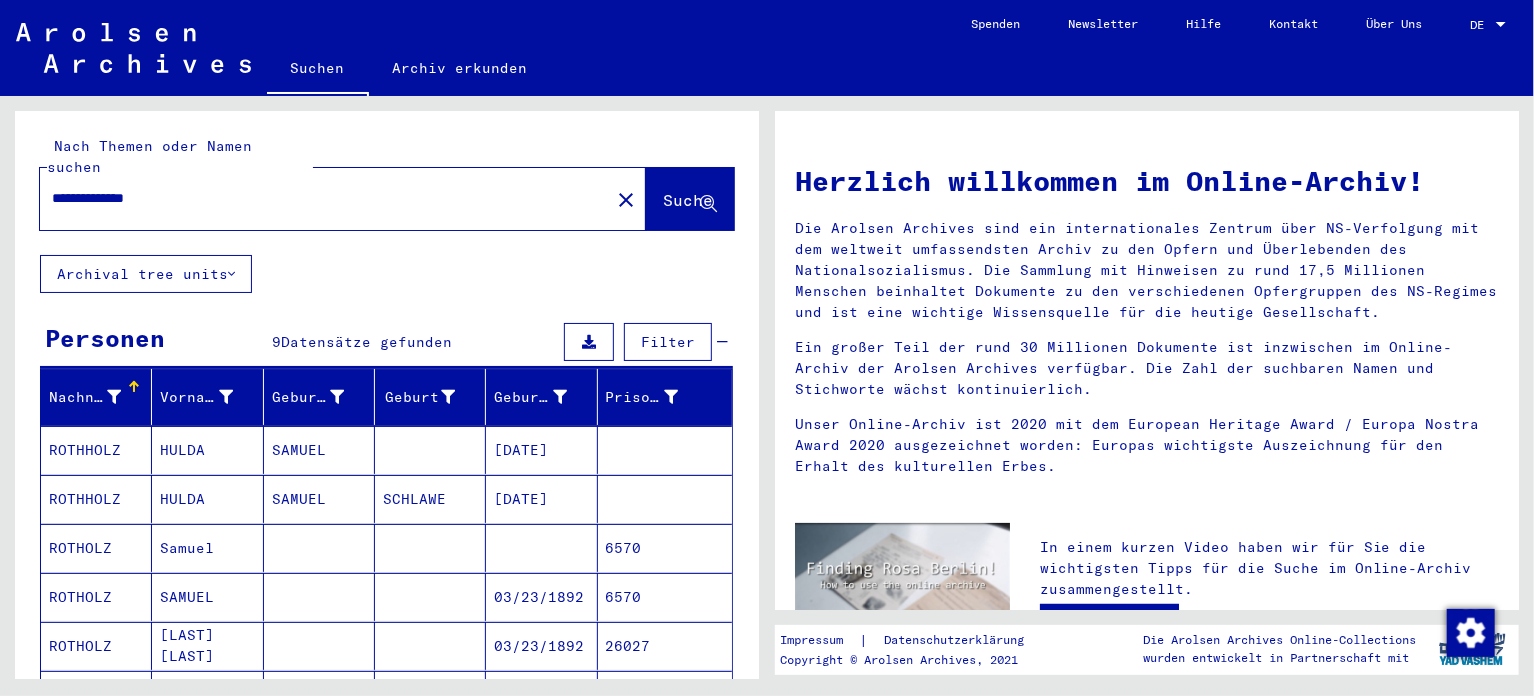 click on "**********" at bounding box center [319, 198] 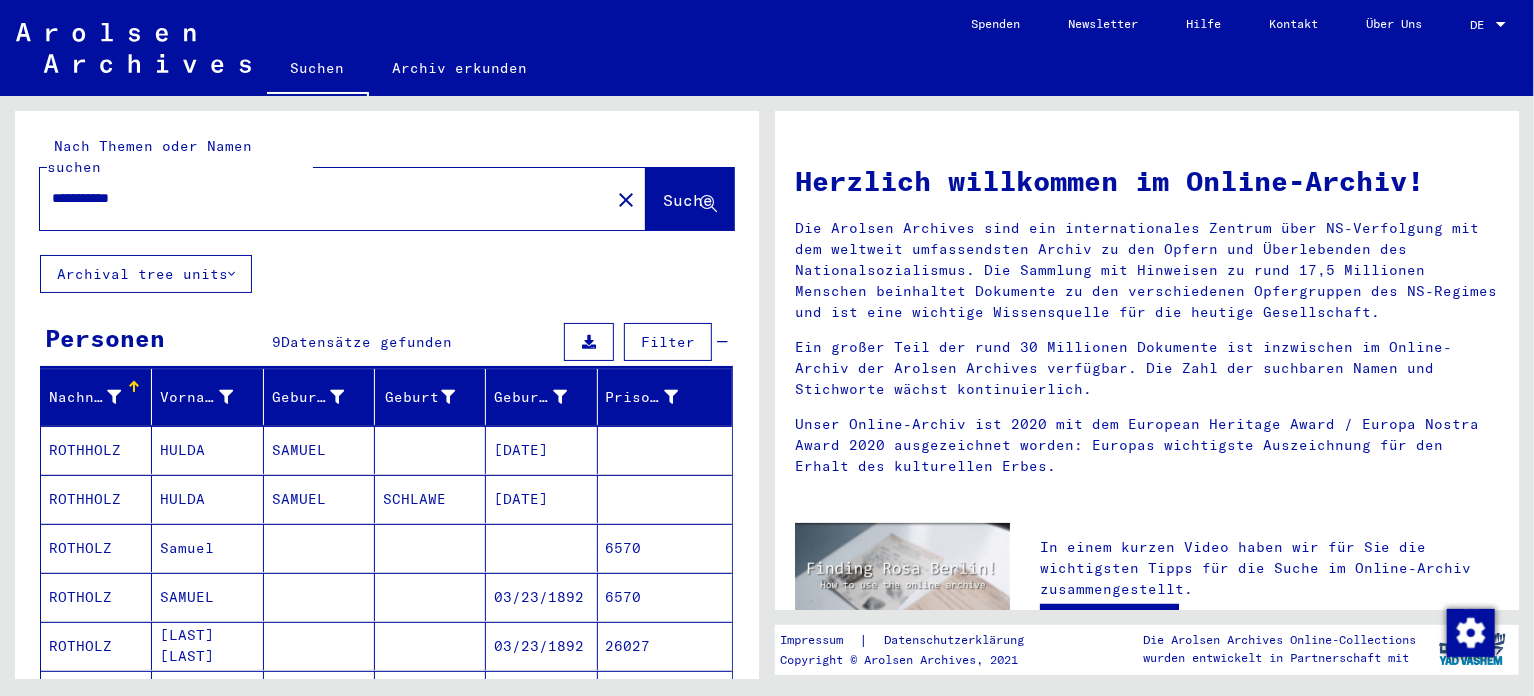 type on "**********" 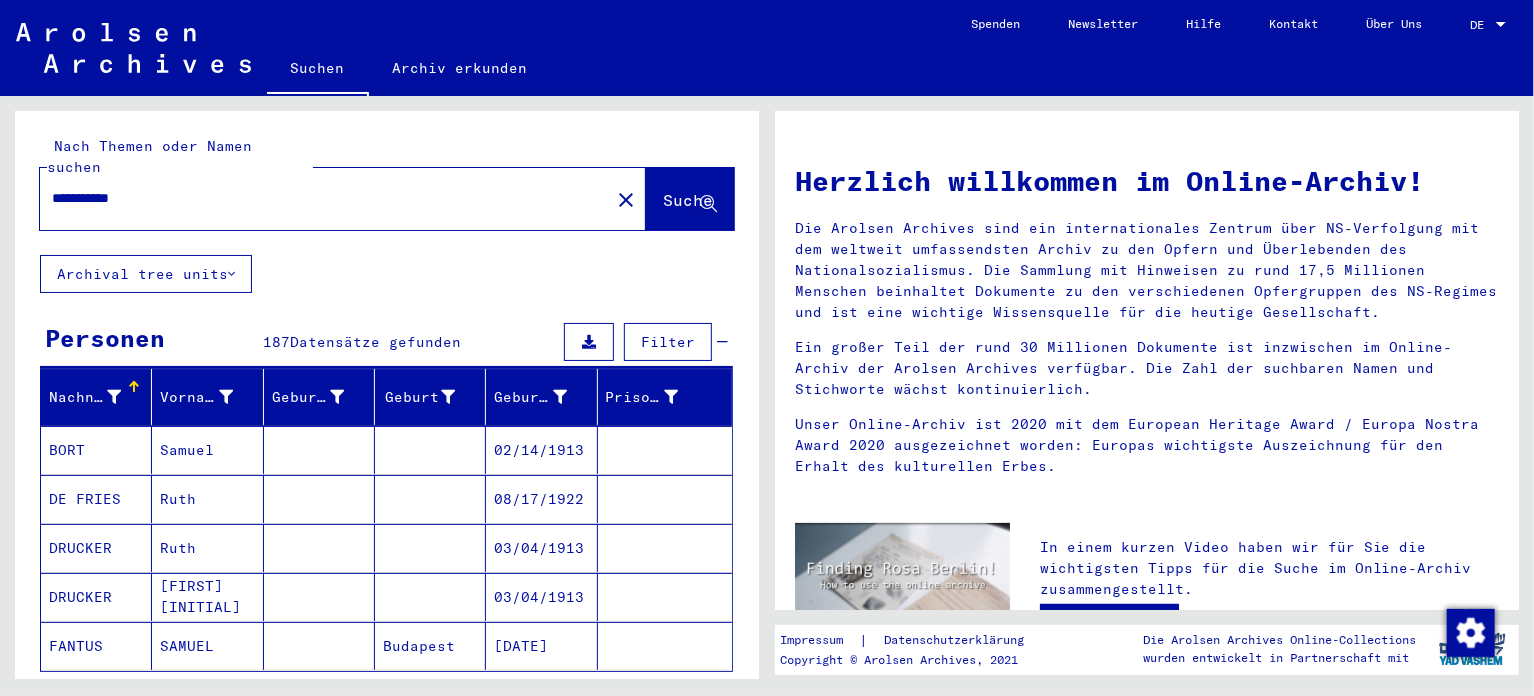 scroll, scrollTop: 100, scrollLeft: 0, axis: vertical 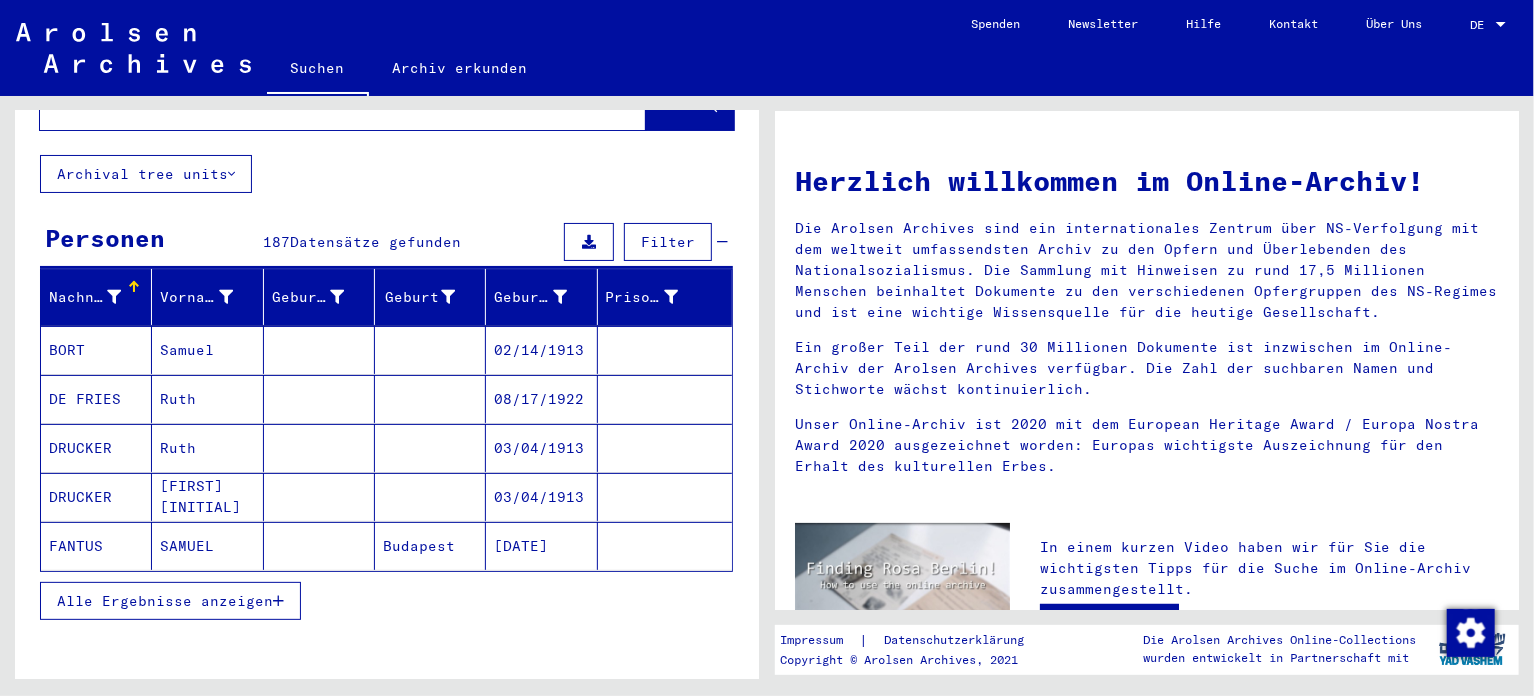 click on "Alle Ergebnisse anzeigen" at bounding box center [165, 601] 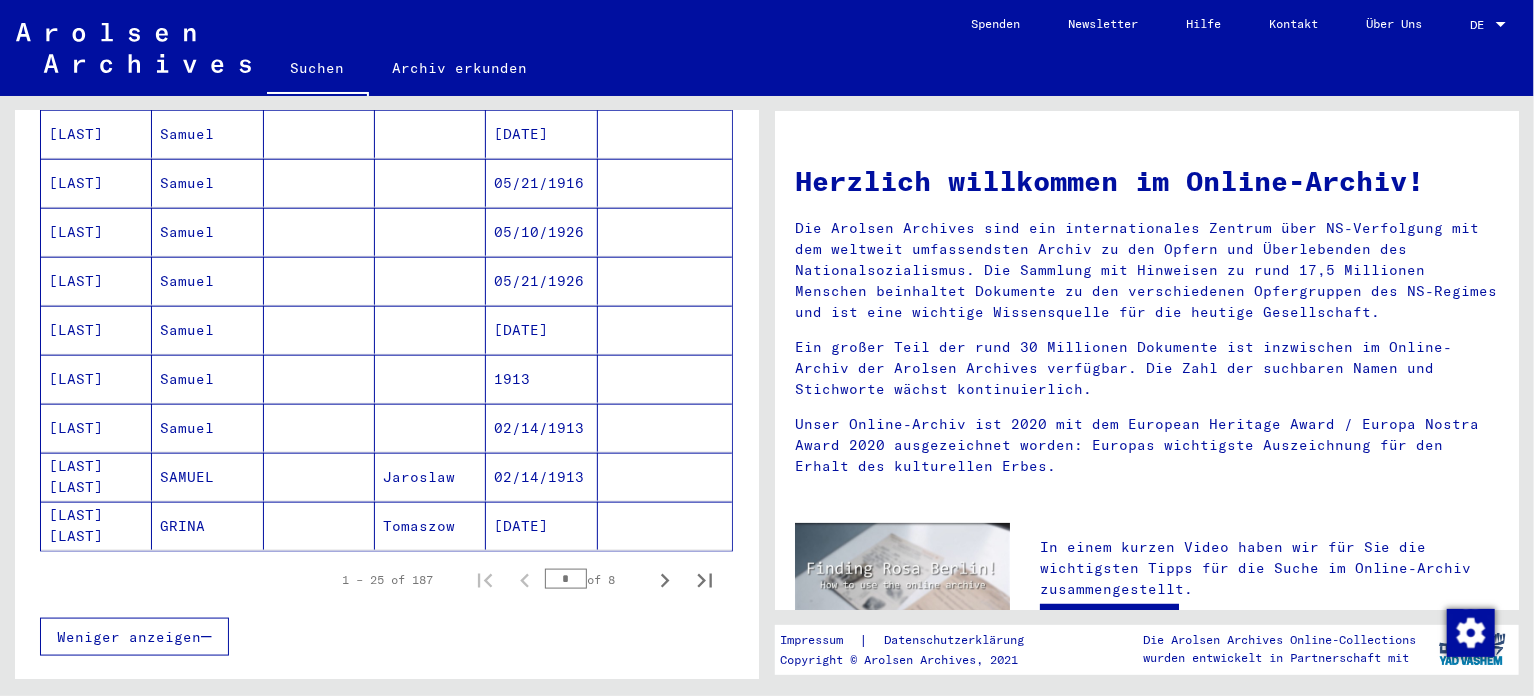 scroll, scrollTop: 1200, scrollLeft: 0, axis: vertical 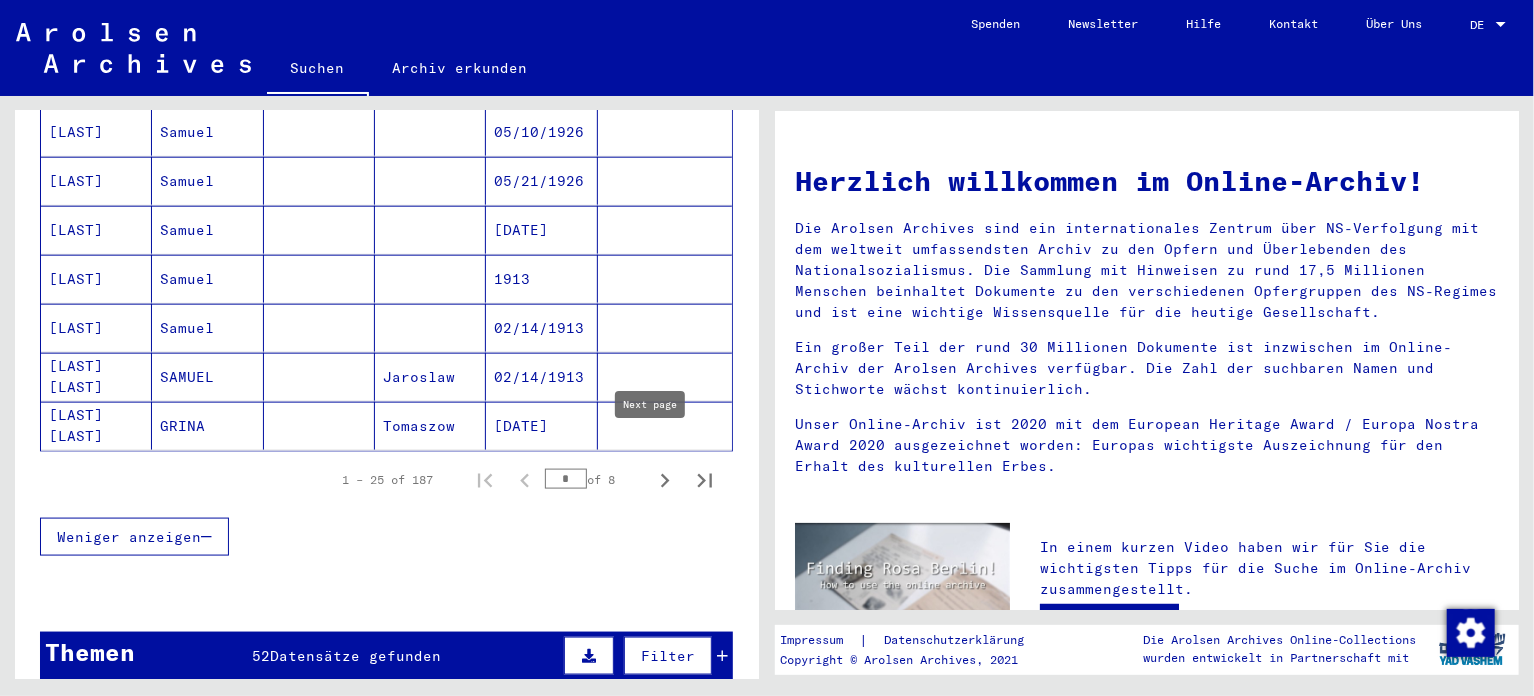 click 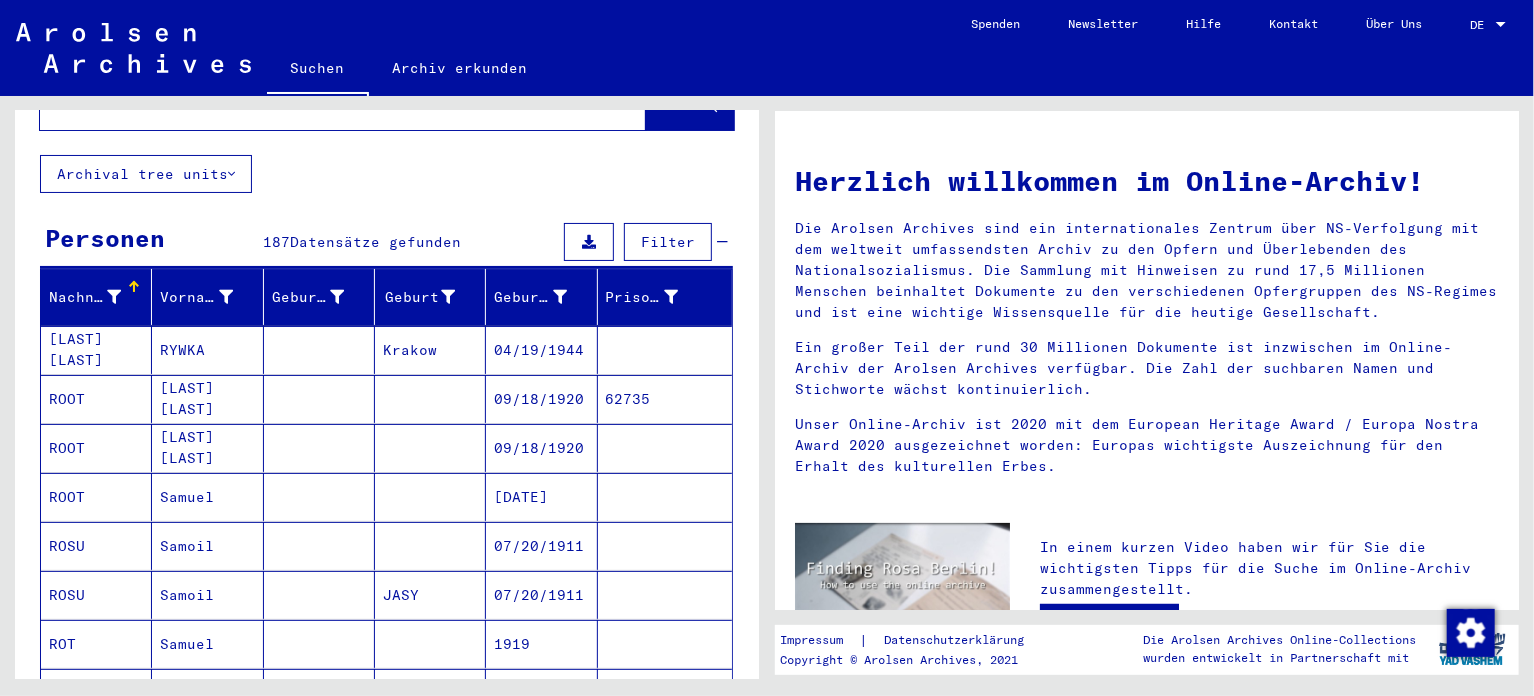 scroll, scrollTop: 300, scrollLeft: 0, axis: vertical 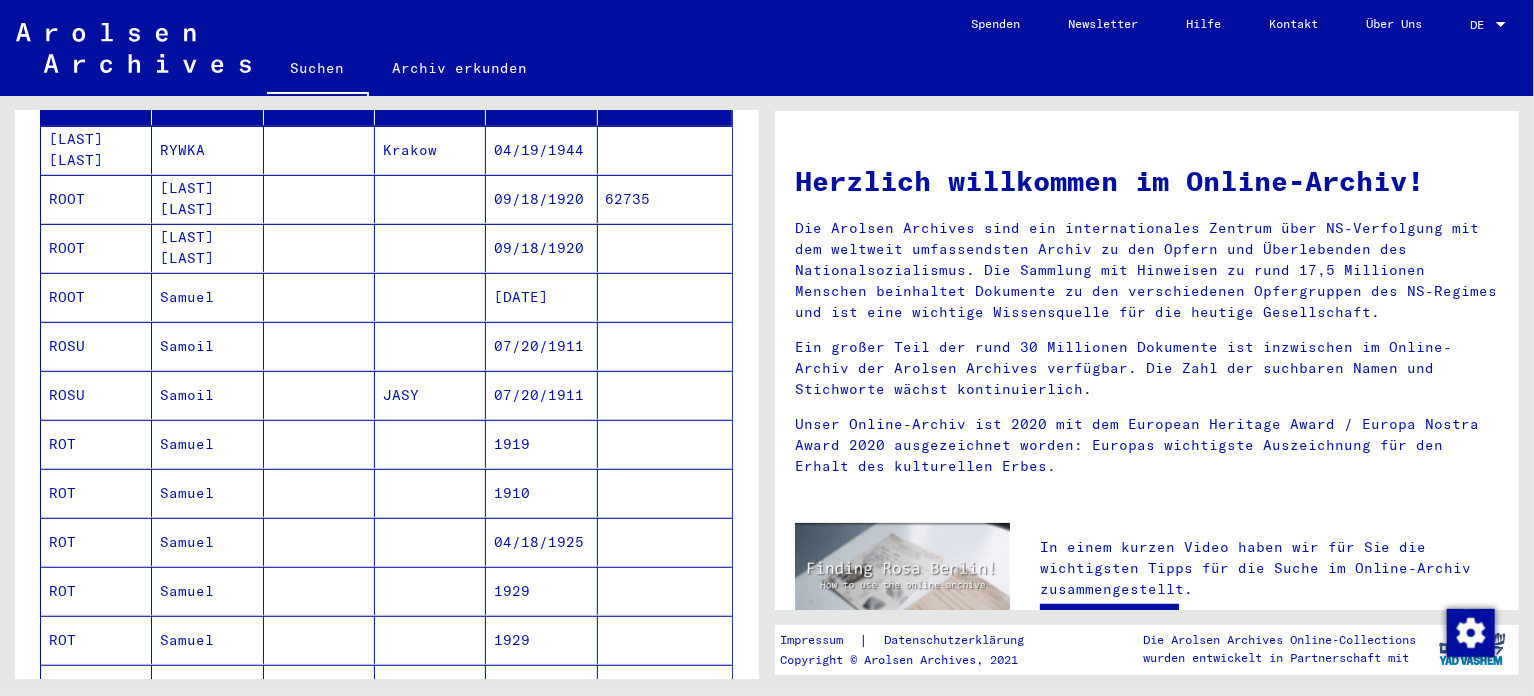 click on "Samuel" at bounding box center [207, 493] 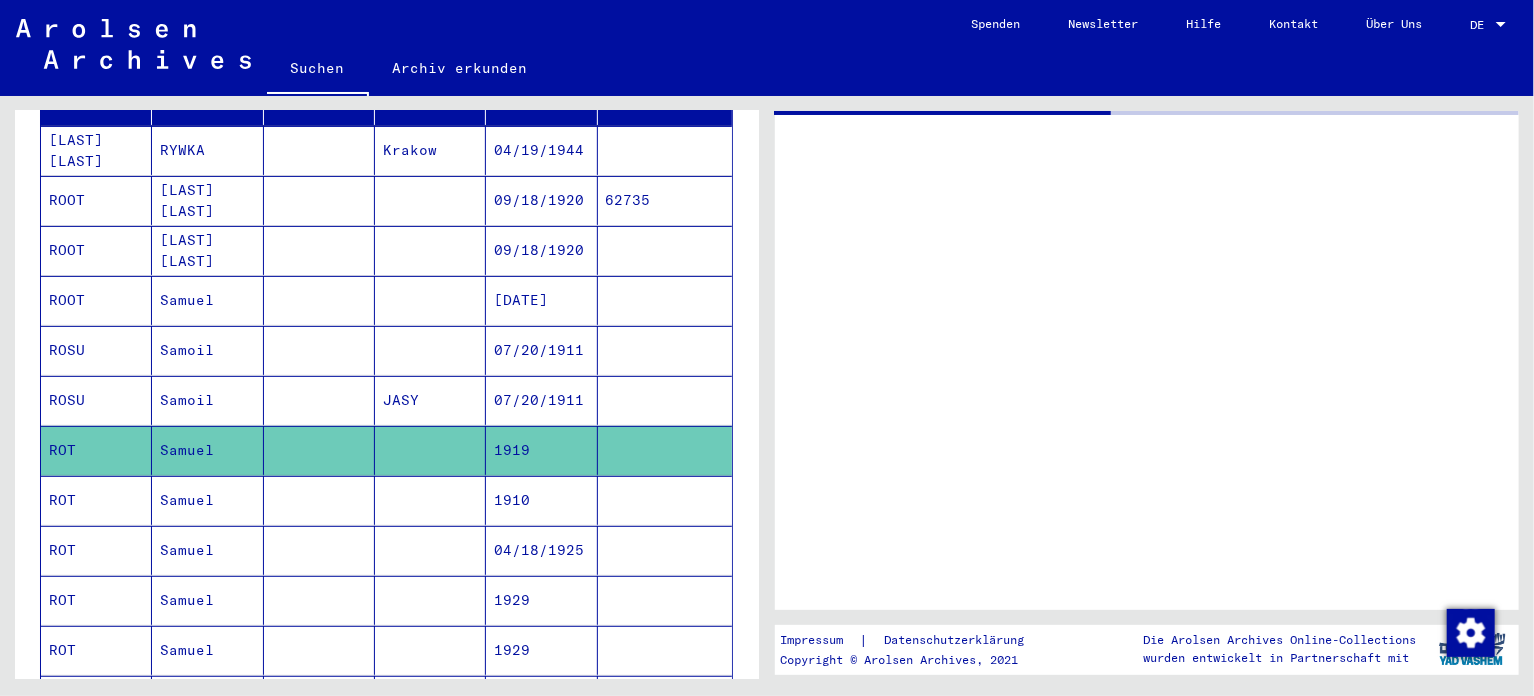 scroll, scrollTop: 300, scrollLeft: 0, axis: vertical 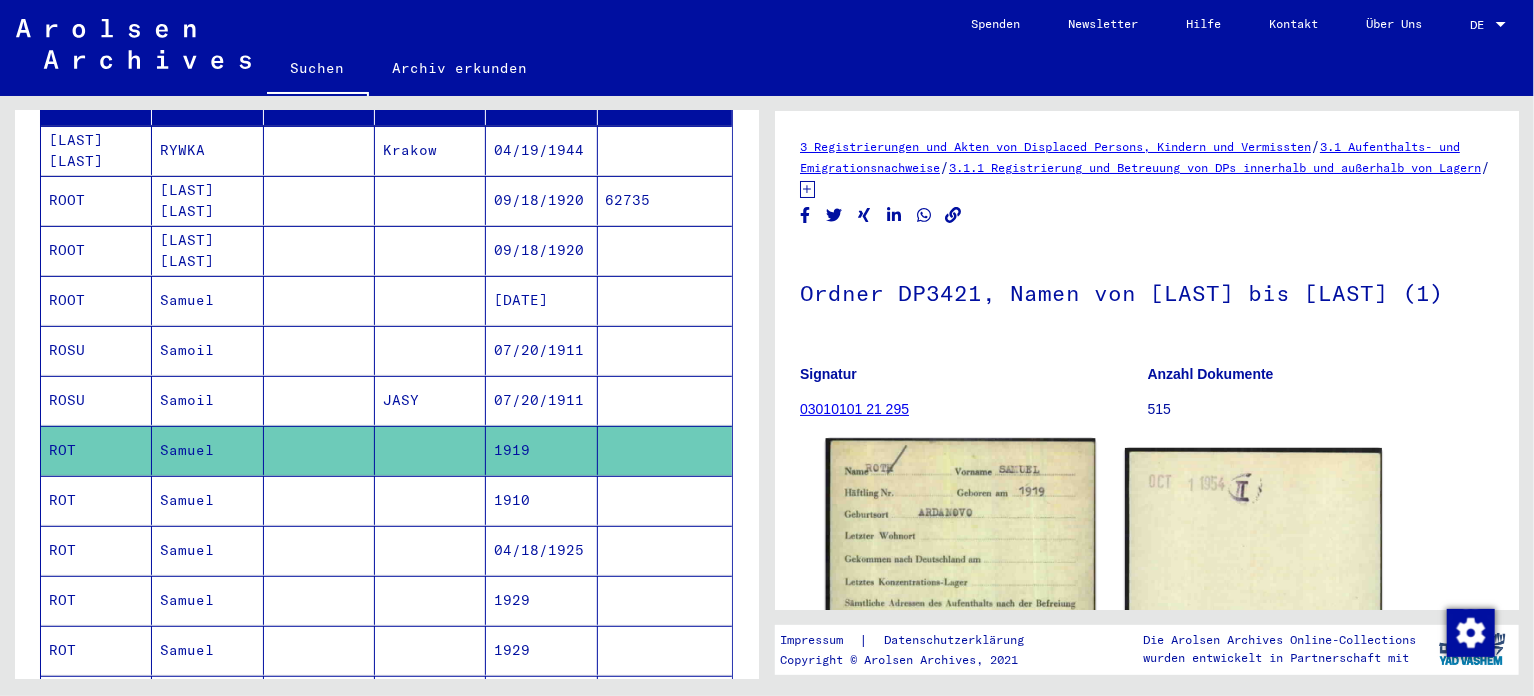 click 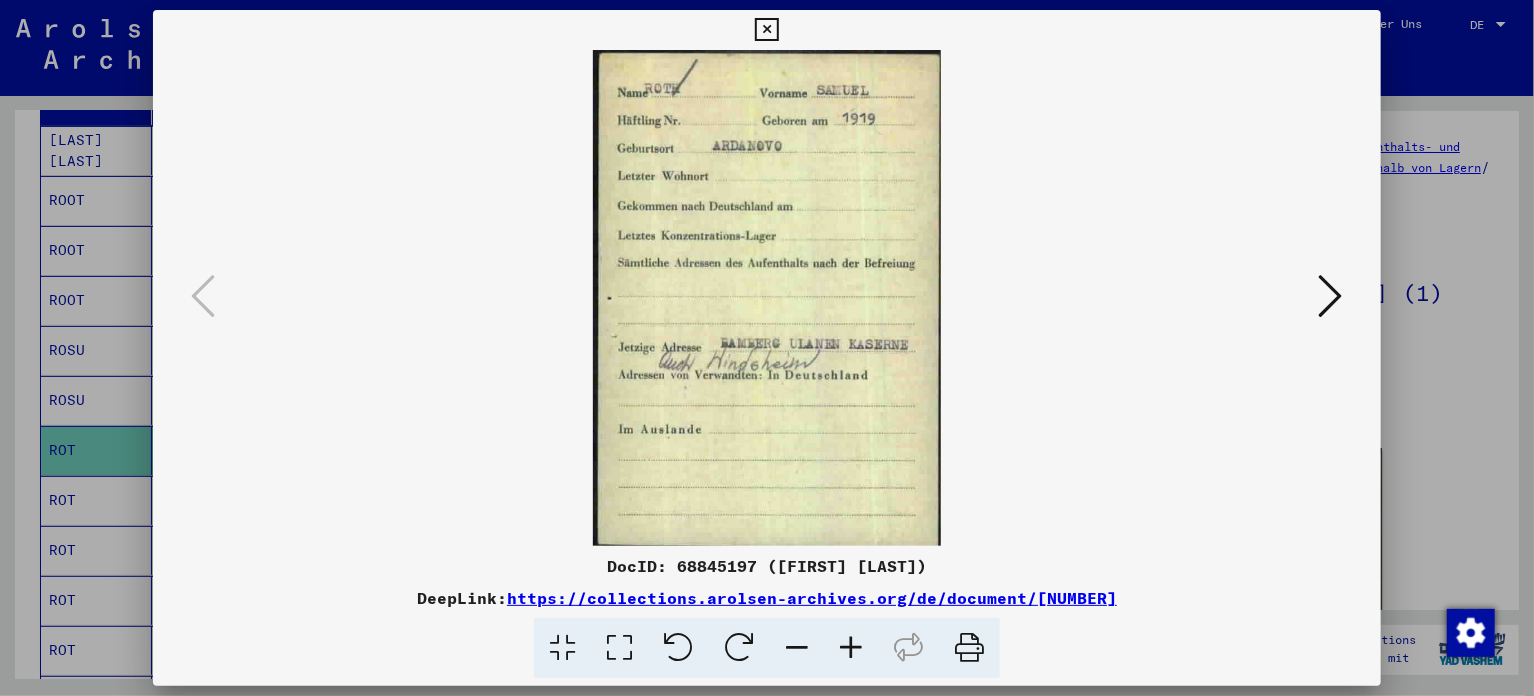 scroll, scrollTop: 0, scrollLeft: 0, axis: both 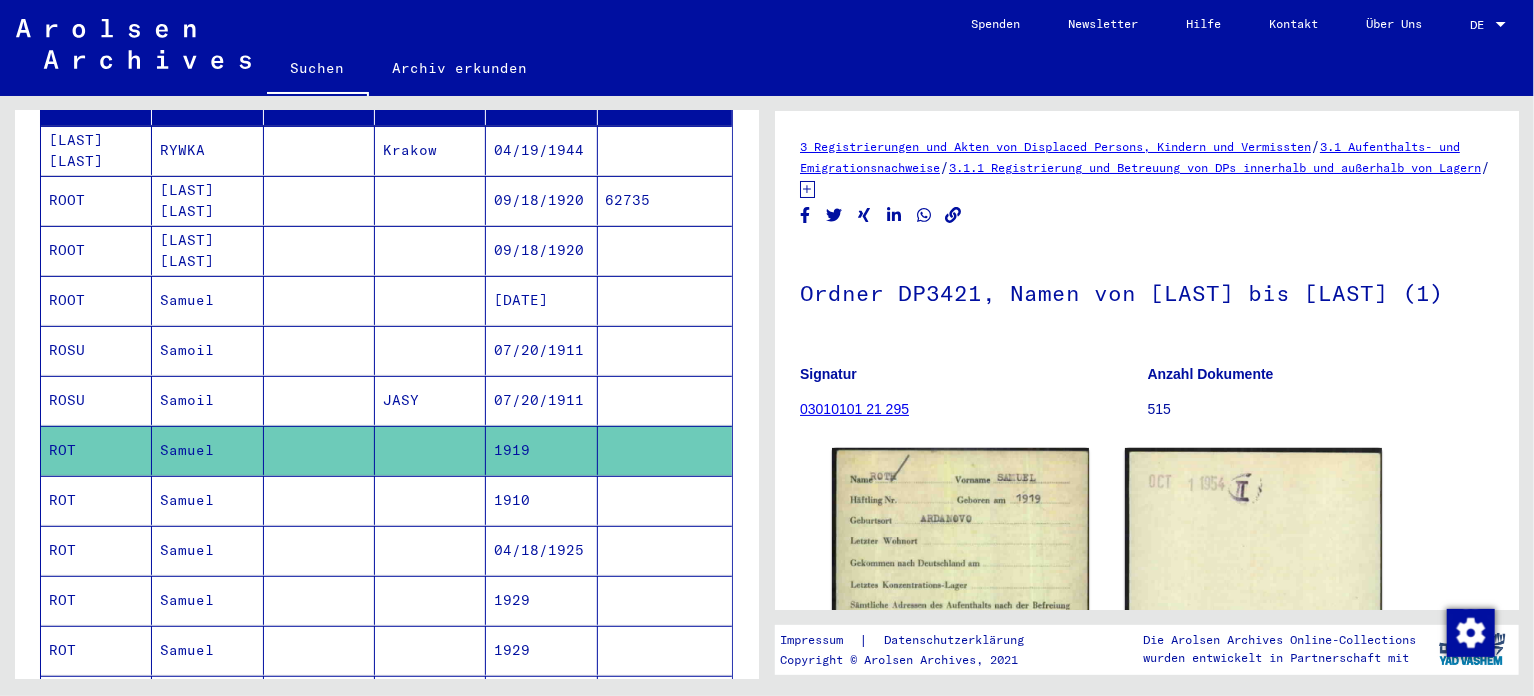 click on "Samuel" at bounding box center (207, 550) 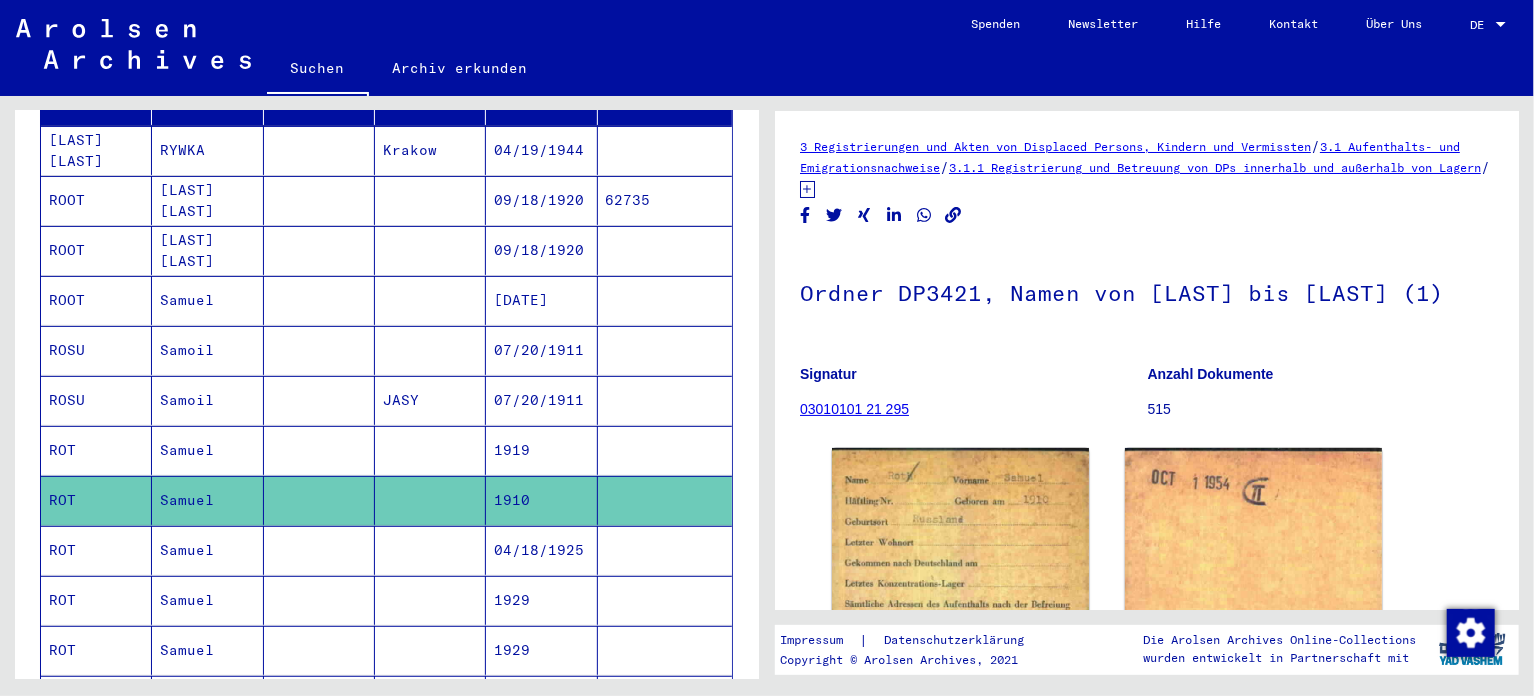 scroll, scrollTop: 300, scrollLeft: 0, axis: vertical 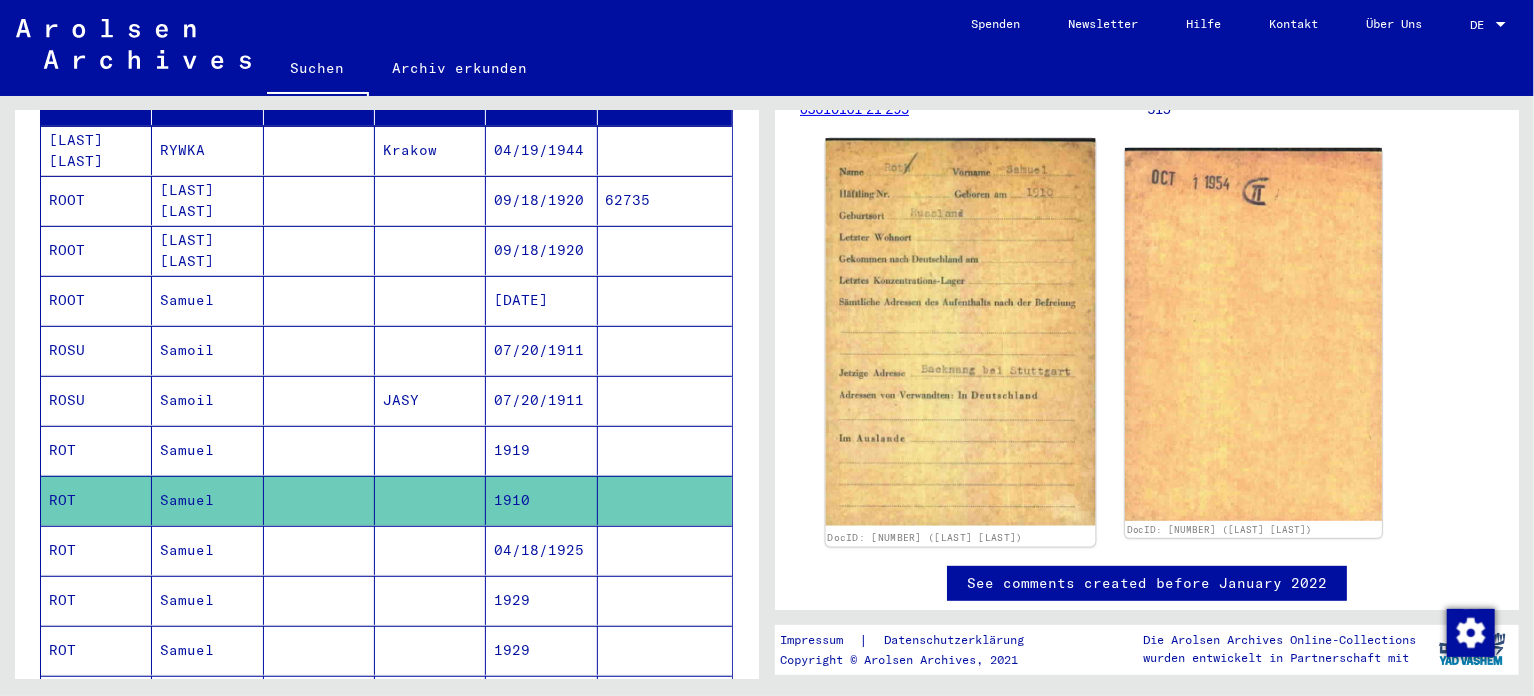 click 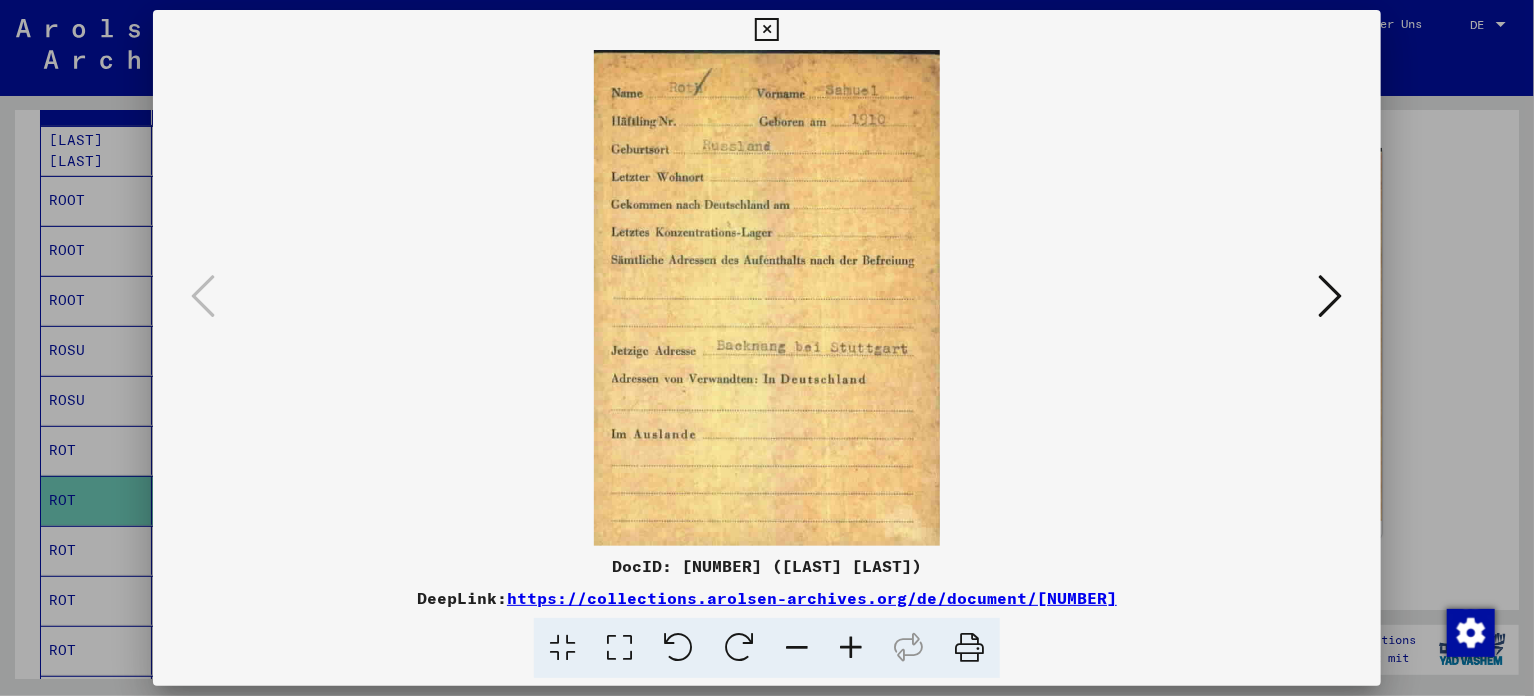 click at bounding box center [766, 30] 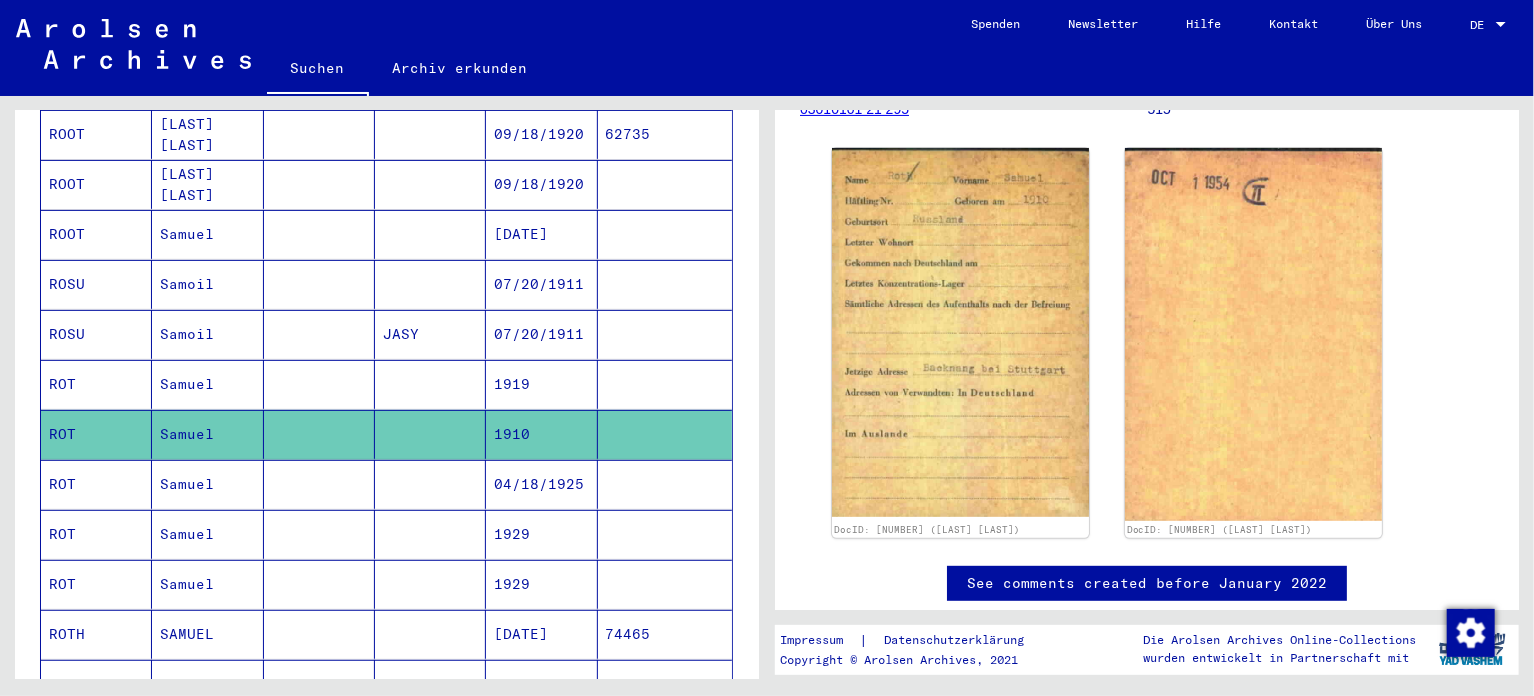 scroll, scrollTop: 400, scrollLeft: 0, axis: vertical 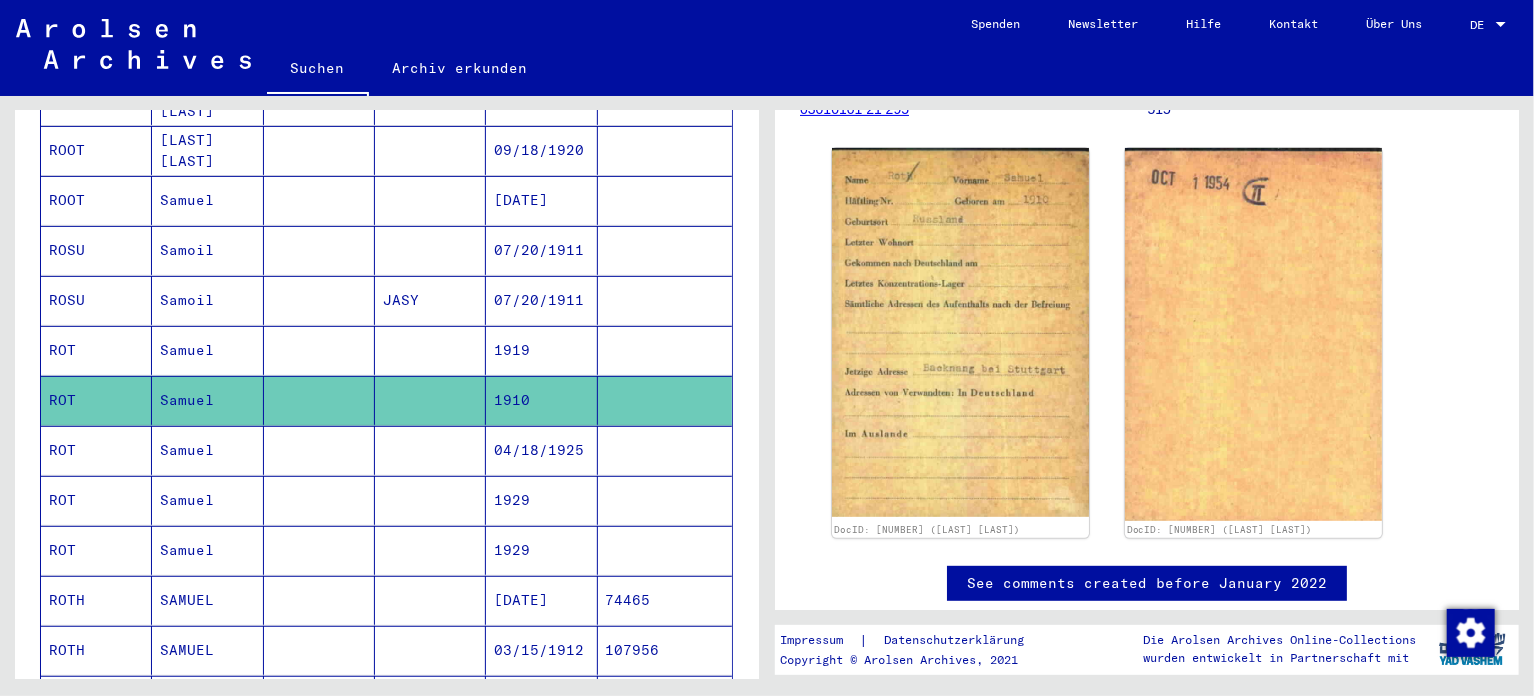click on "Samuel" at bounding box center (207, 550) 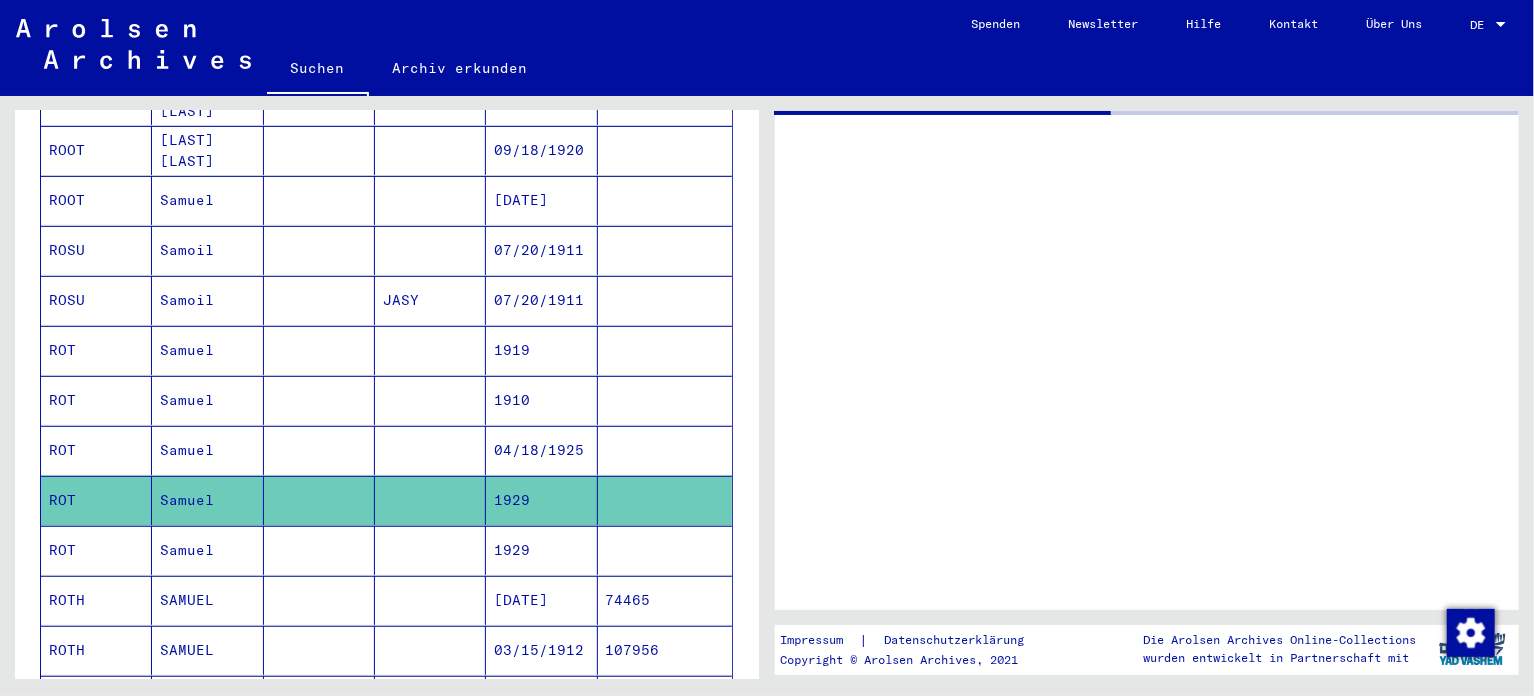 scroll, scrollTop: 0, scrollLeft: 0, axis: both 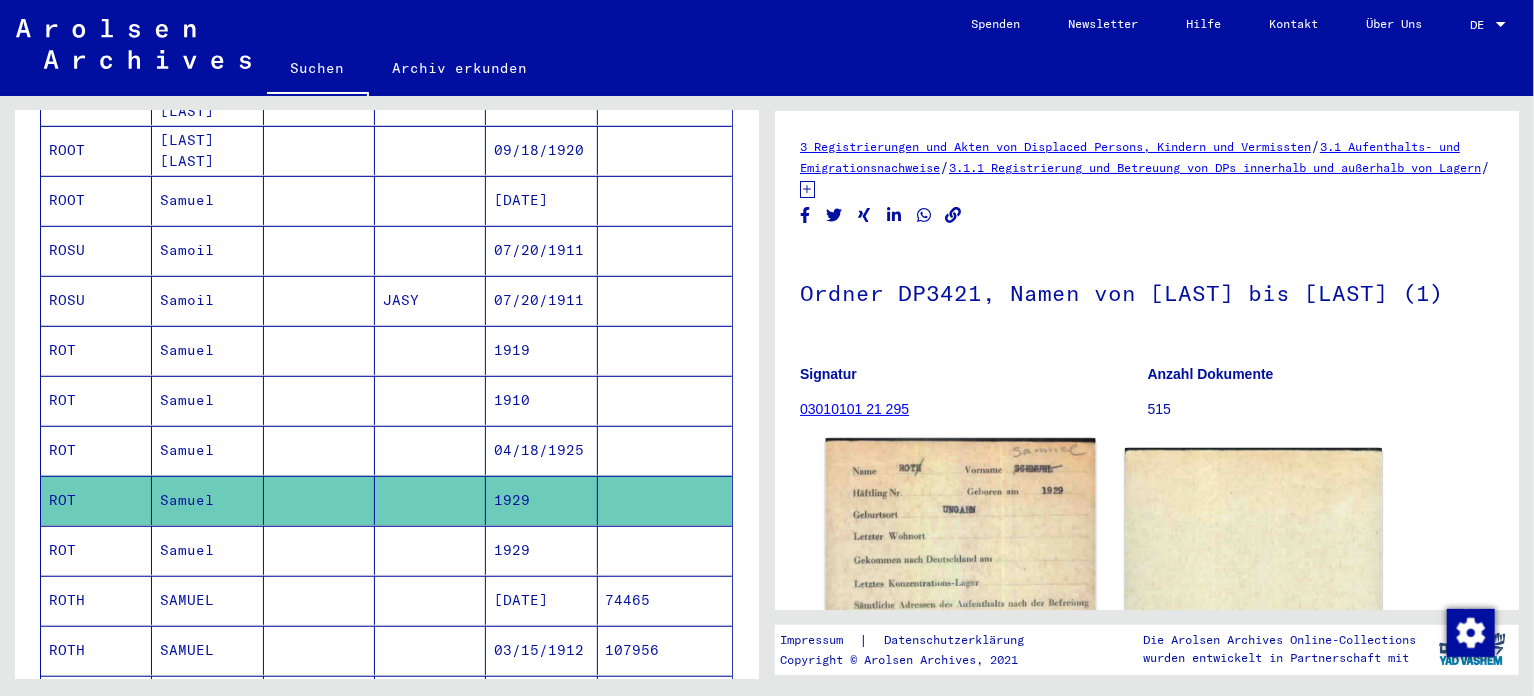 click 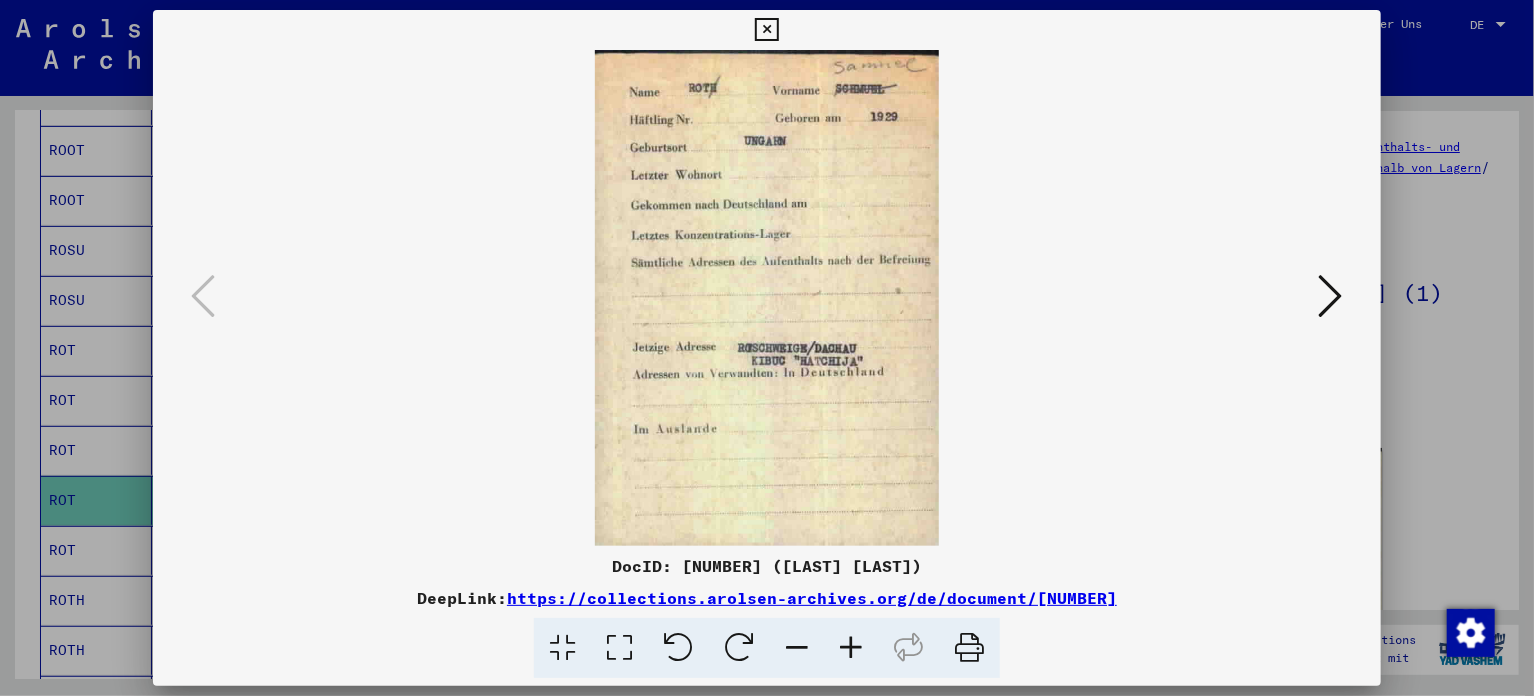 click at bounding box center (766, 30) 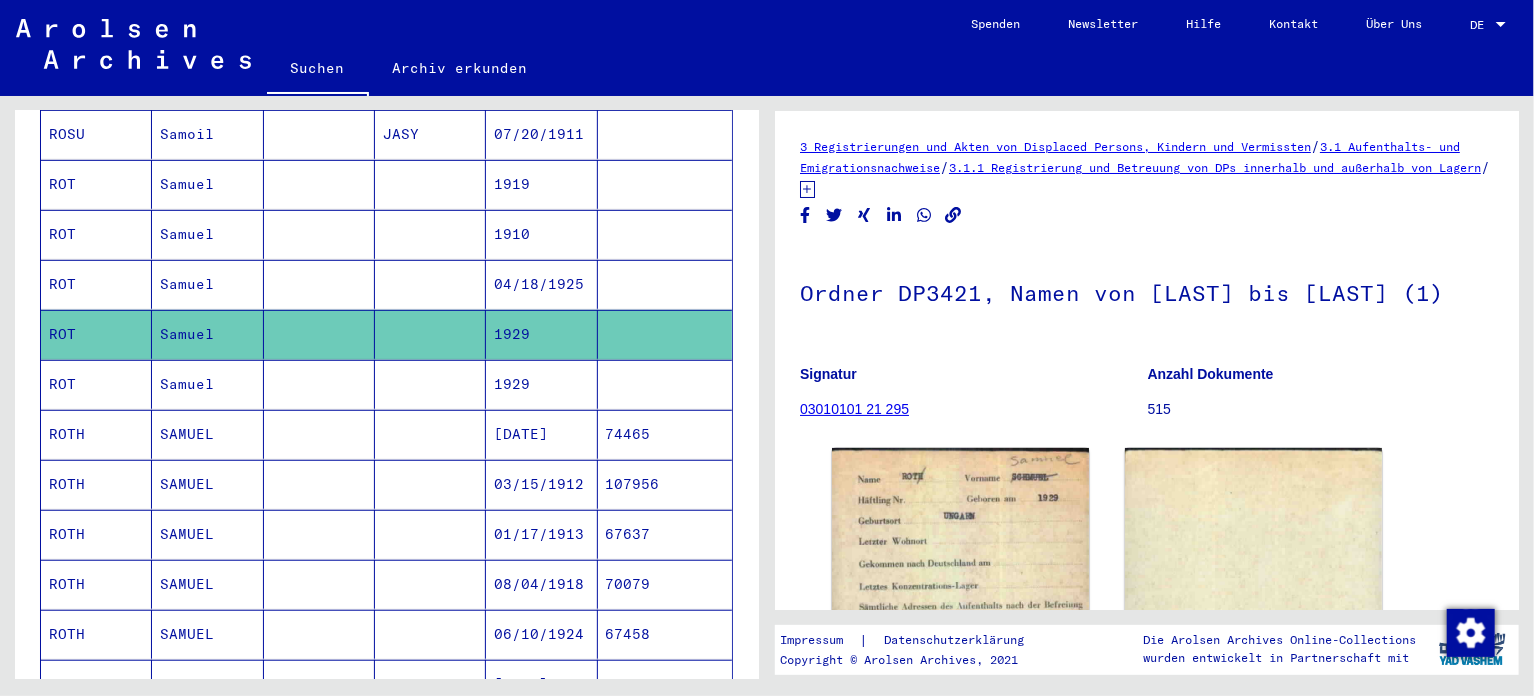 scroll, scrollTop: 600, scrollLeft: 0, axis: vertical 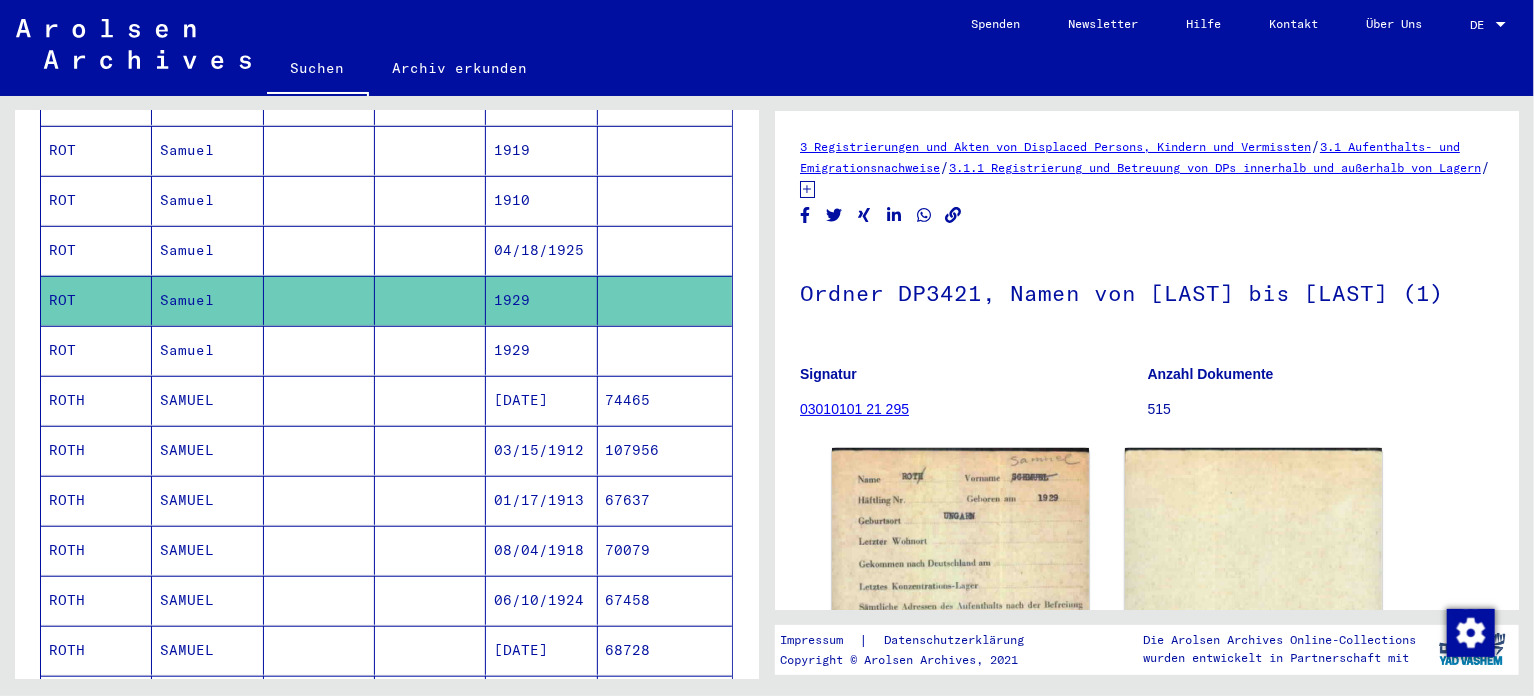 click on "SAMUEL" at bounding box center (207, 600) 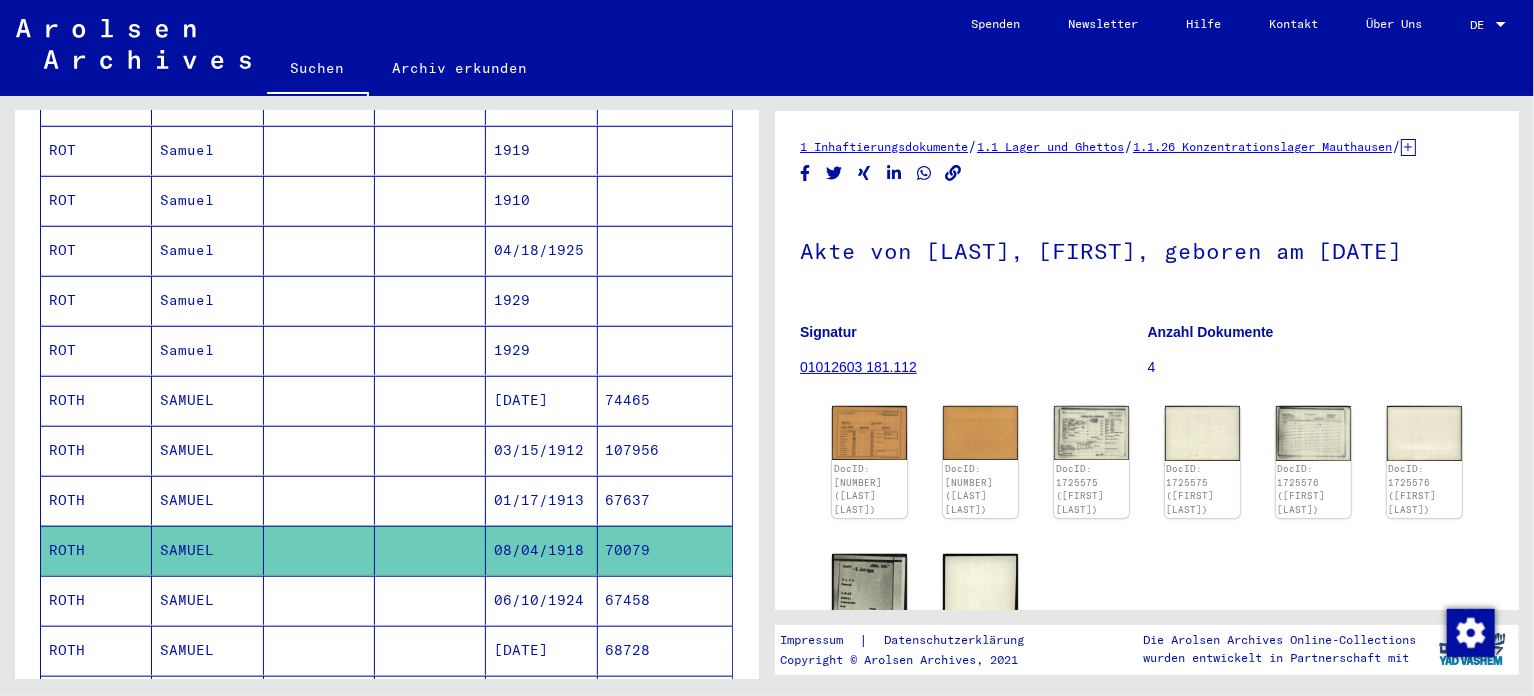 scroll, scrollTop: 0, scrollLeft: 0, axis: both 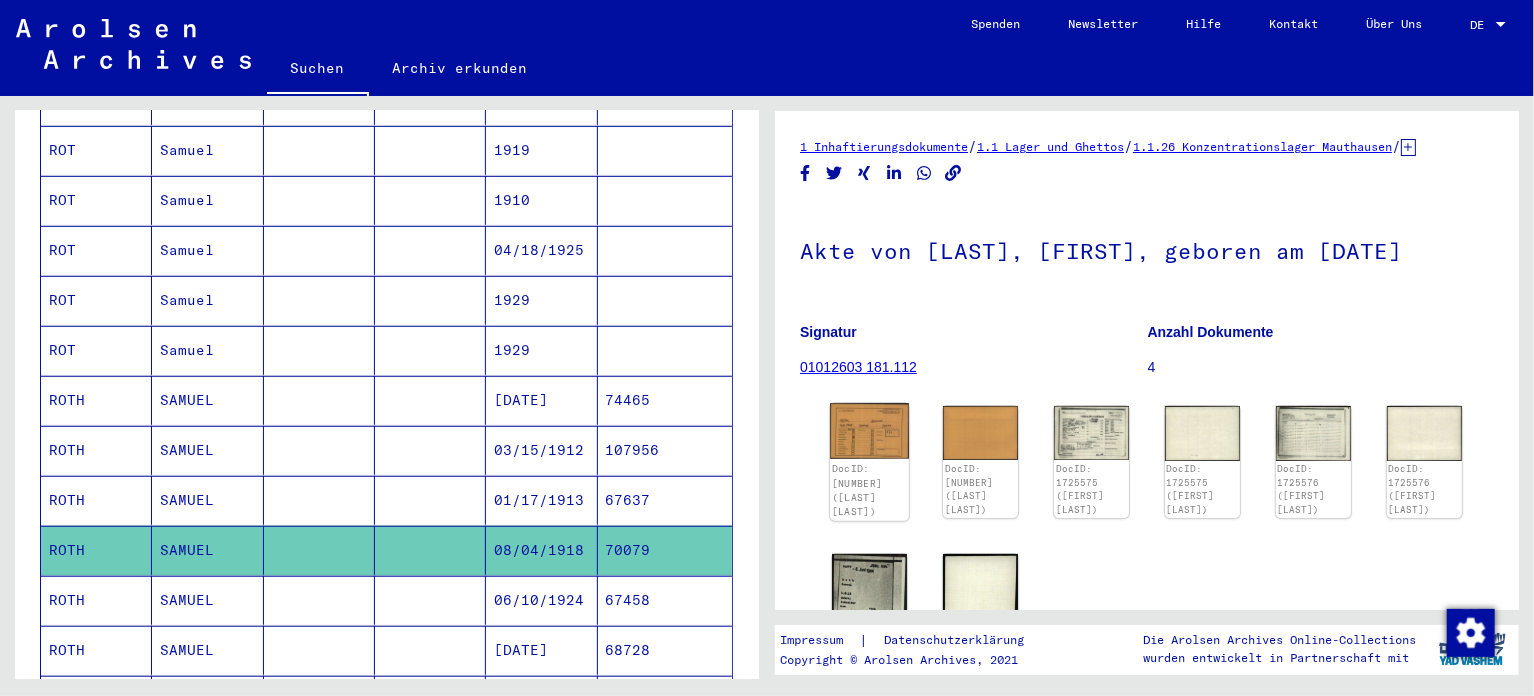 click 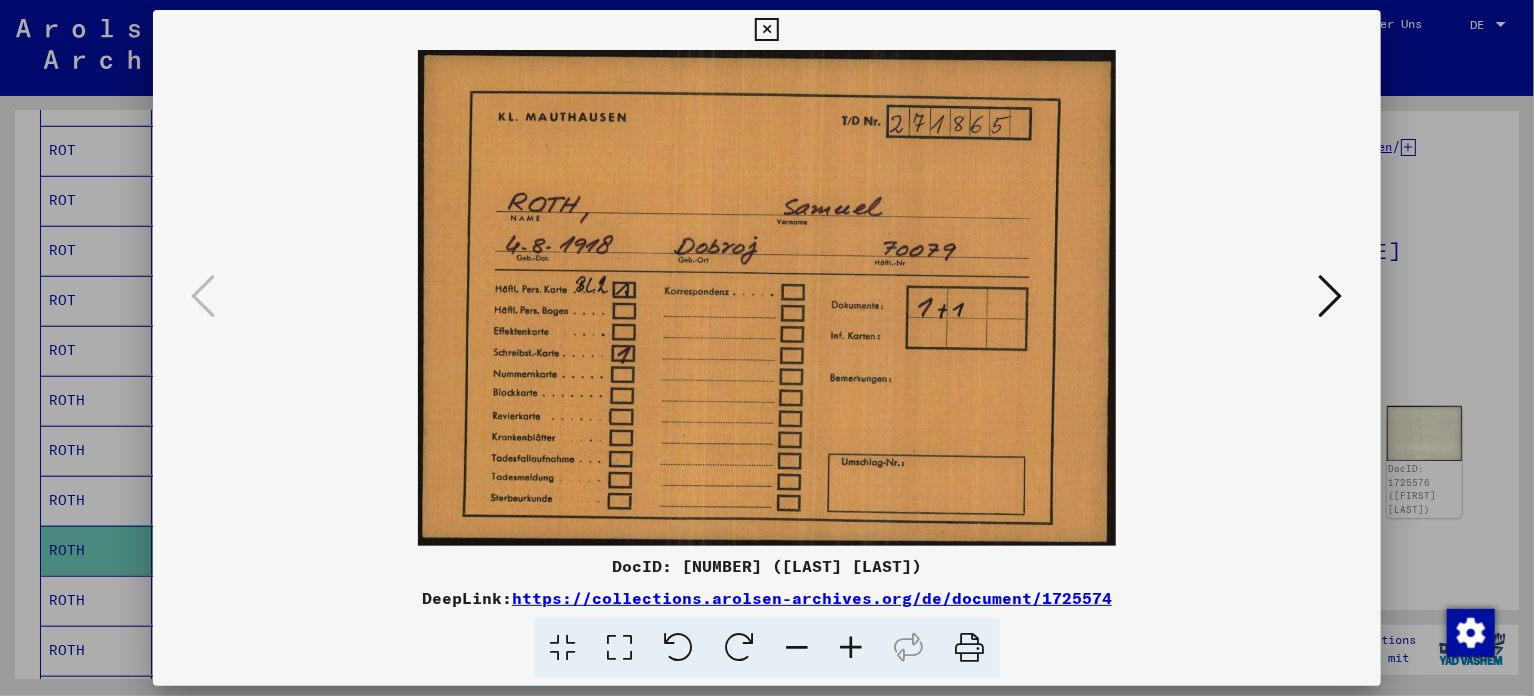 click at bounding box center (1331, 296) 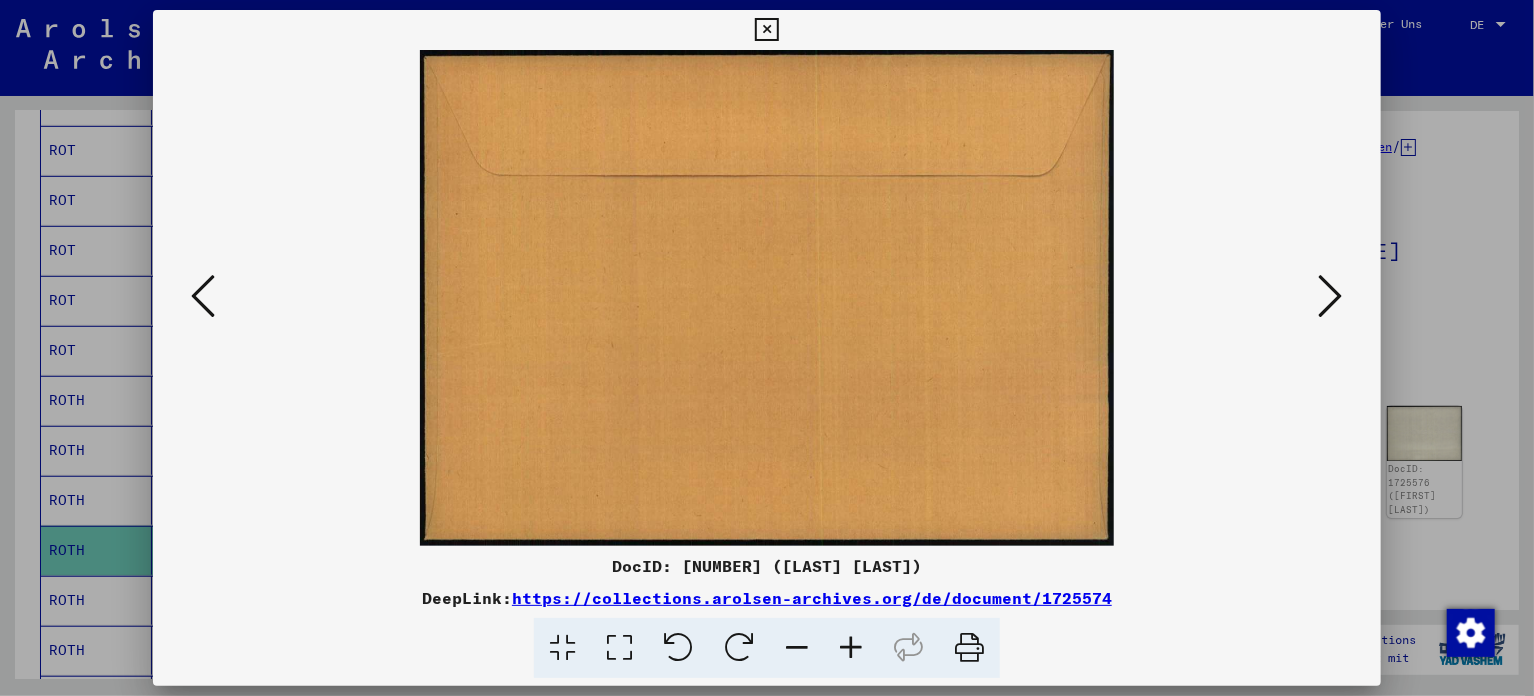 click at bounding box center [1331, 296] 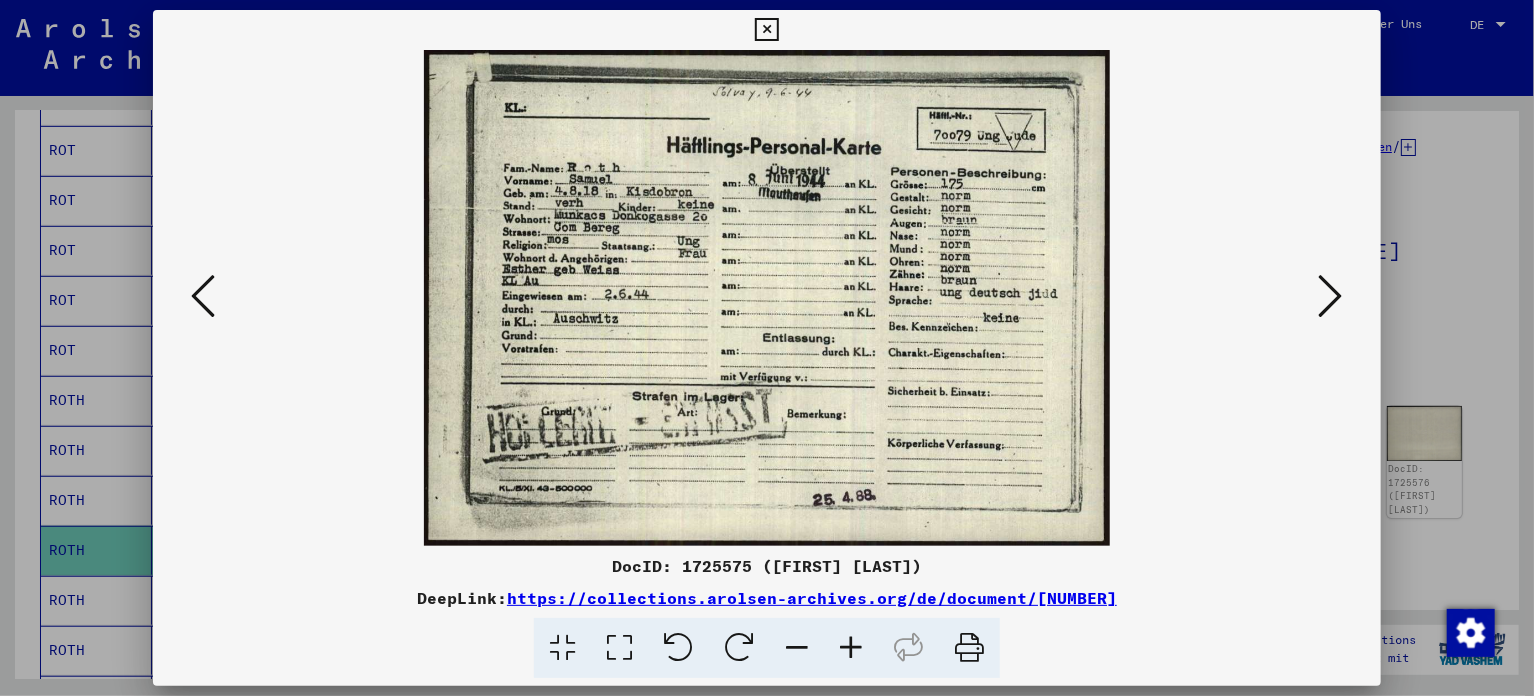 click at bounding box center (766, 30) 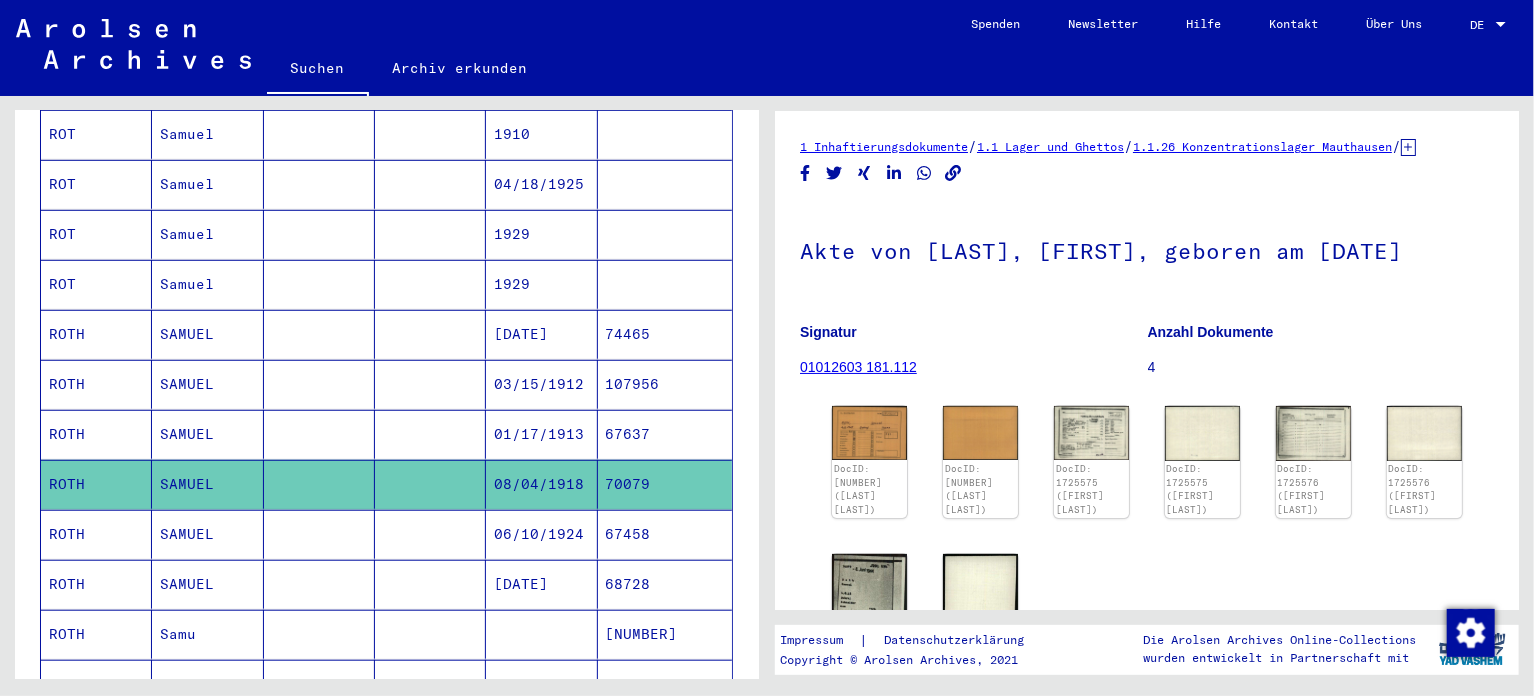 scroll, scrollTop: 700, scrollLeft: 0, axis: vertical 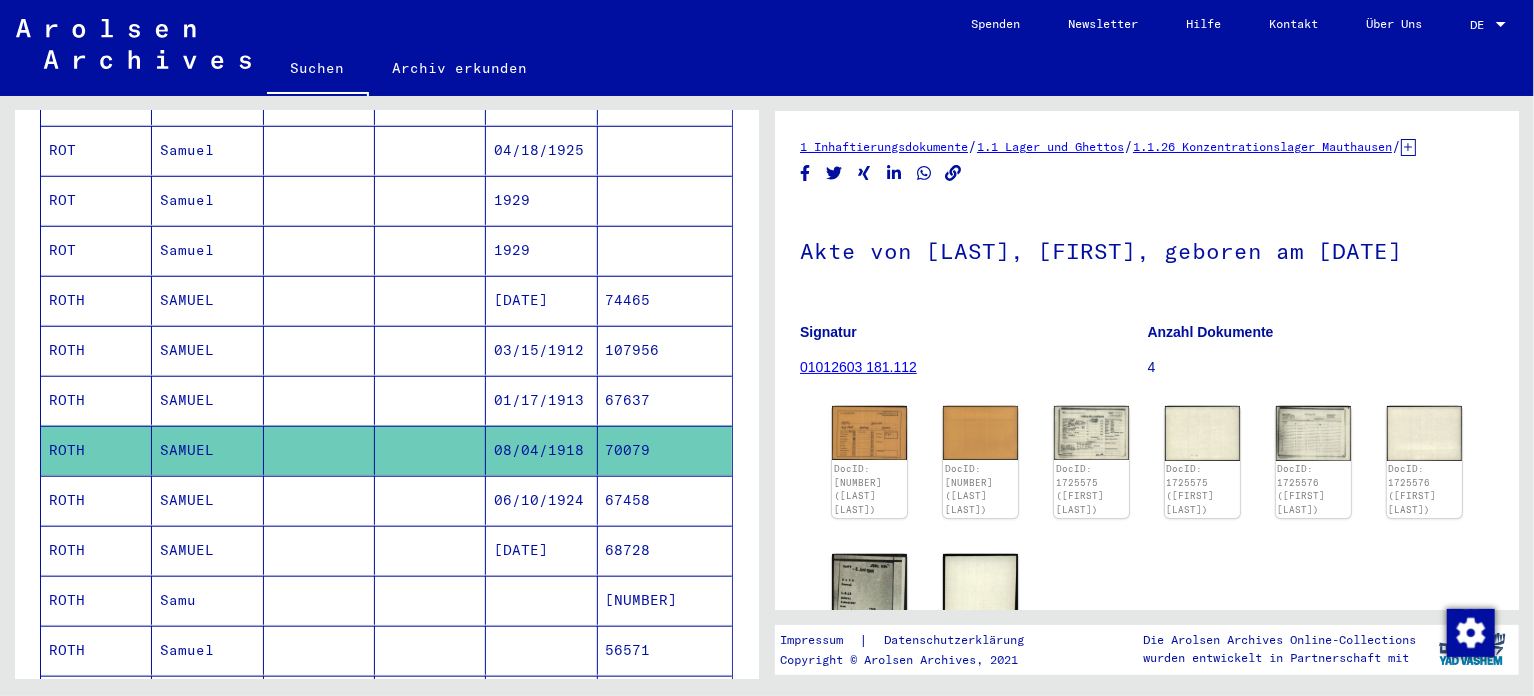 click on "SAMUEL" at bounding box center [207, 550] 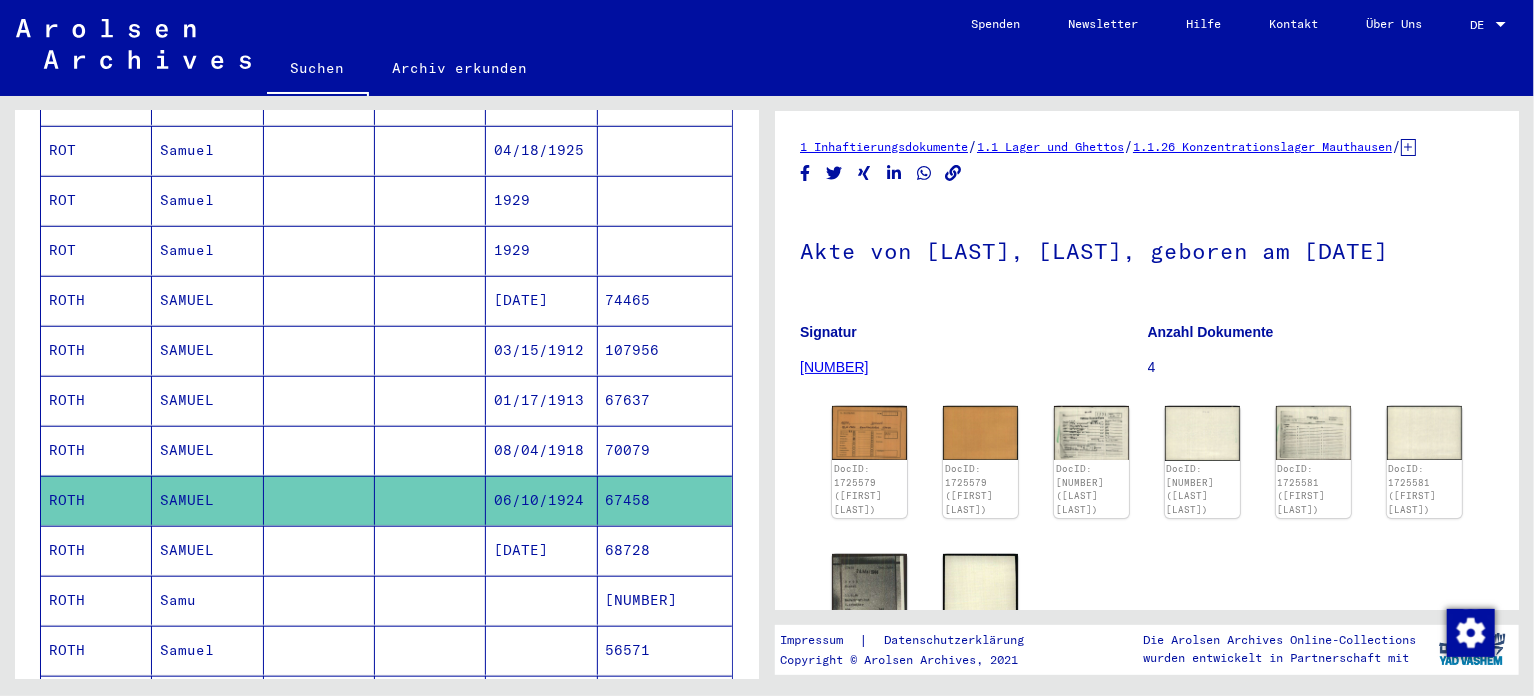 scroll, scrollTop: 0, scrollLeft: 0, axis: both 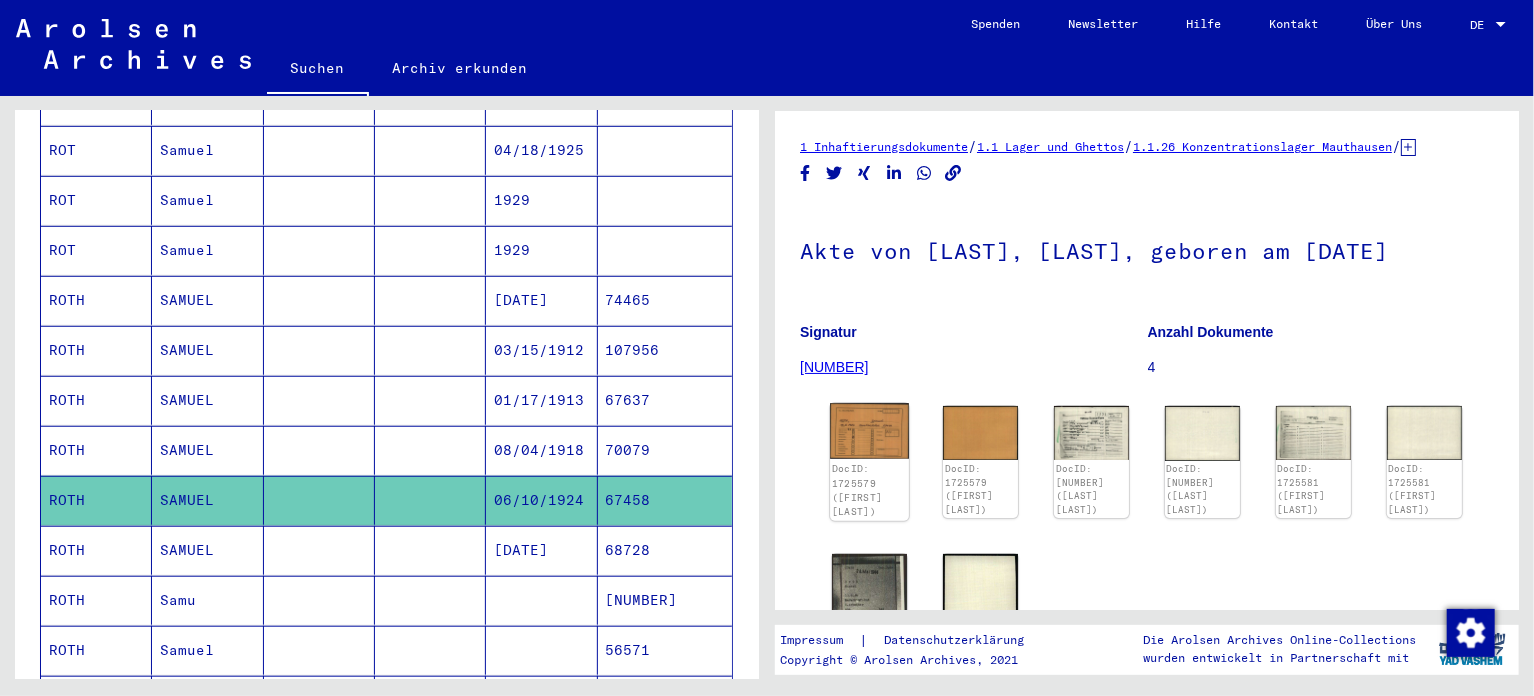 click 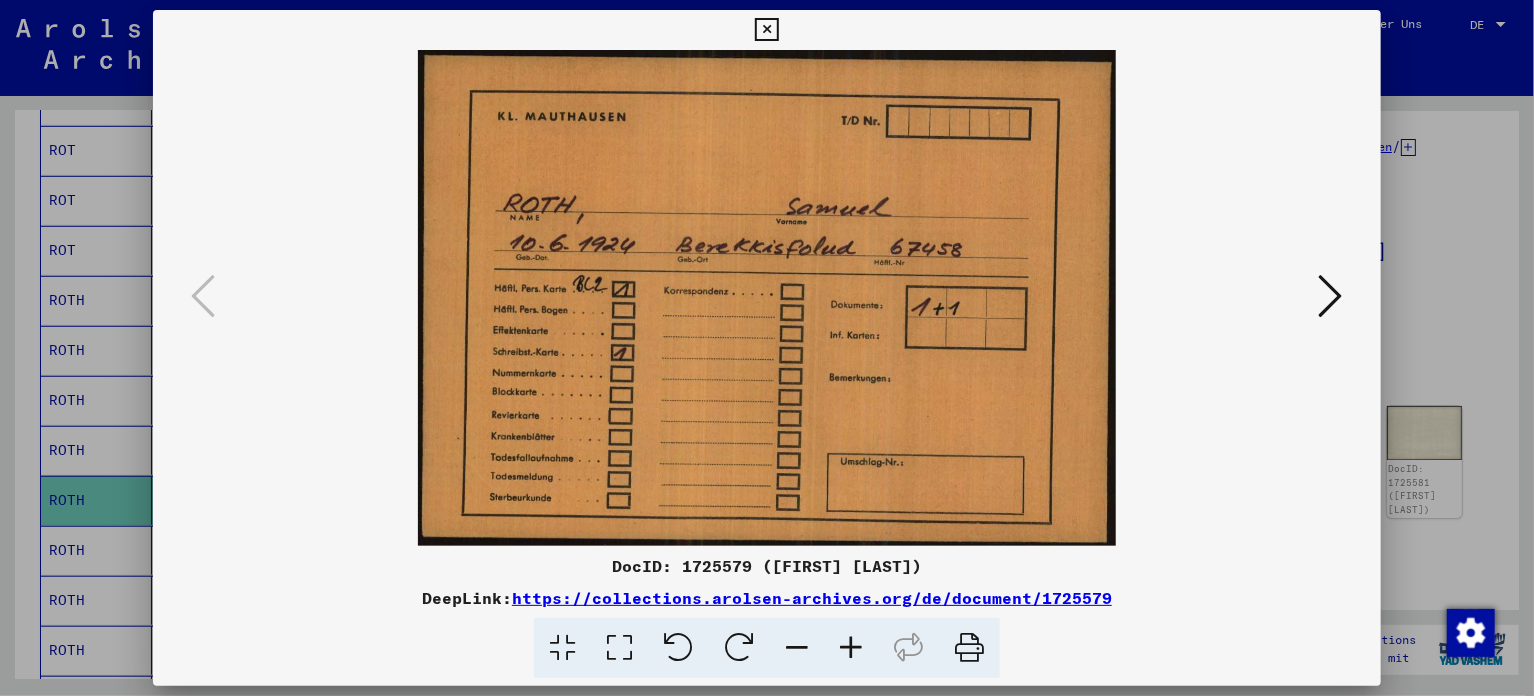 click at bounding box center (766, 30) 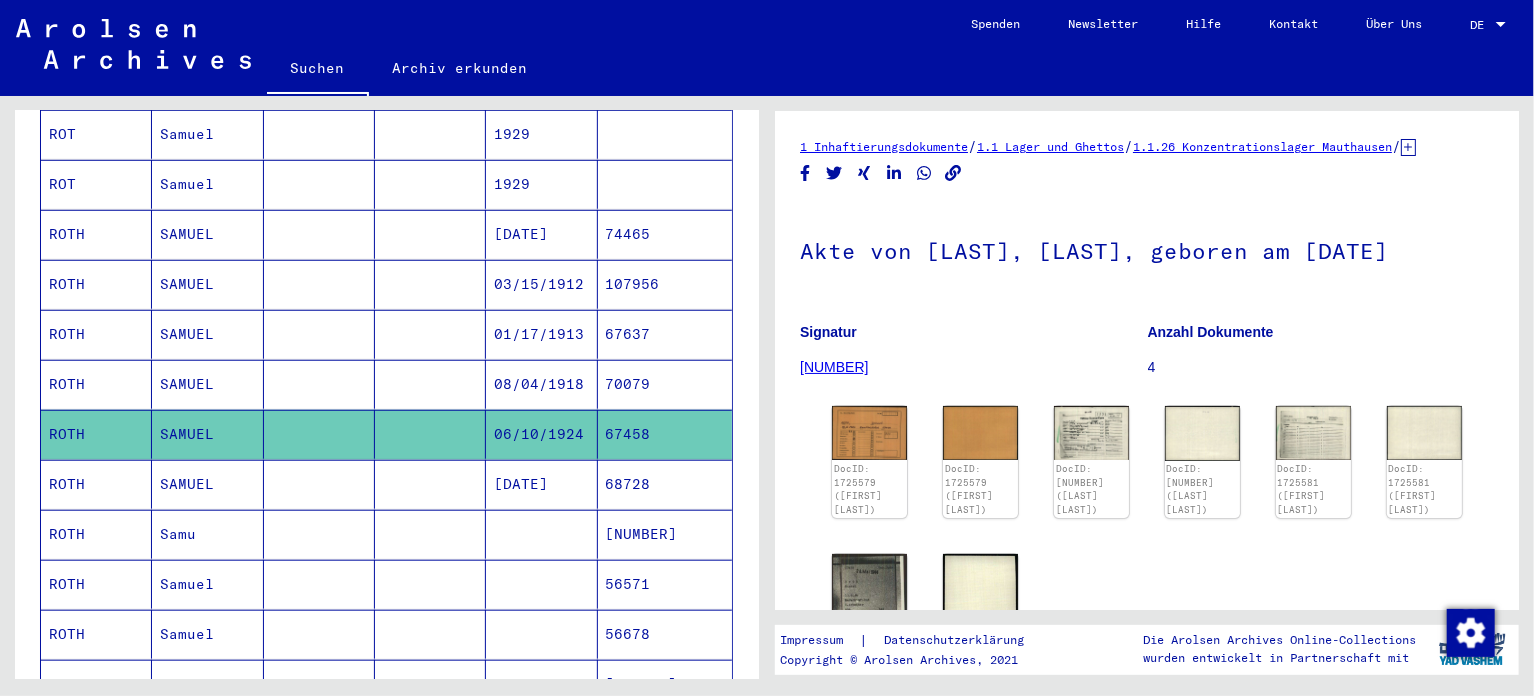 scroll, scrollTop: 800, scrollLeft: 0, axis: vertical 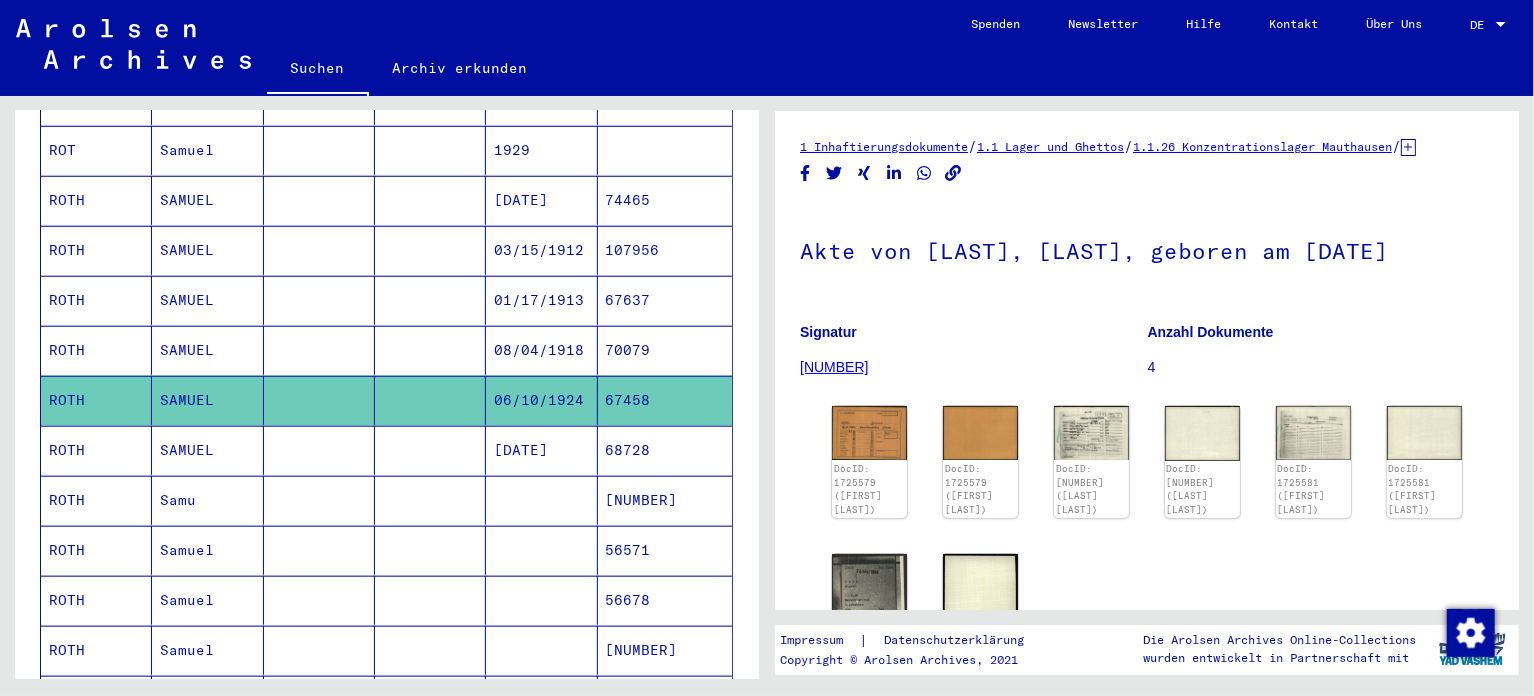 click on "SAMUEL" at bounding box center [207, 500] 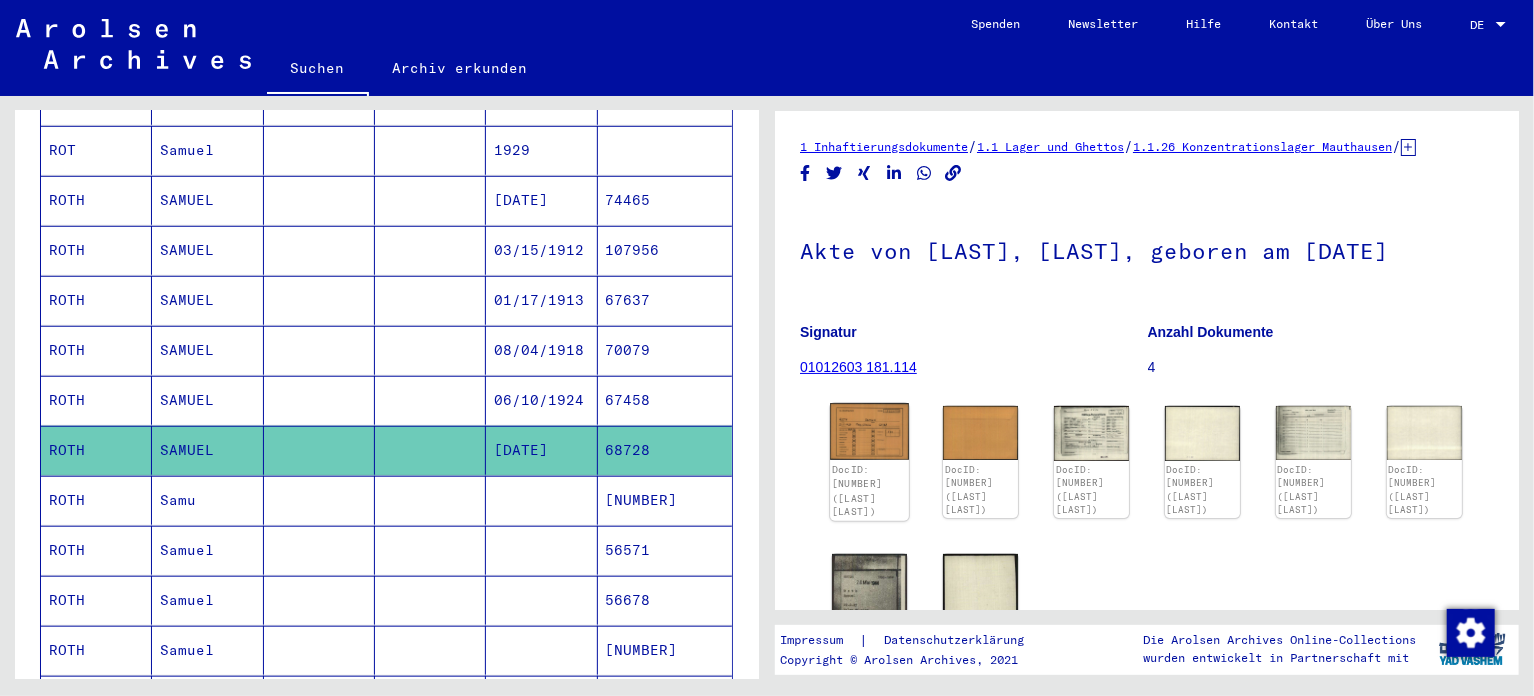 scroll, scrollTop: 0, scrollLeft: 0, axis: both 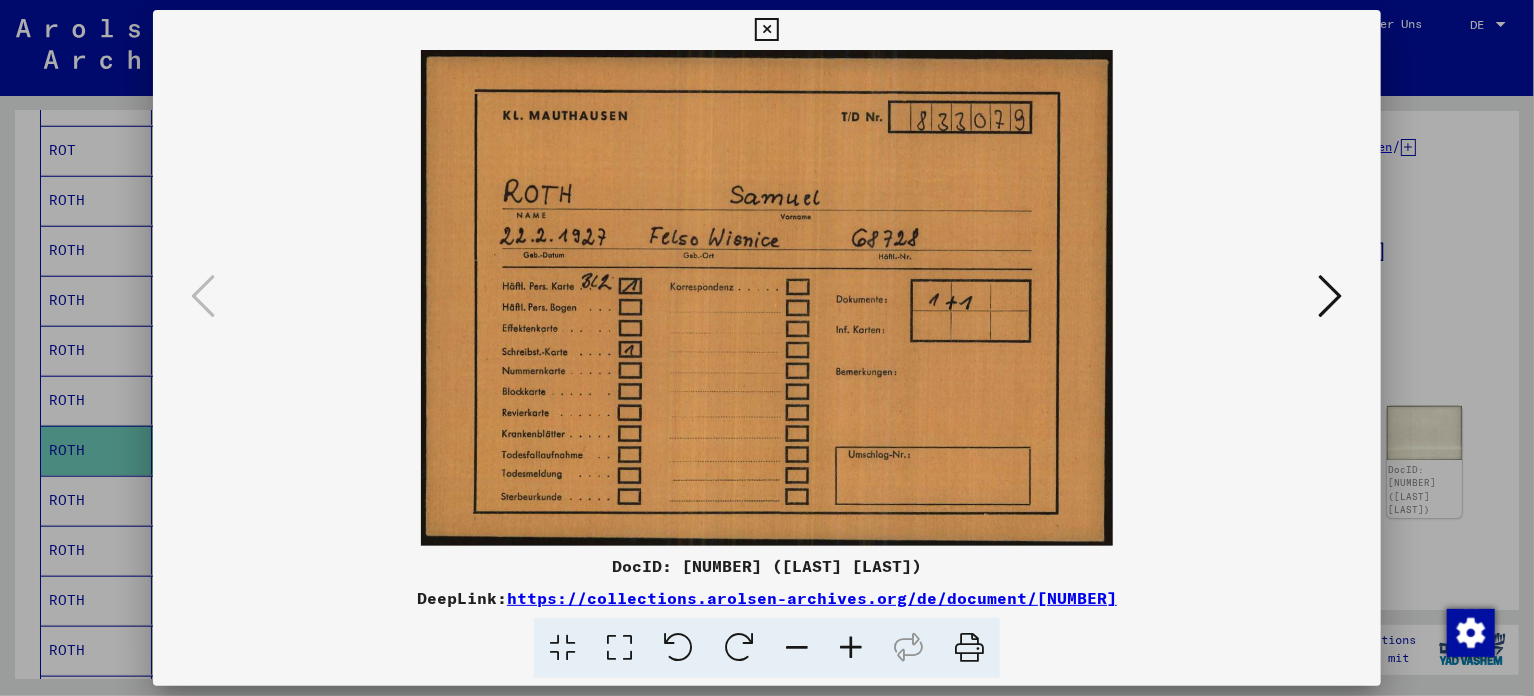 click at bounding box center (766, 30) 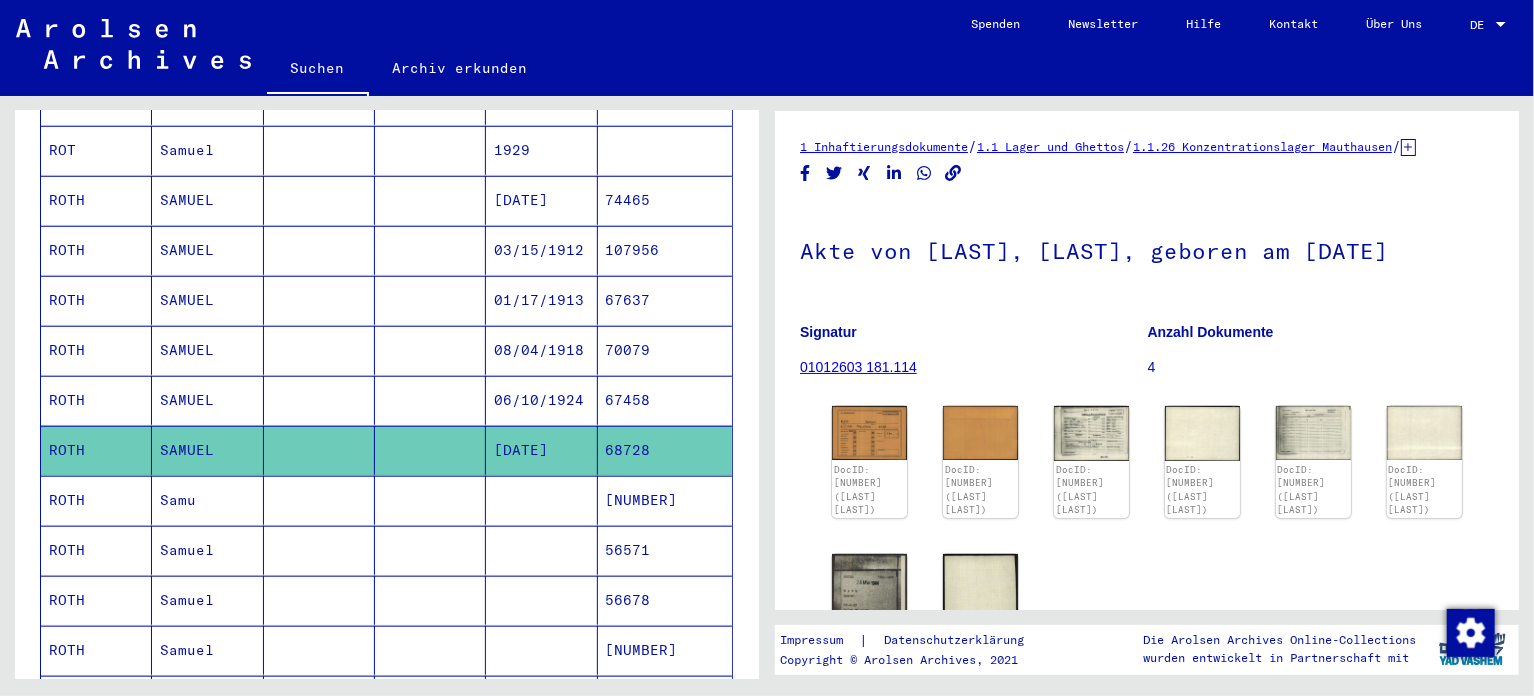 click on "Samu" at bounding box center [207, 550] 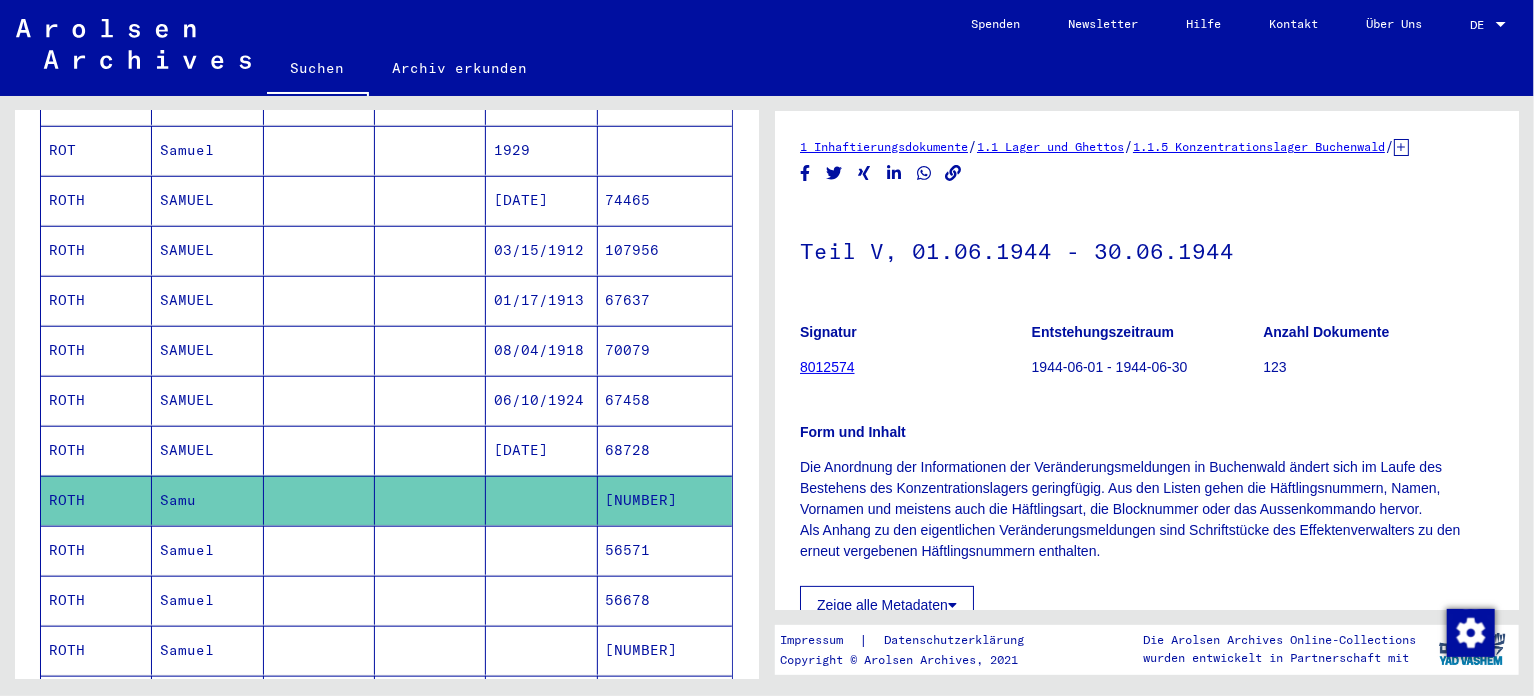 scroll, scrollTop: 200, scrollLeft: 0, axis: vertical 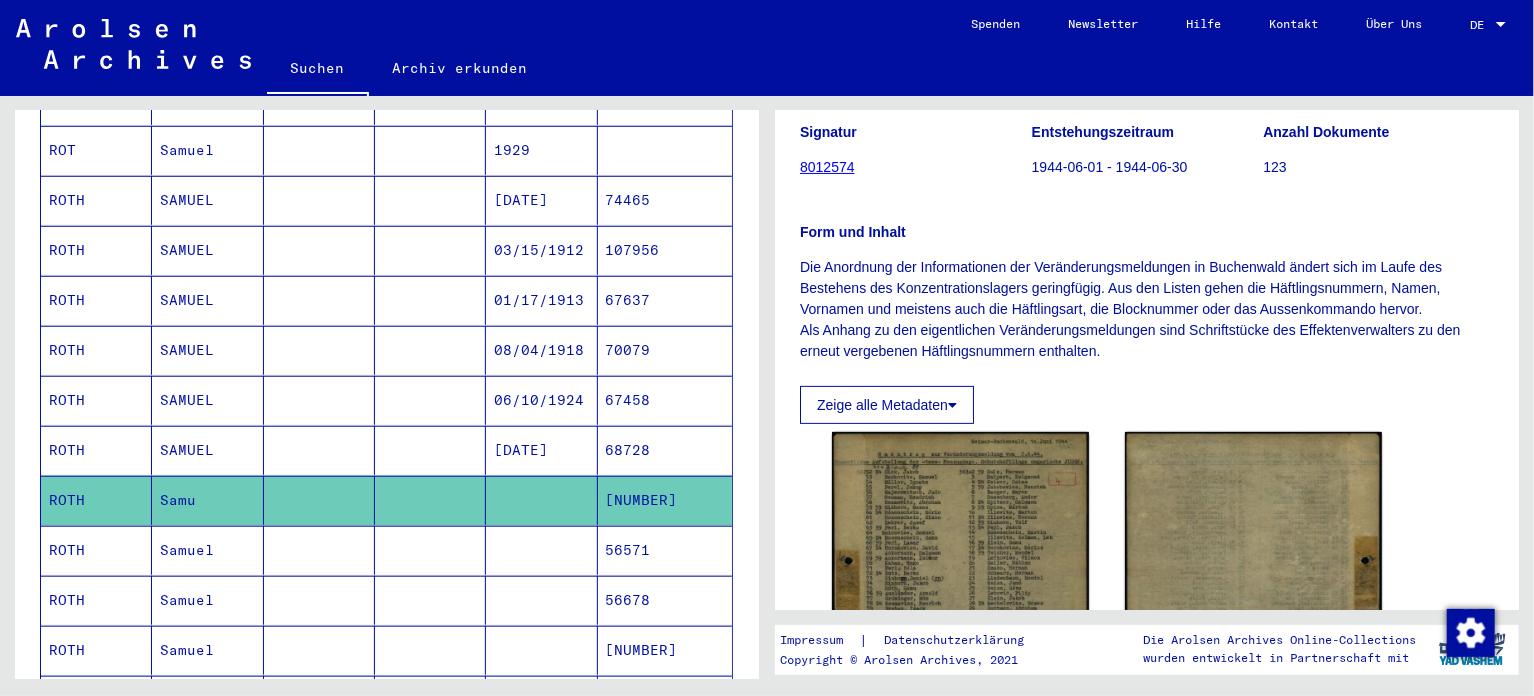 click on "Samuel" at bounding box center (207, 600) 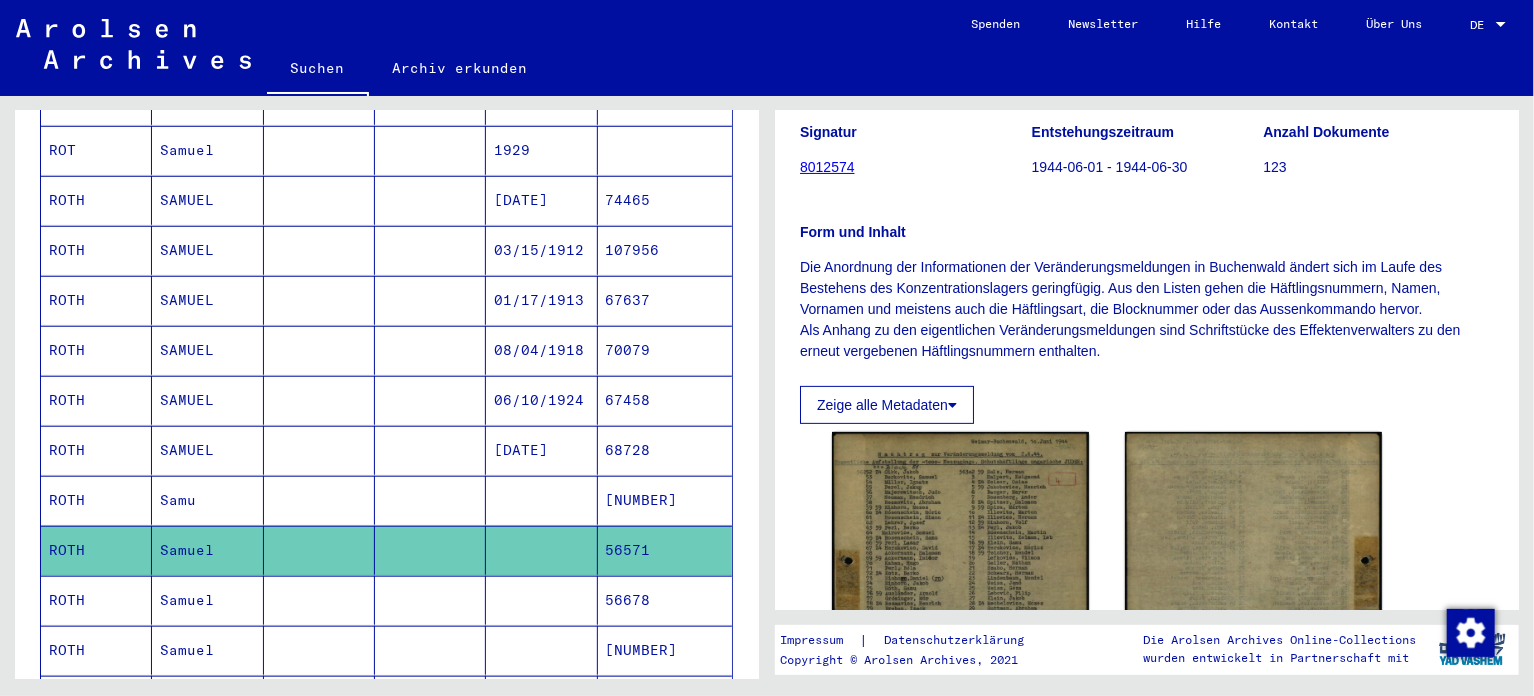 scroll, scrollTop: 0, scrollLeft: 0, axis: both 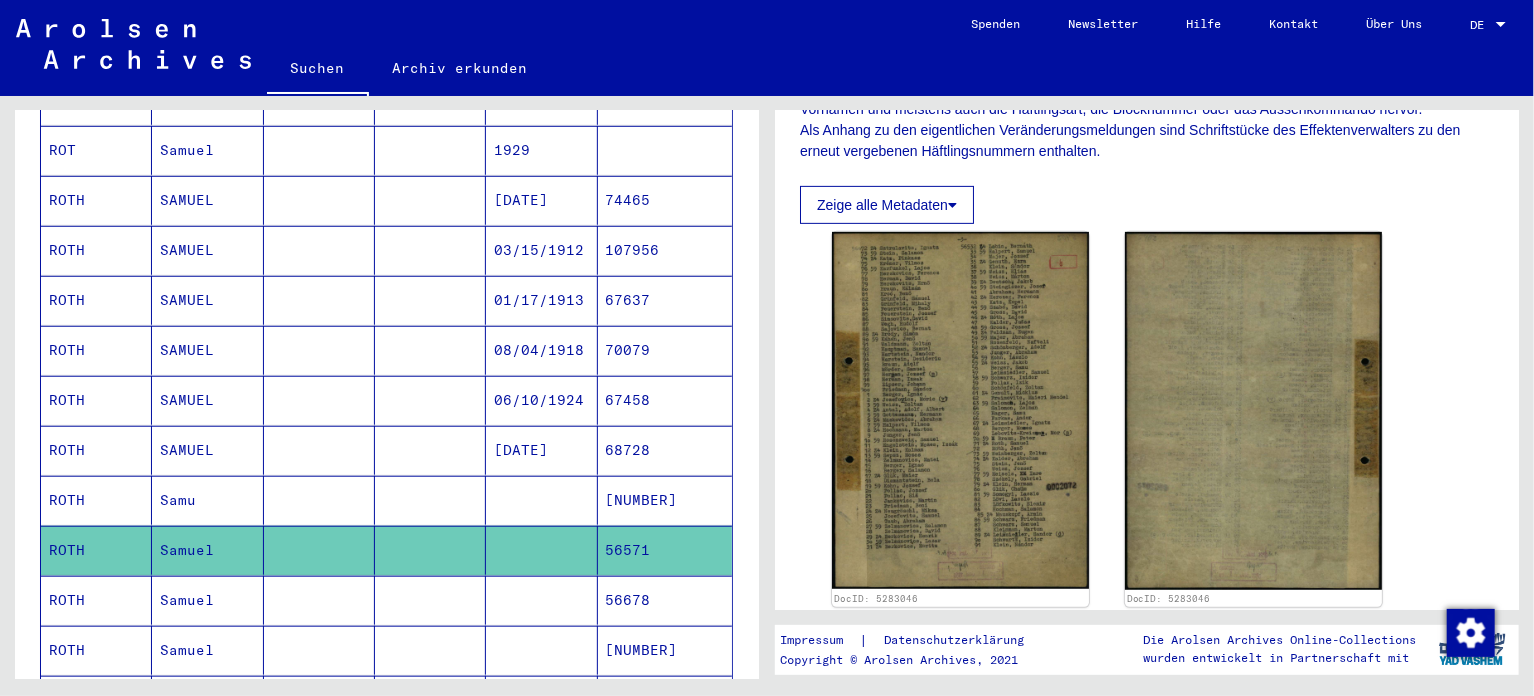 click on "Samuel" at bounding box center [207, 650] 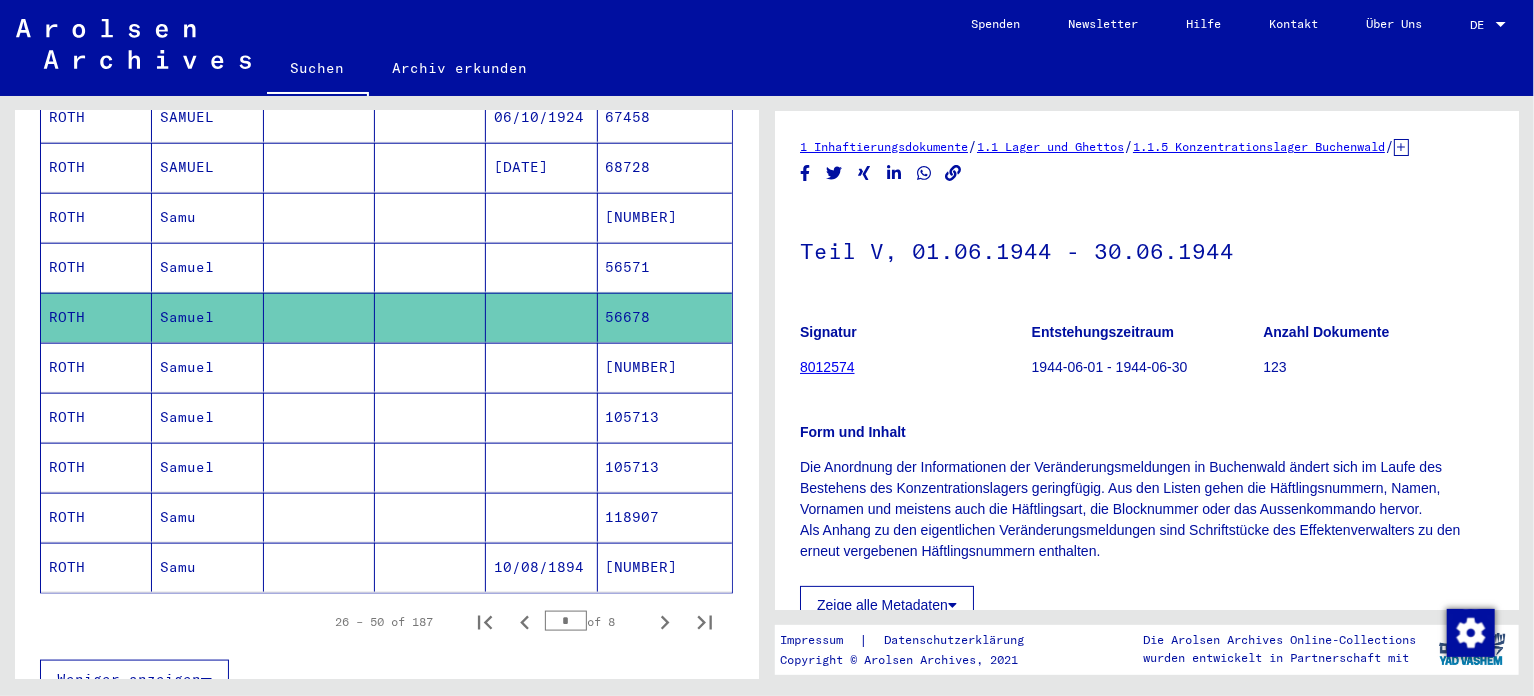 scroll, scrollTop: 1200, scrollLeft: 0, axis: vertical 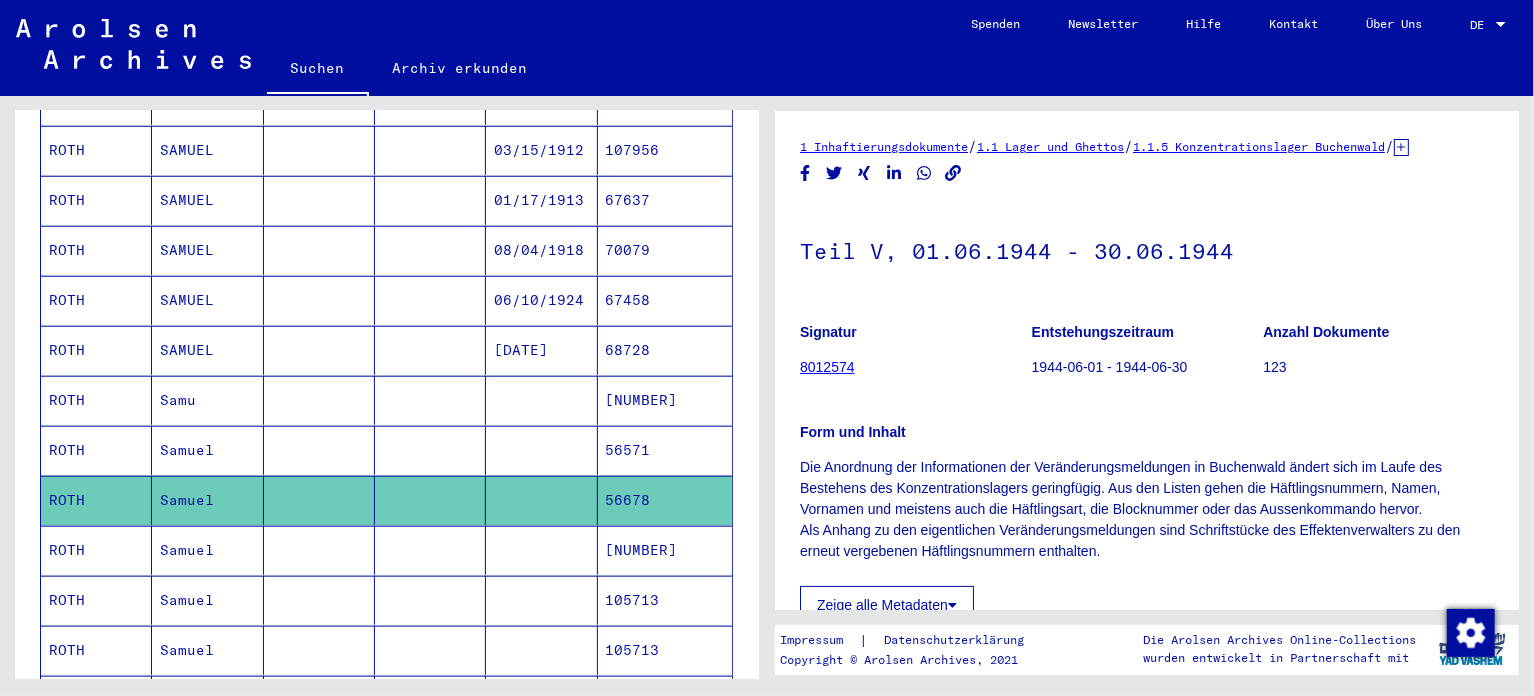 click on "Samuel" at bounding box center [207, 600] 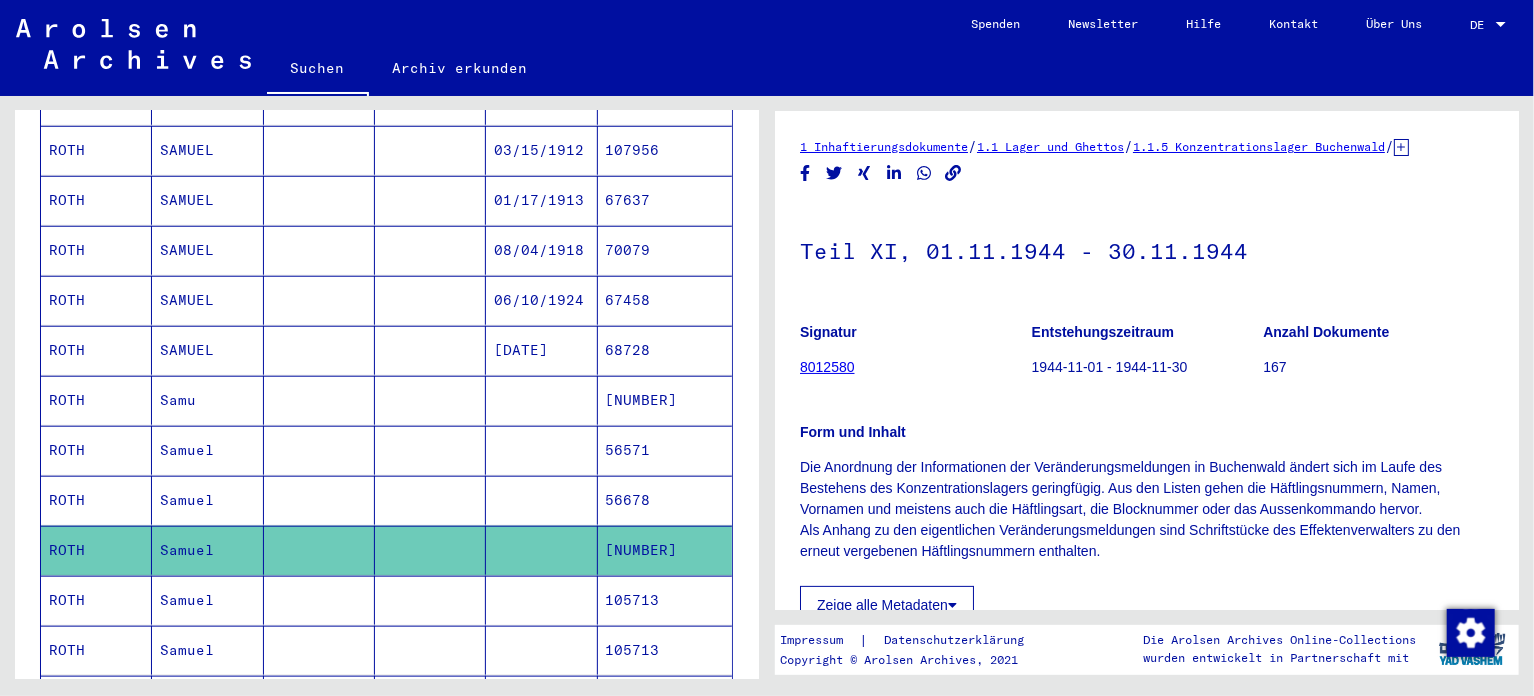 scroll, scrollTop: 400, scrollLeft: 0, axis: vertical 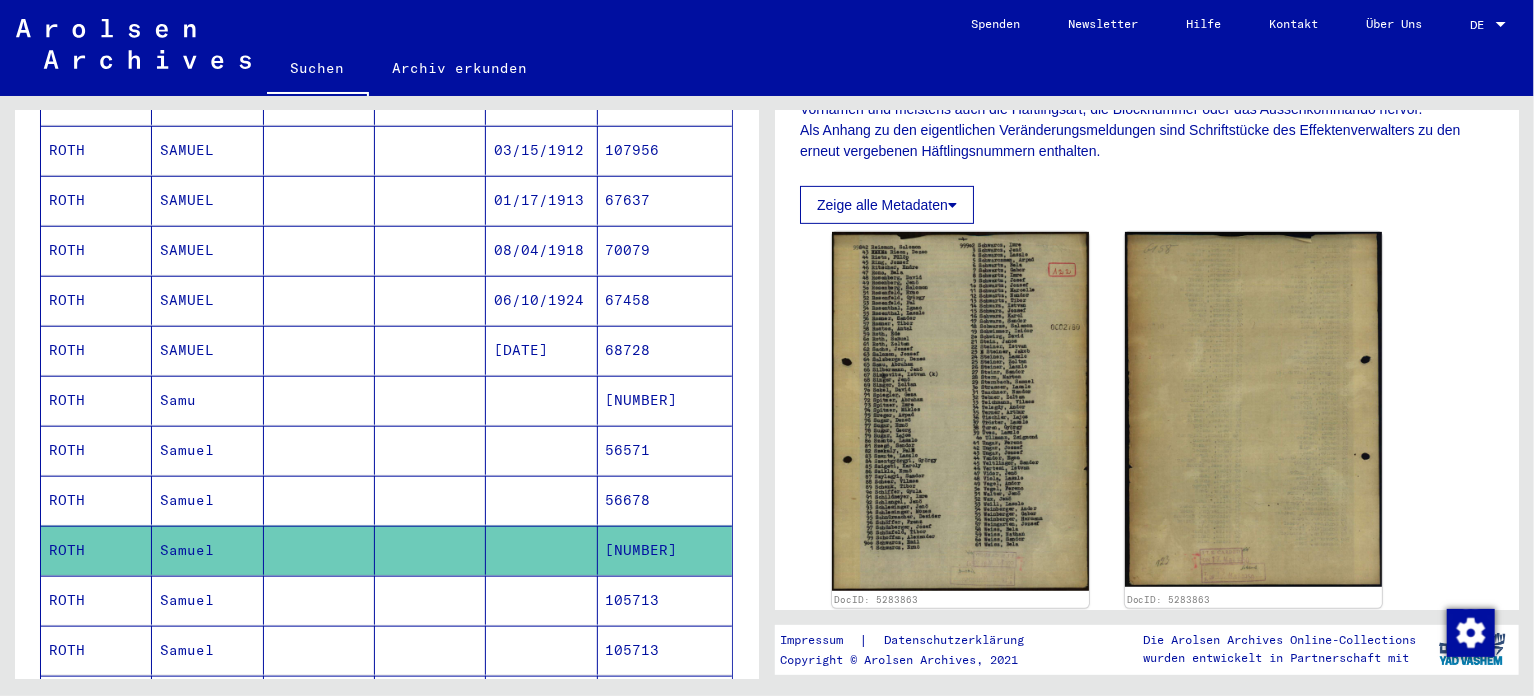 click on "Samuel" at bounding box center (207, 650) 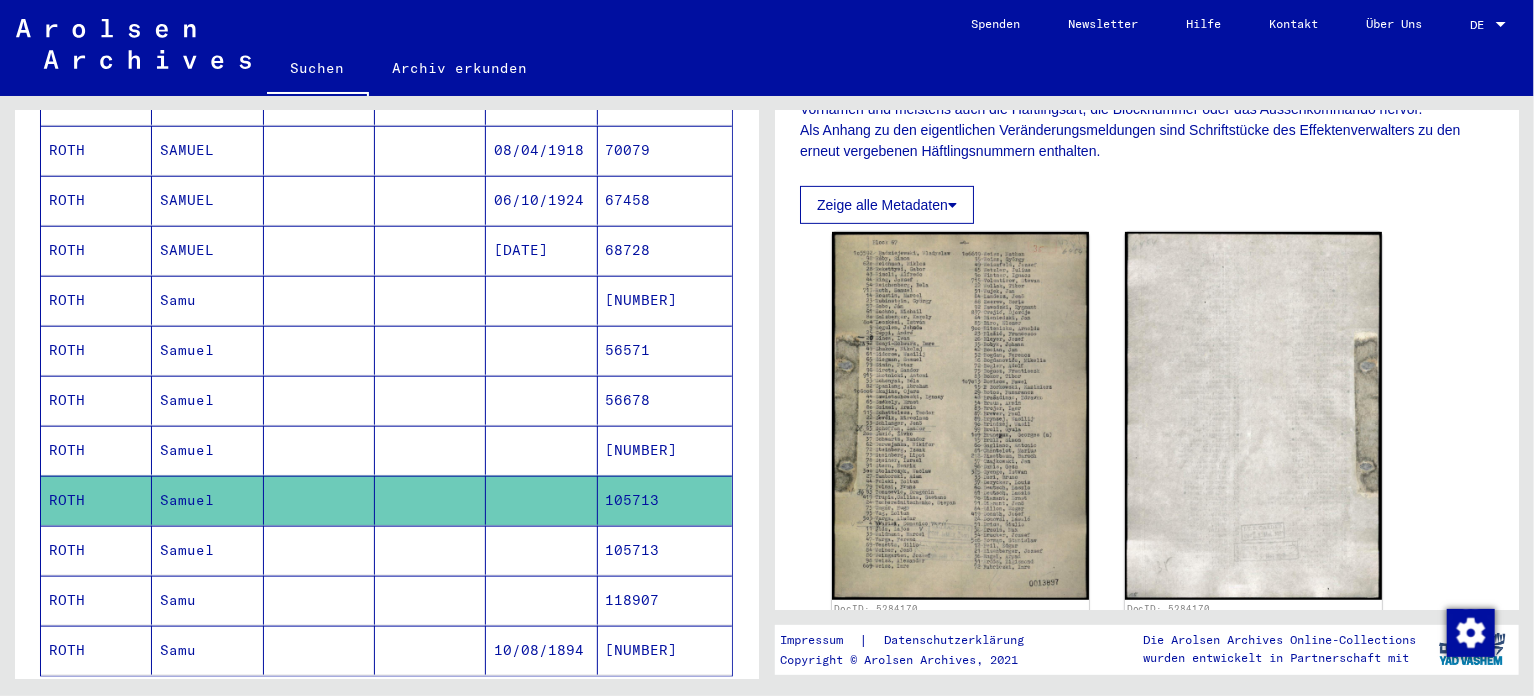 click on "Samuel" at bounding box center (207, 600) 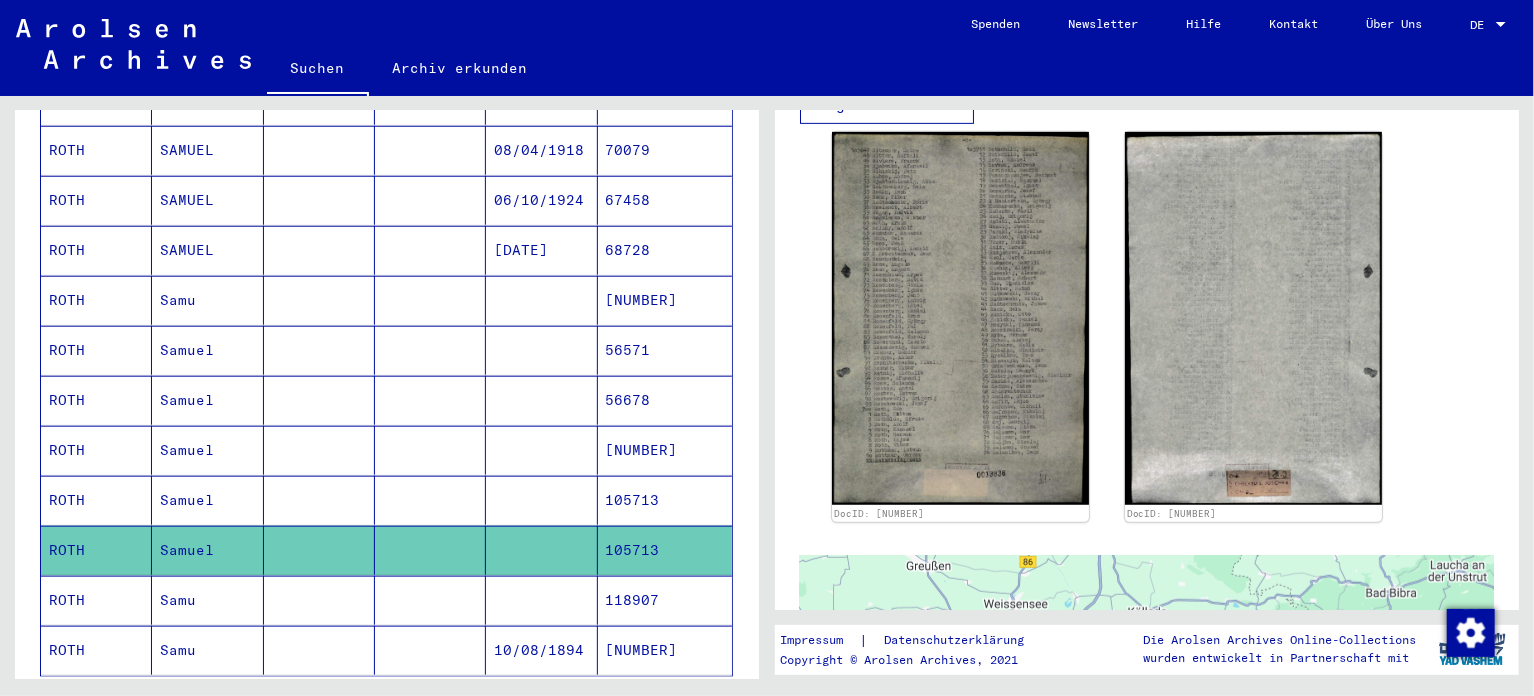 click on "Samu" at bounding box center [207, 650] 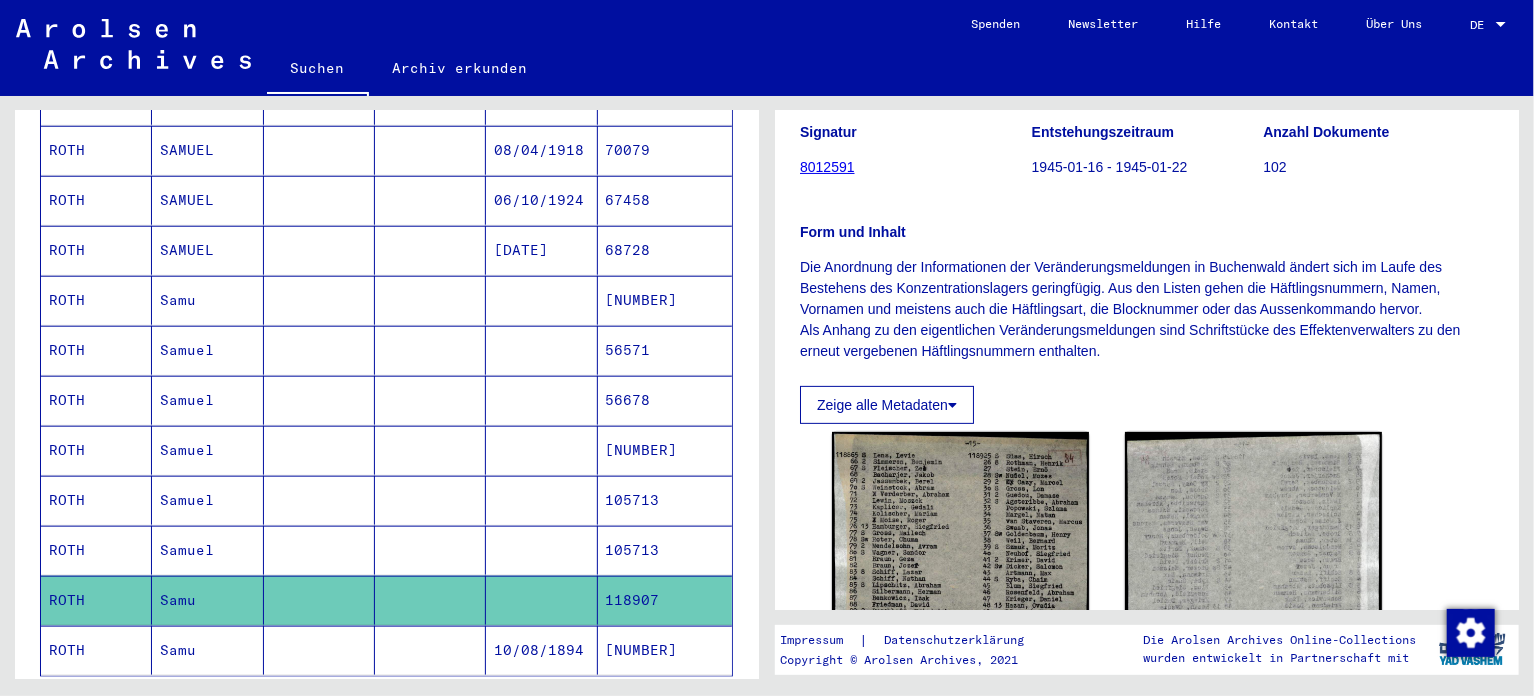 click on "Samu" 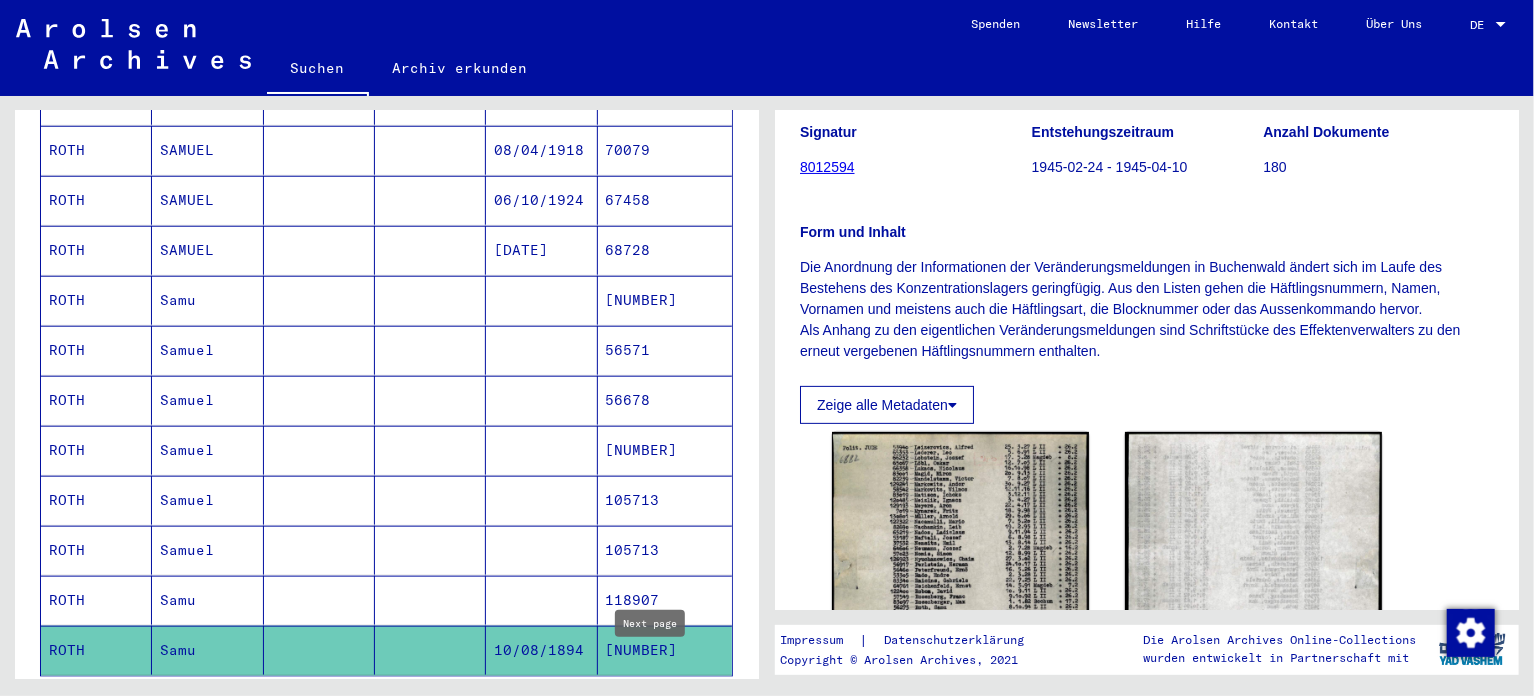click 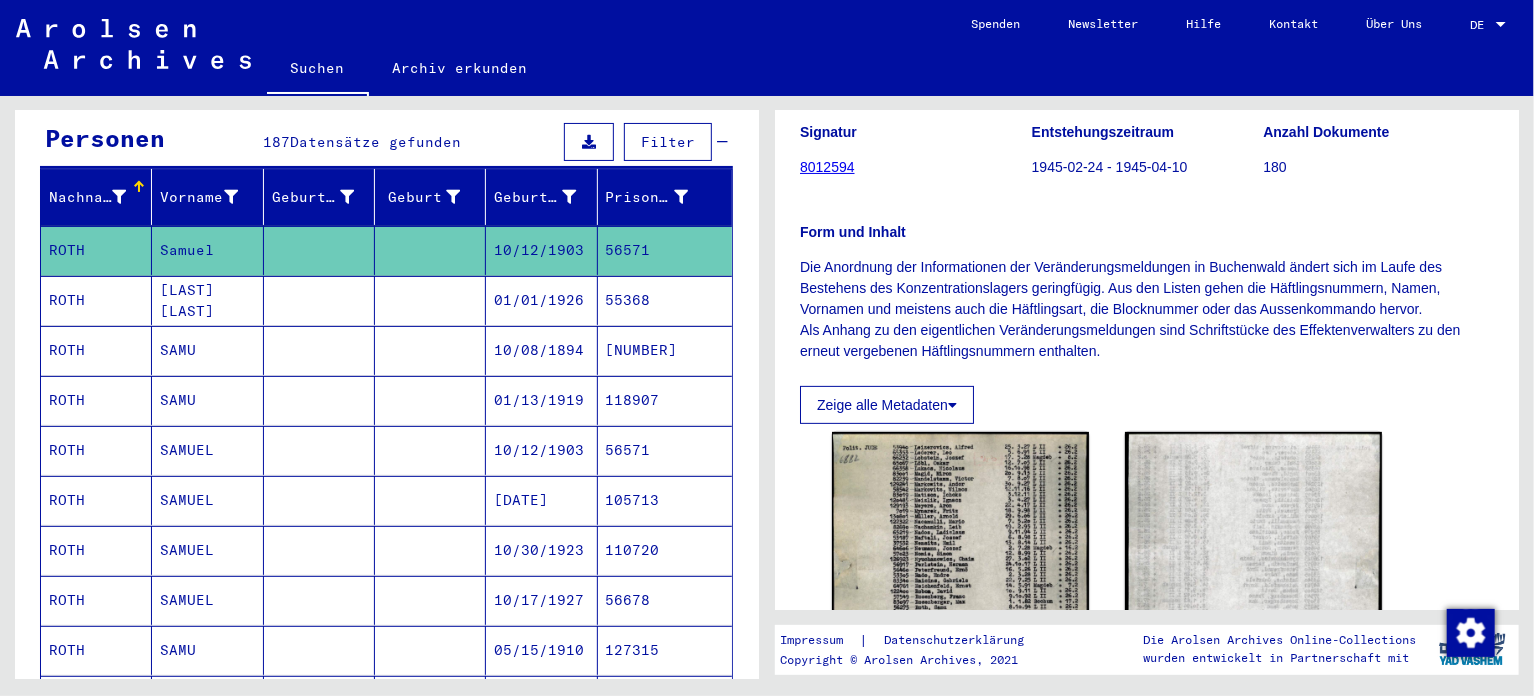 click on "SAMU" at bounding box center (207, 450) 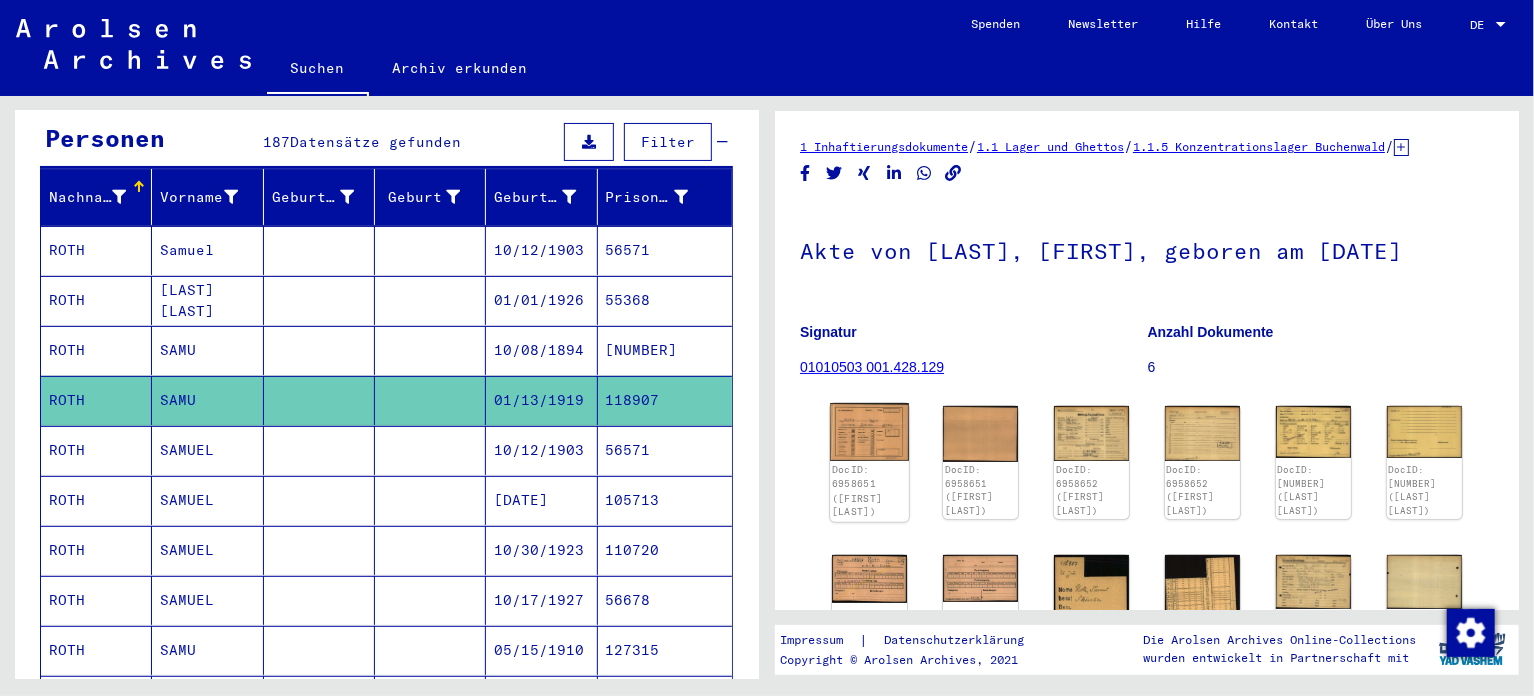 click 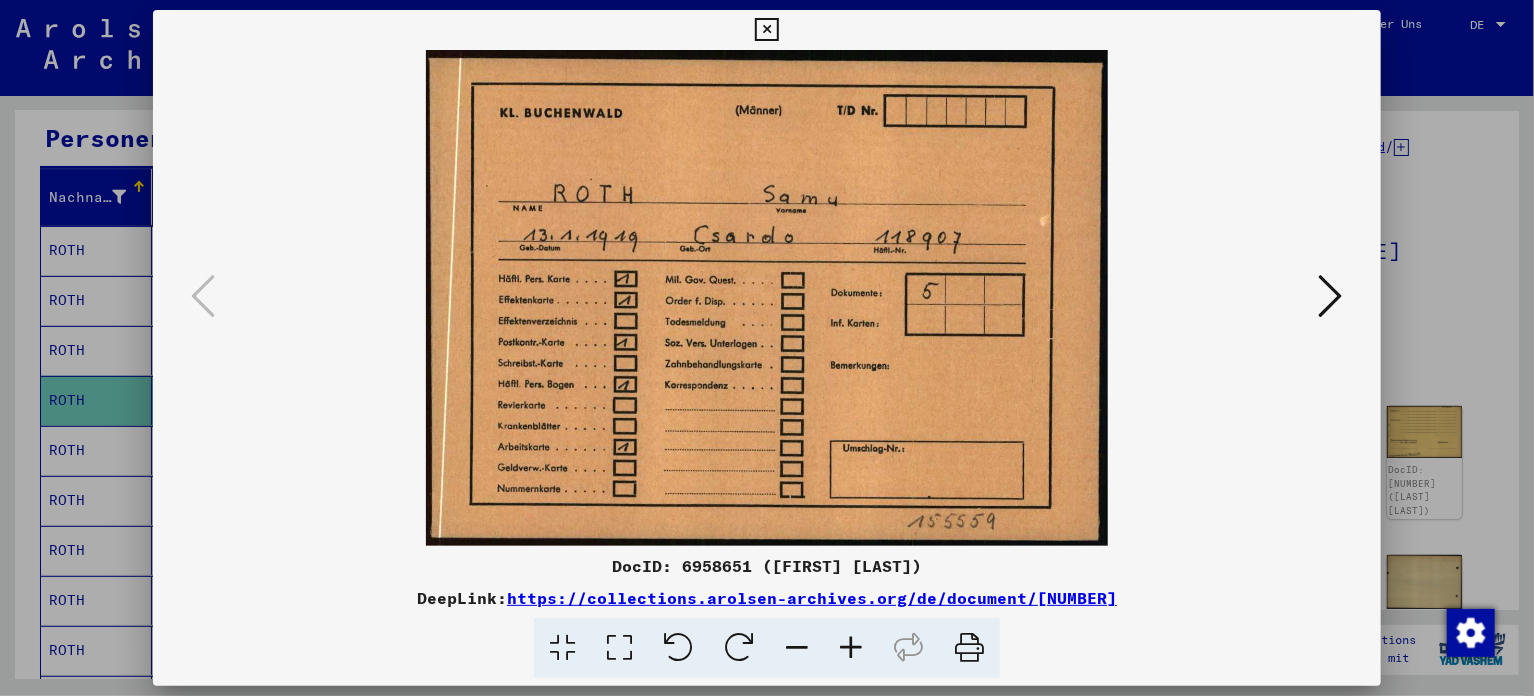 click at bounding box center (766, 30) 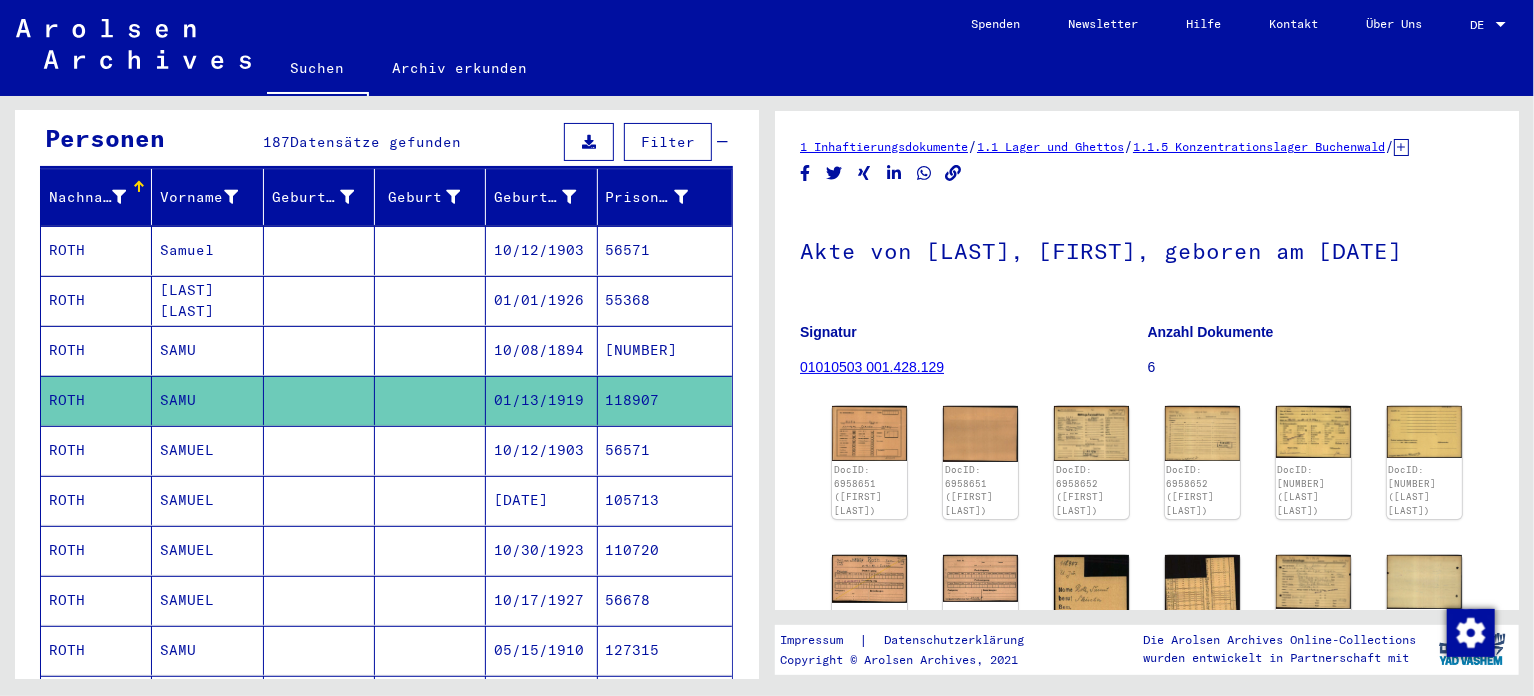 click on "SAMUEL" at bounding box center [207, 600] 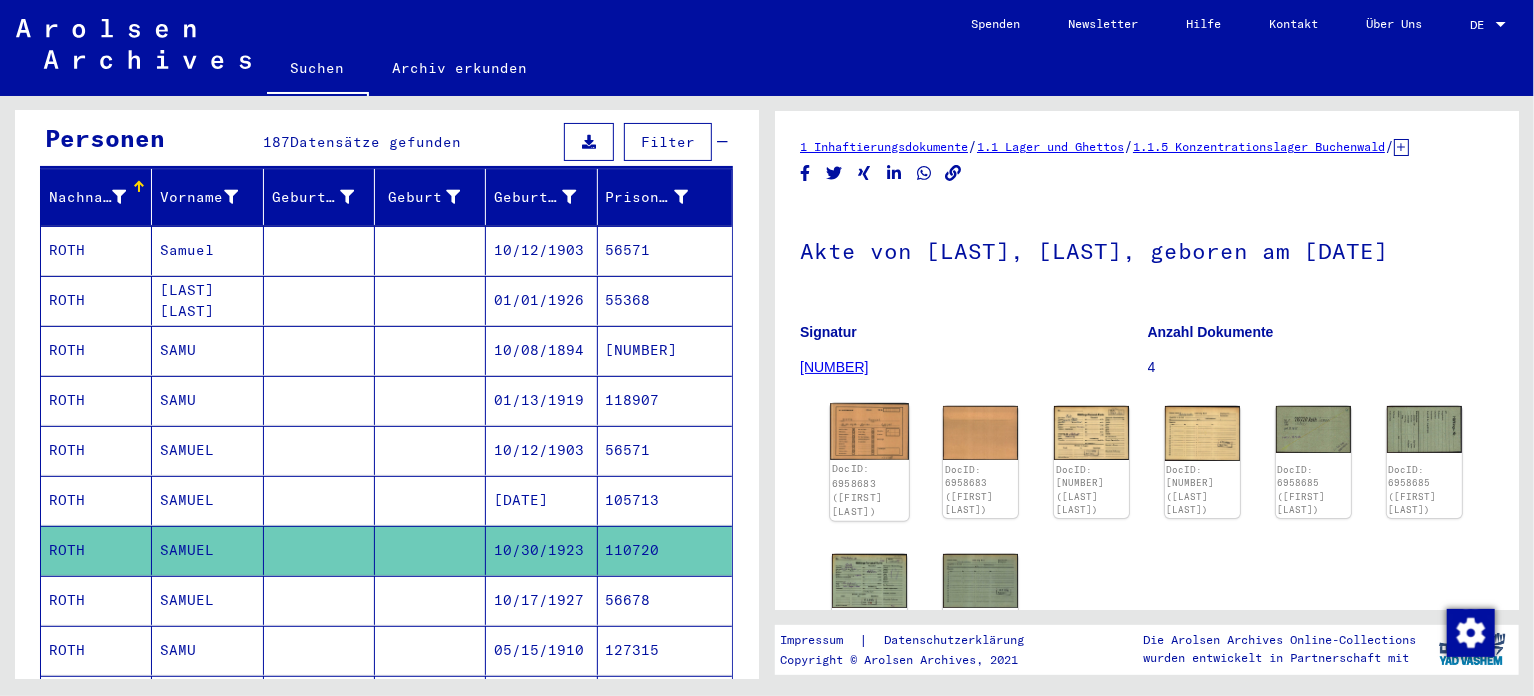 click 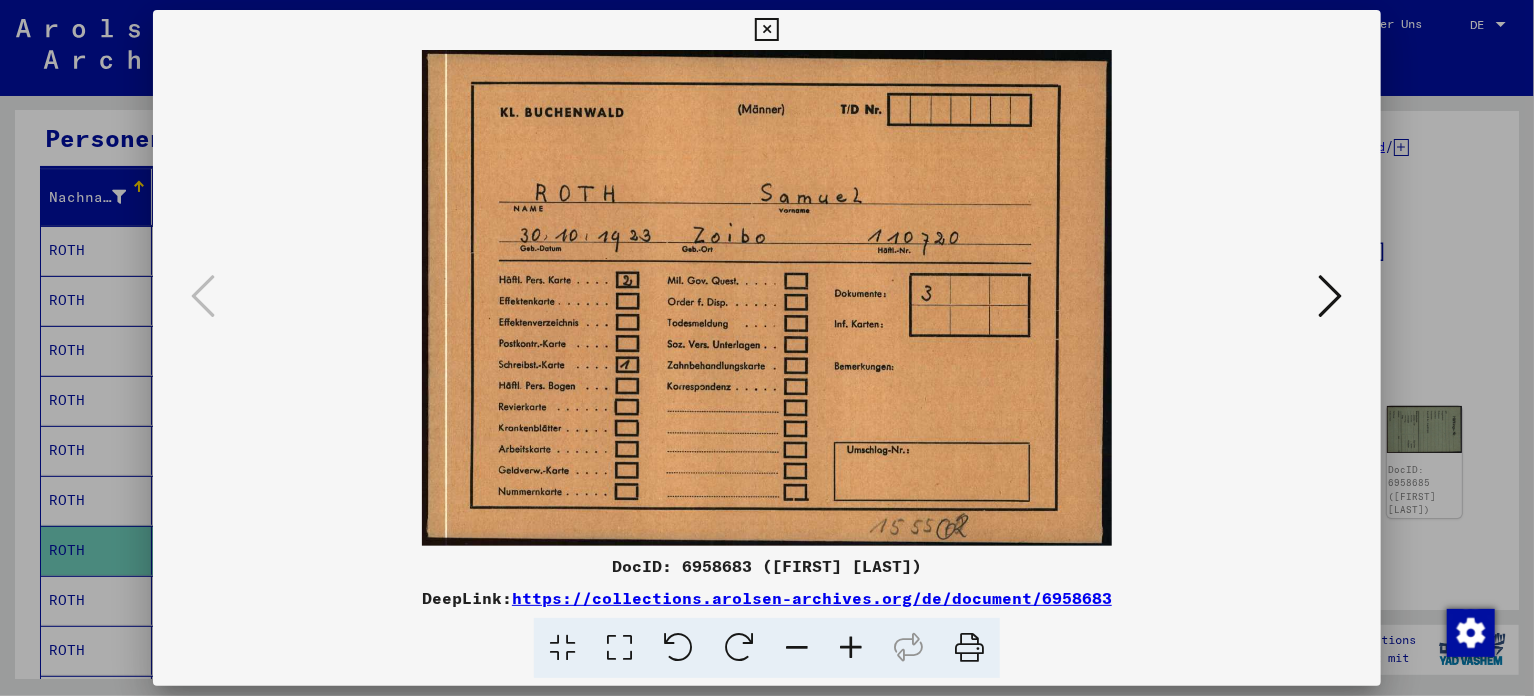 click at bounding box center (766, 30) 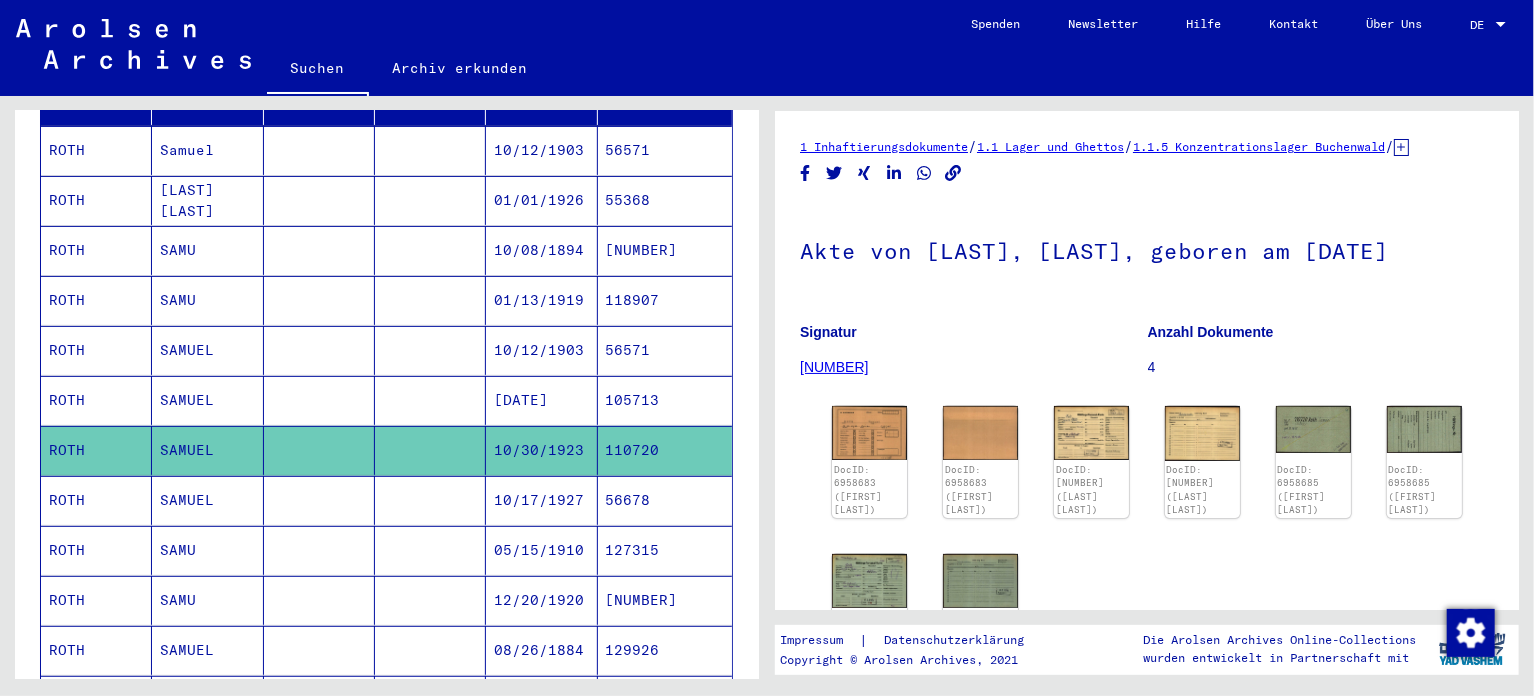 click on "SAMUEL" at bounding box center [207, 550] 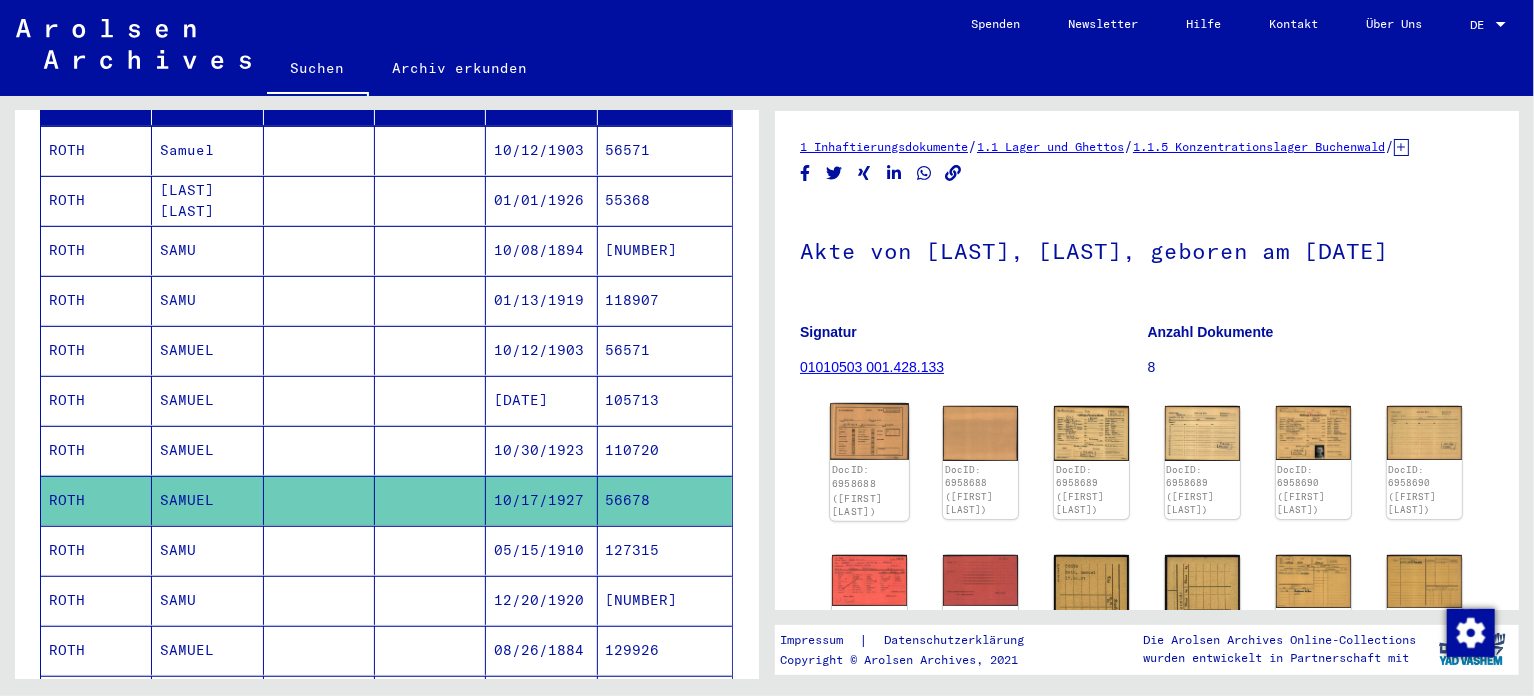 click 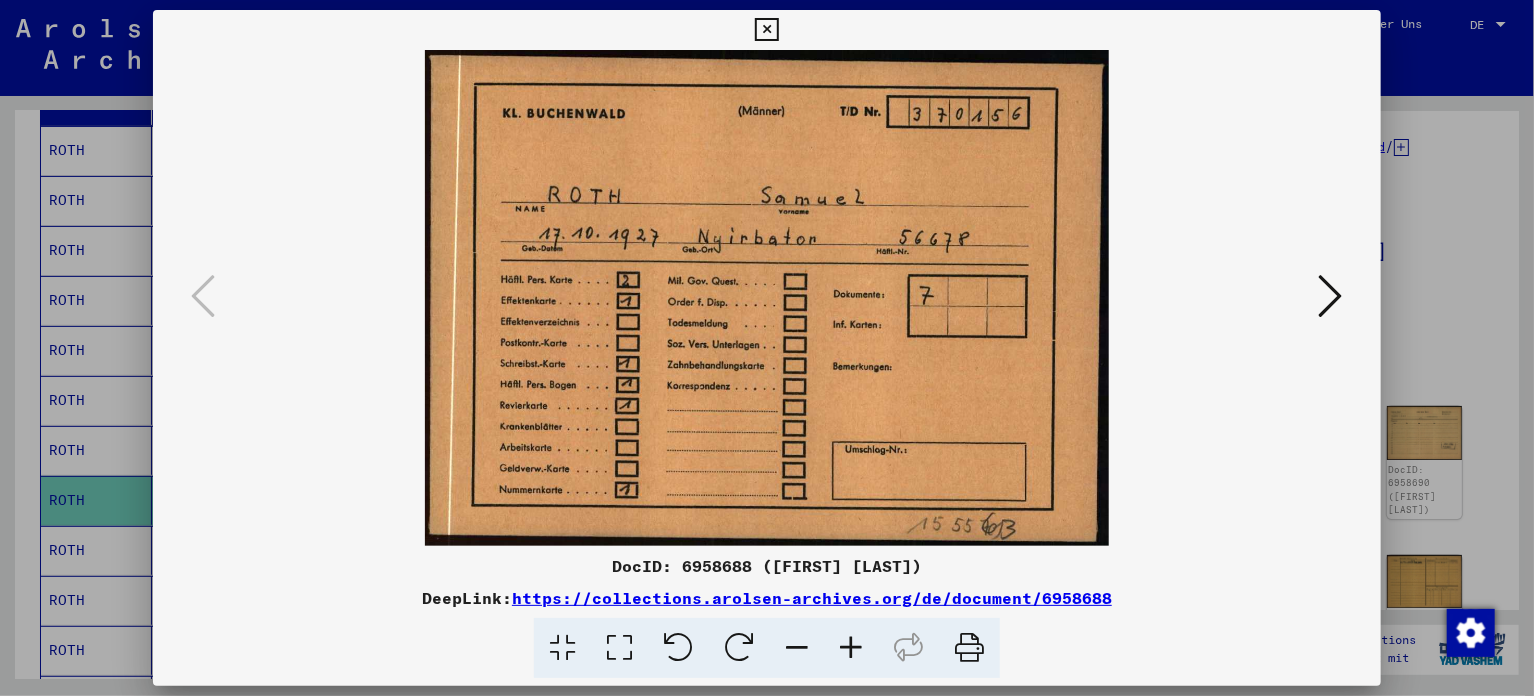 click at bounding box center (766, 298) 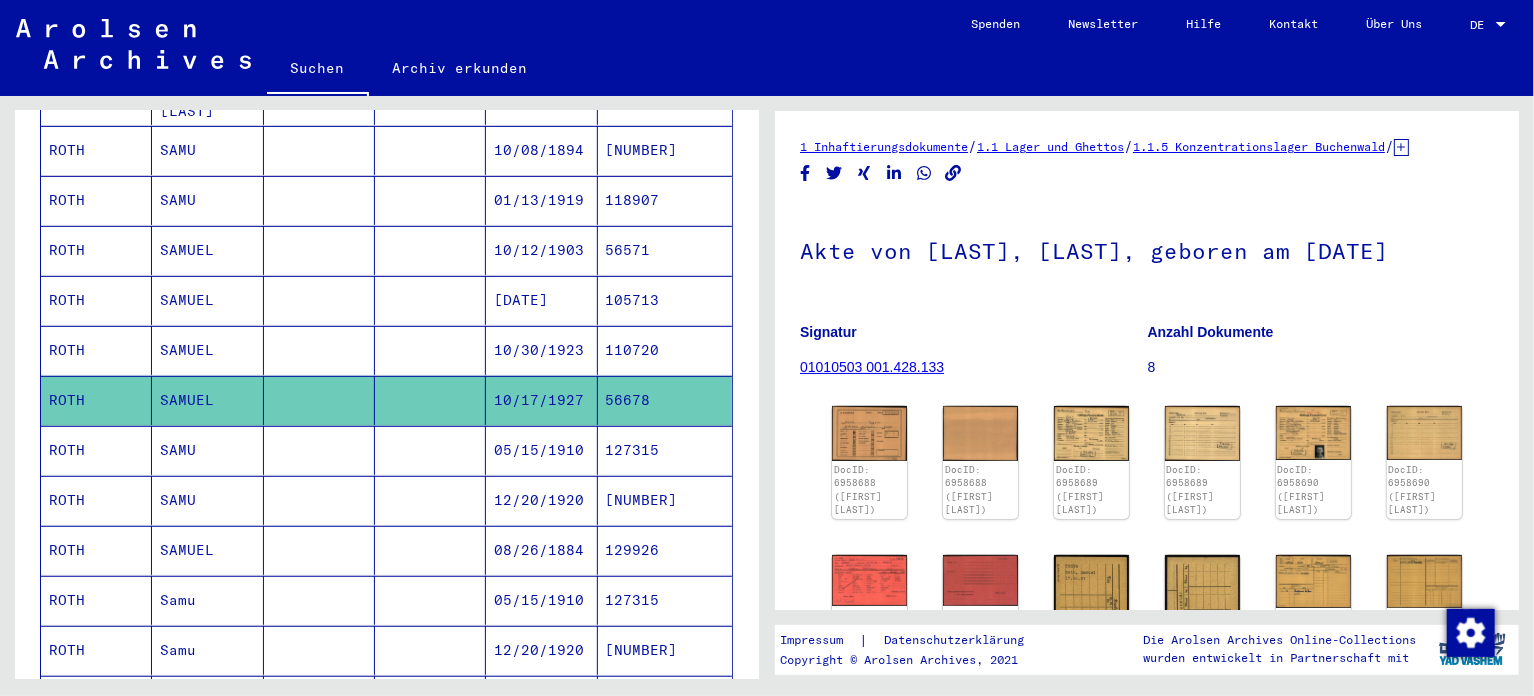 click on "SAMU" at bounding box center (207, 500) 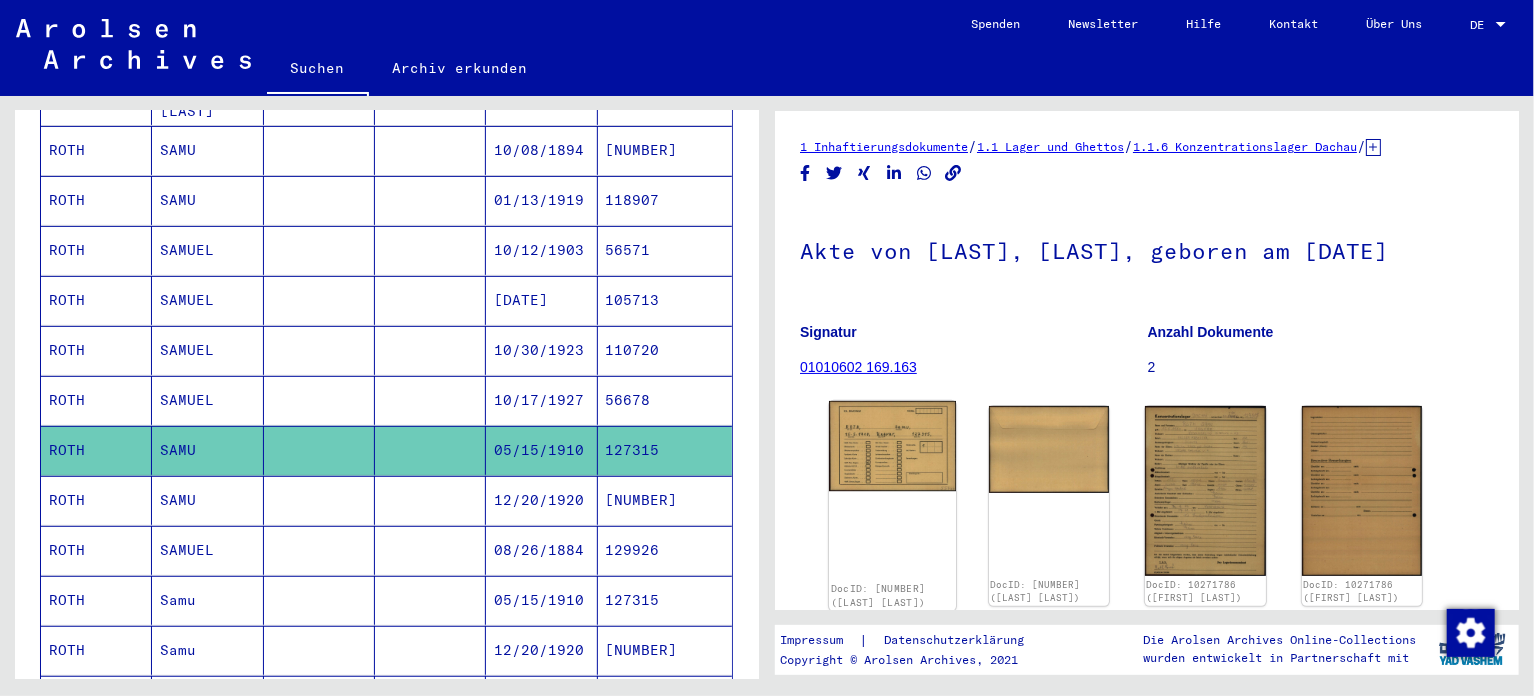 click 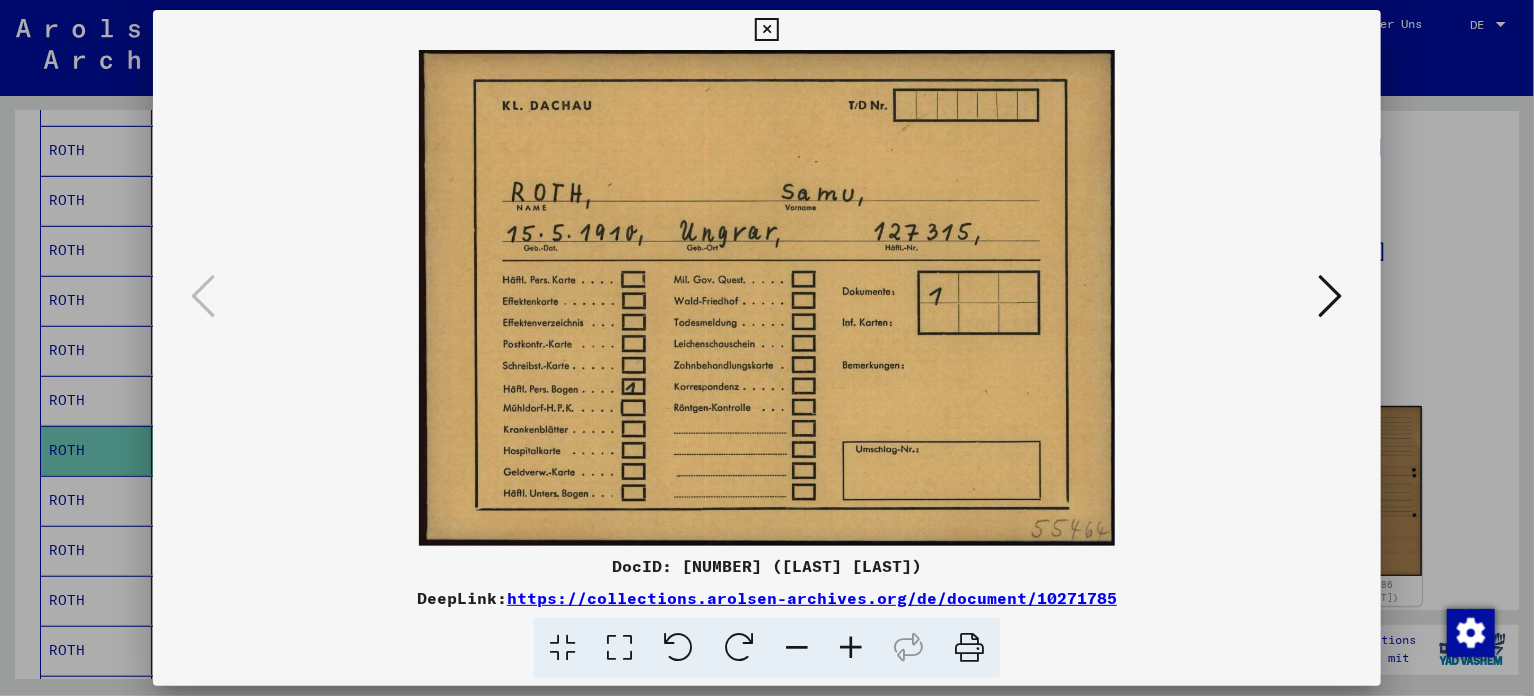 click at bounding box center [766, 30] 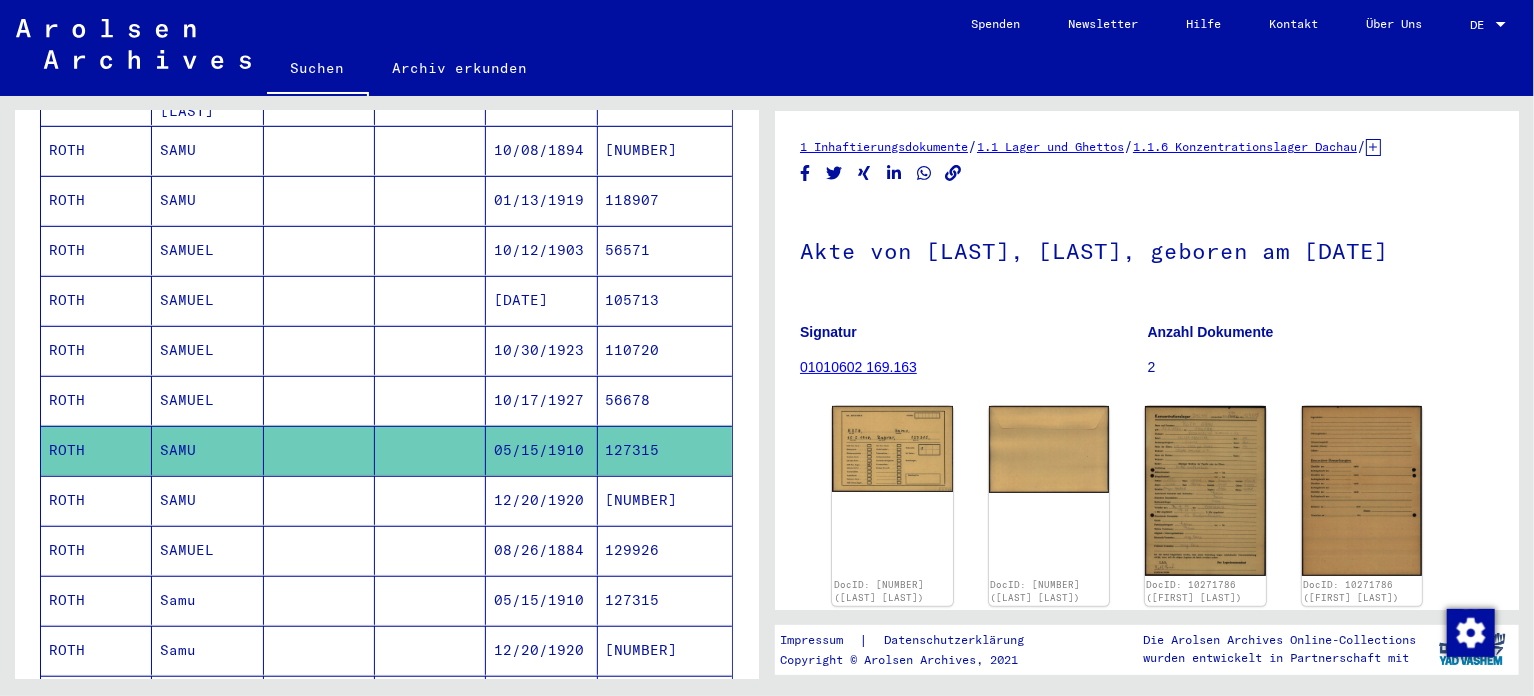 click on "SAMU" at bounding box center [207, 550] 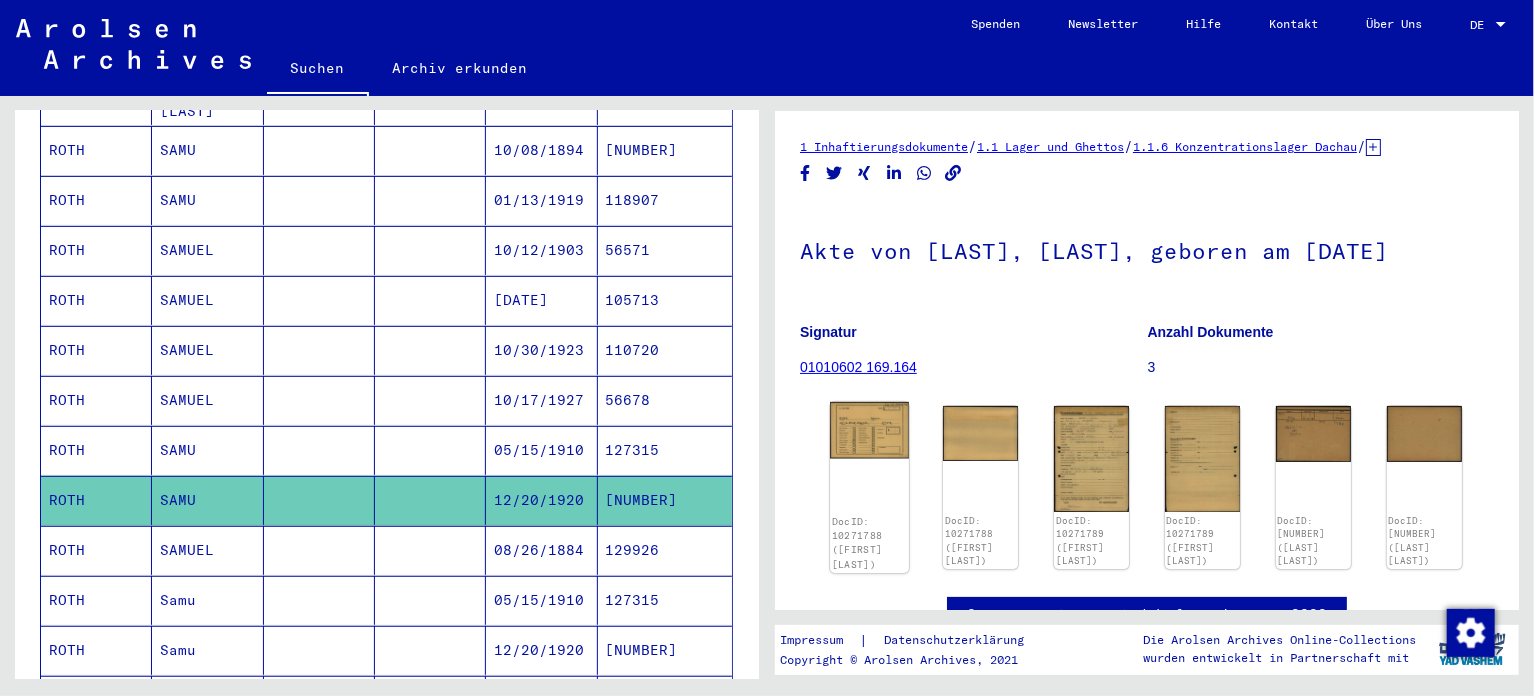 click 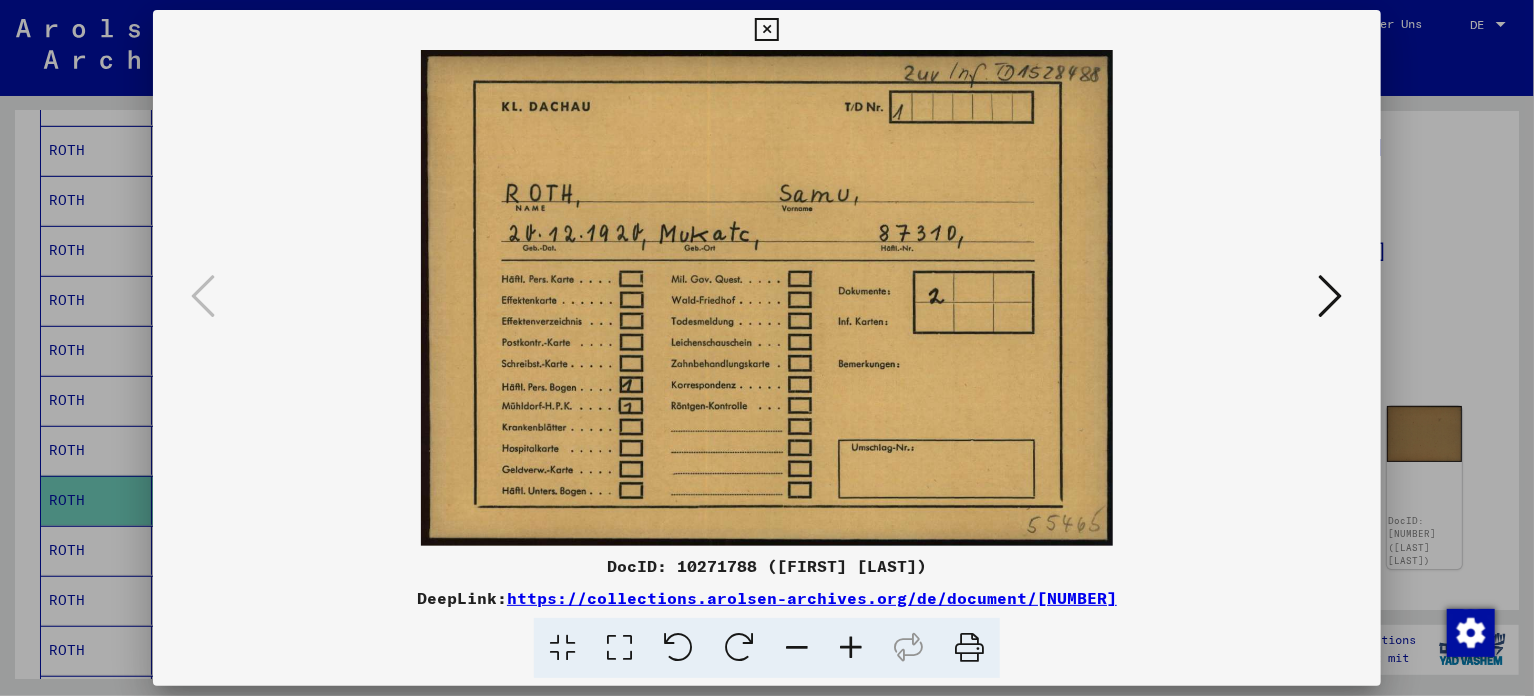 click at bounding box center [766, 30] 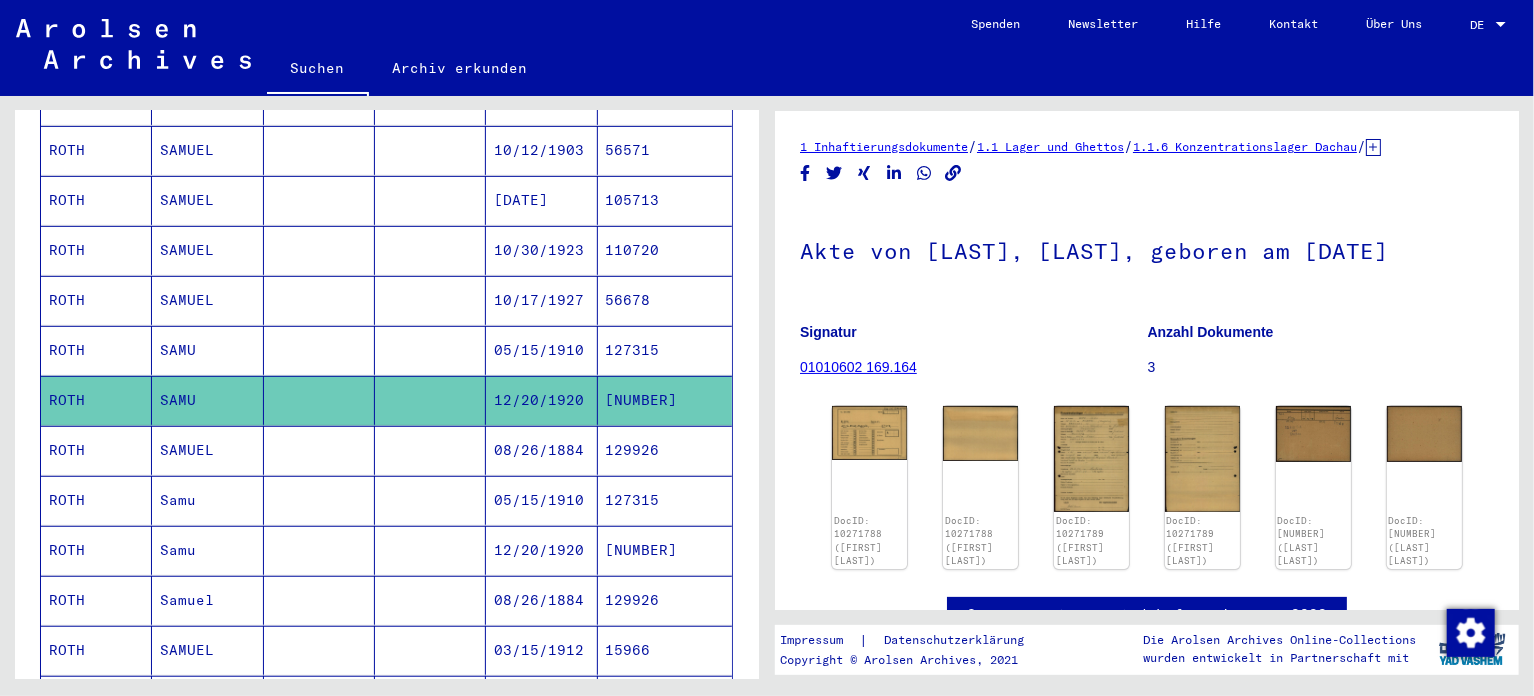 click on "Samu" at bounding box center (207, 600) 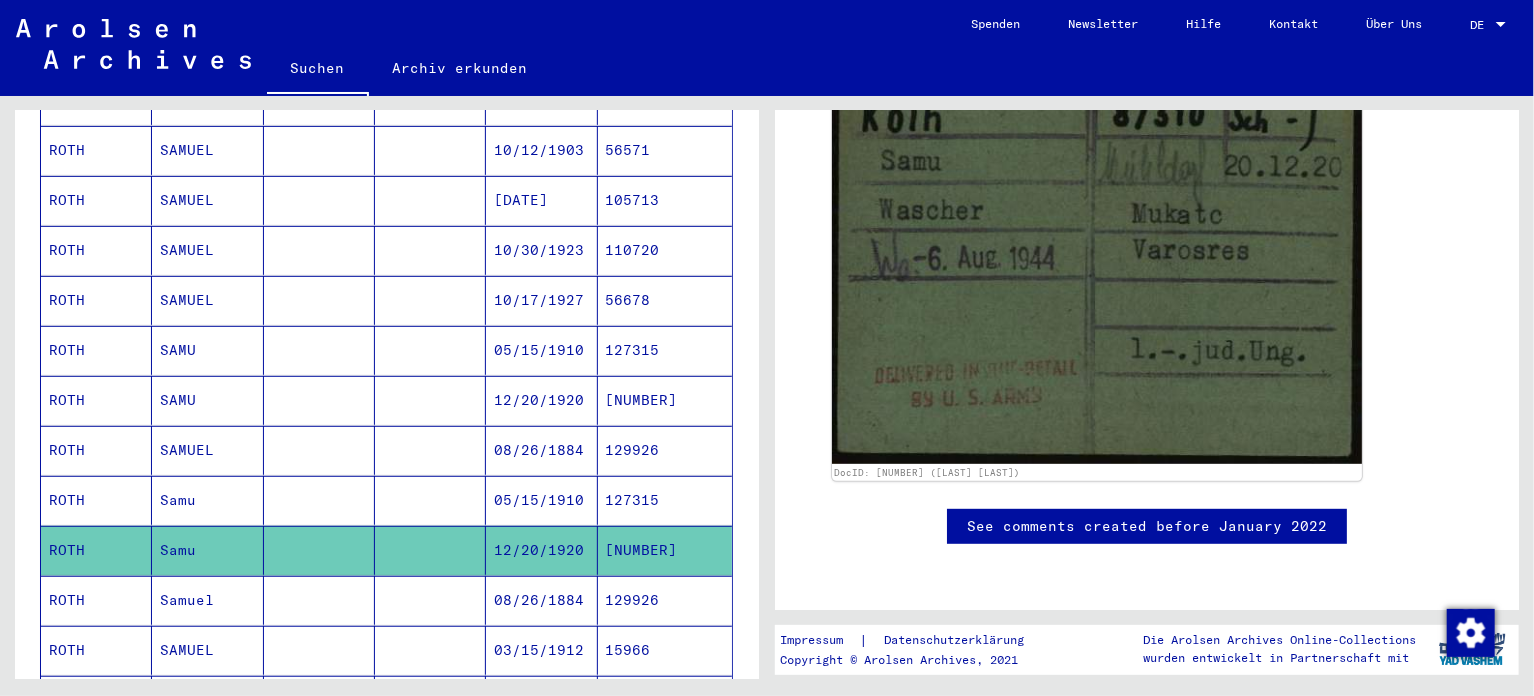 scroll, scrollTop: 400, scrollLeft: 0, axis: vertical 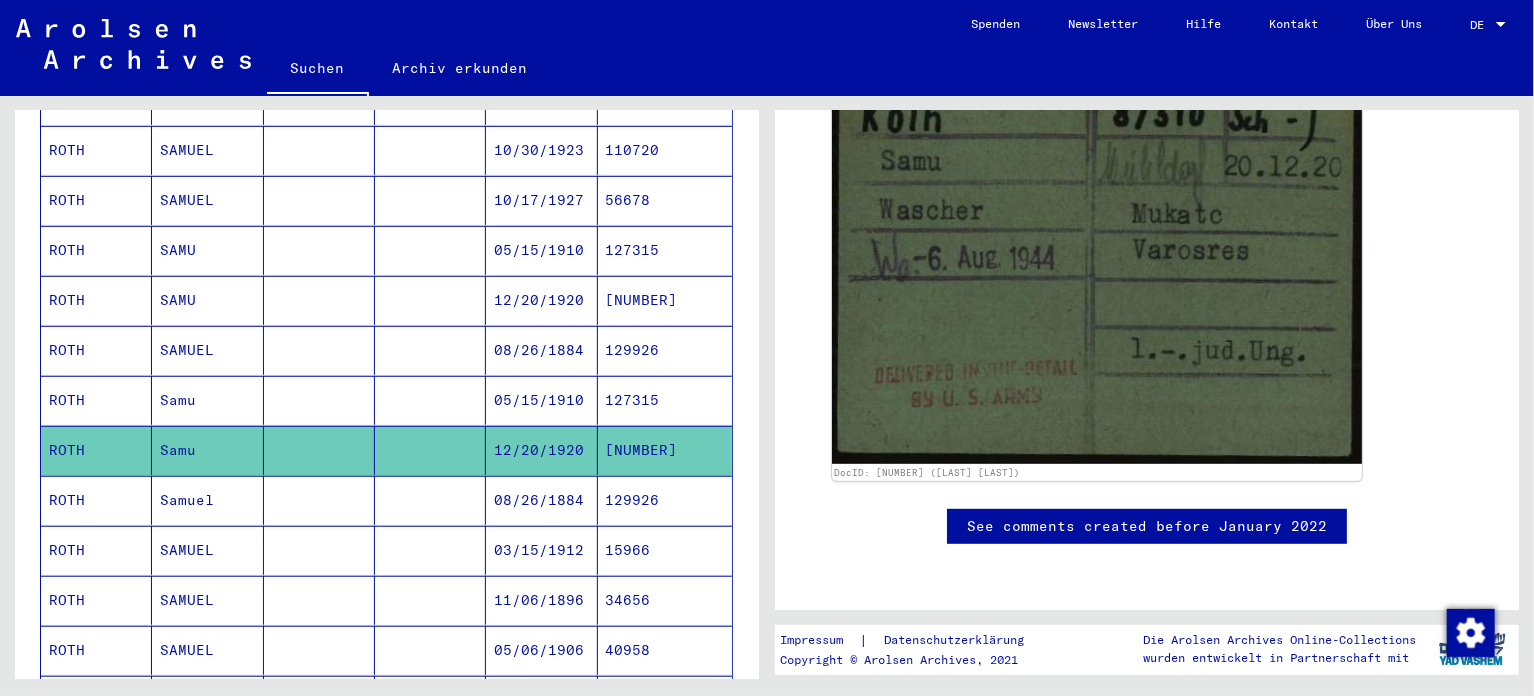 click on "SAMUEL" at bounding box center [207, 600] 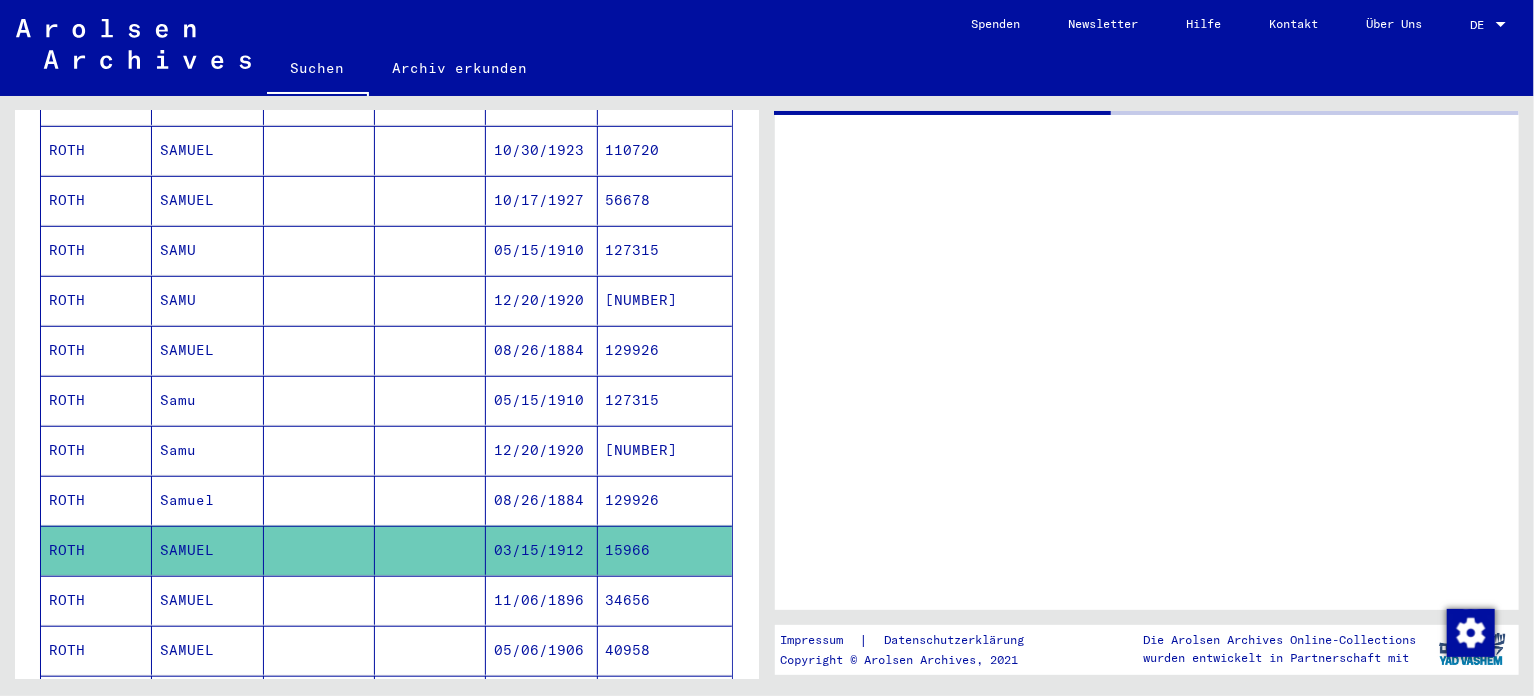 scroll, scrollTop: 0, scrollLeft: 0, axis: both 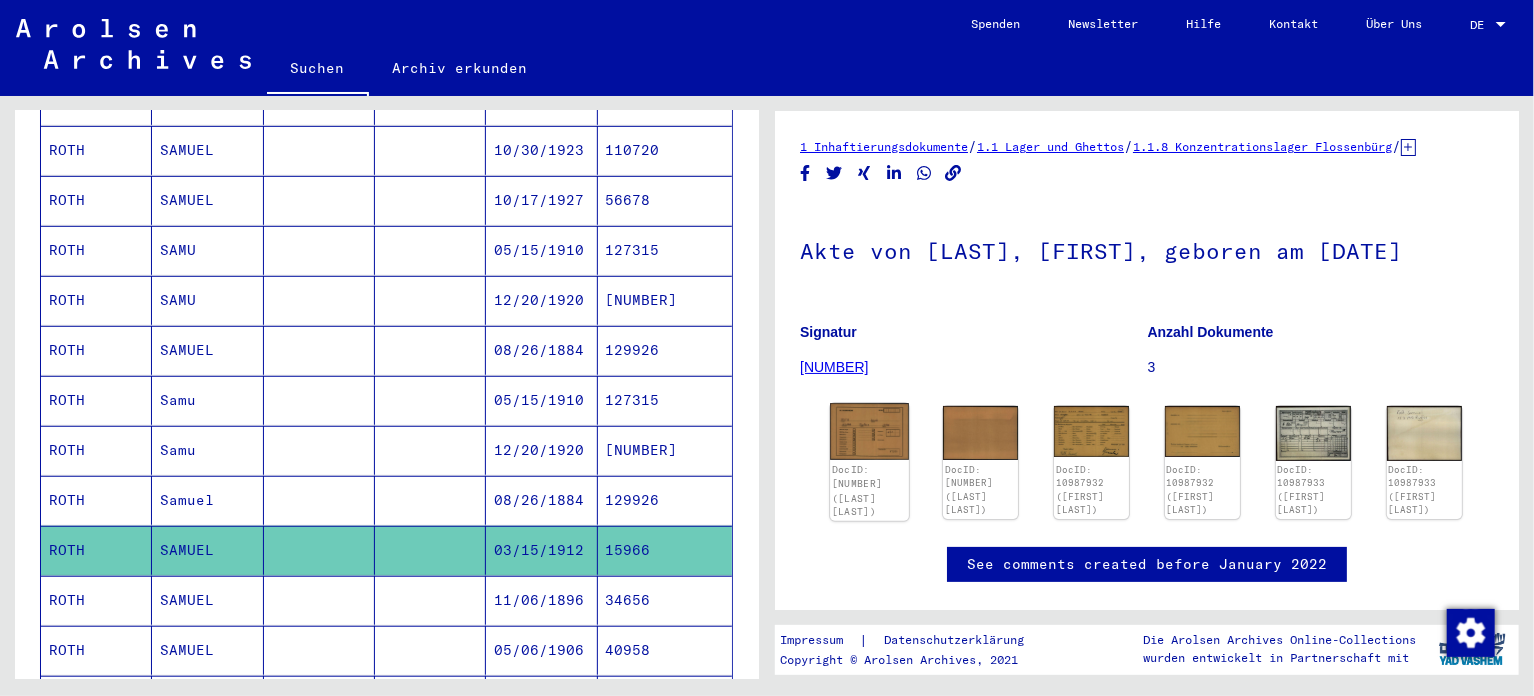 click 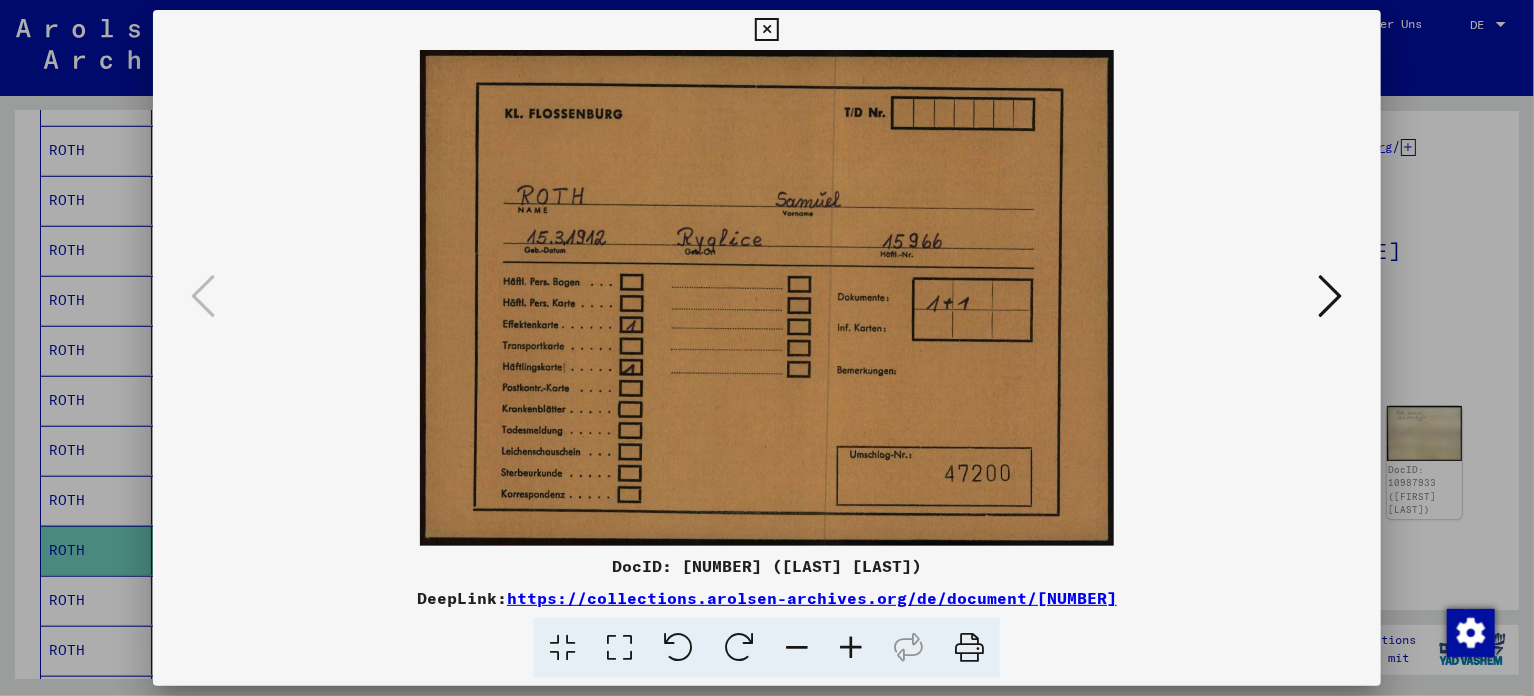 click at bounding box center [1331, 296] 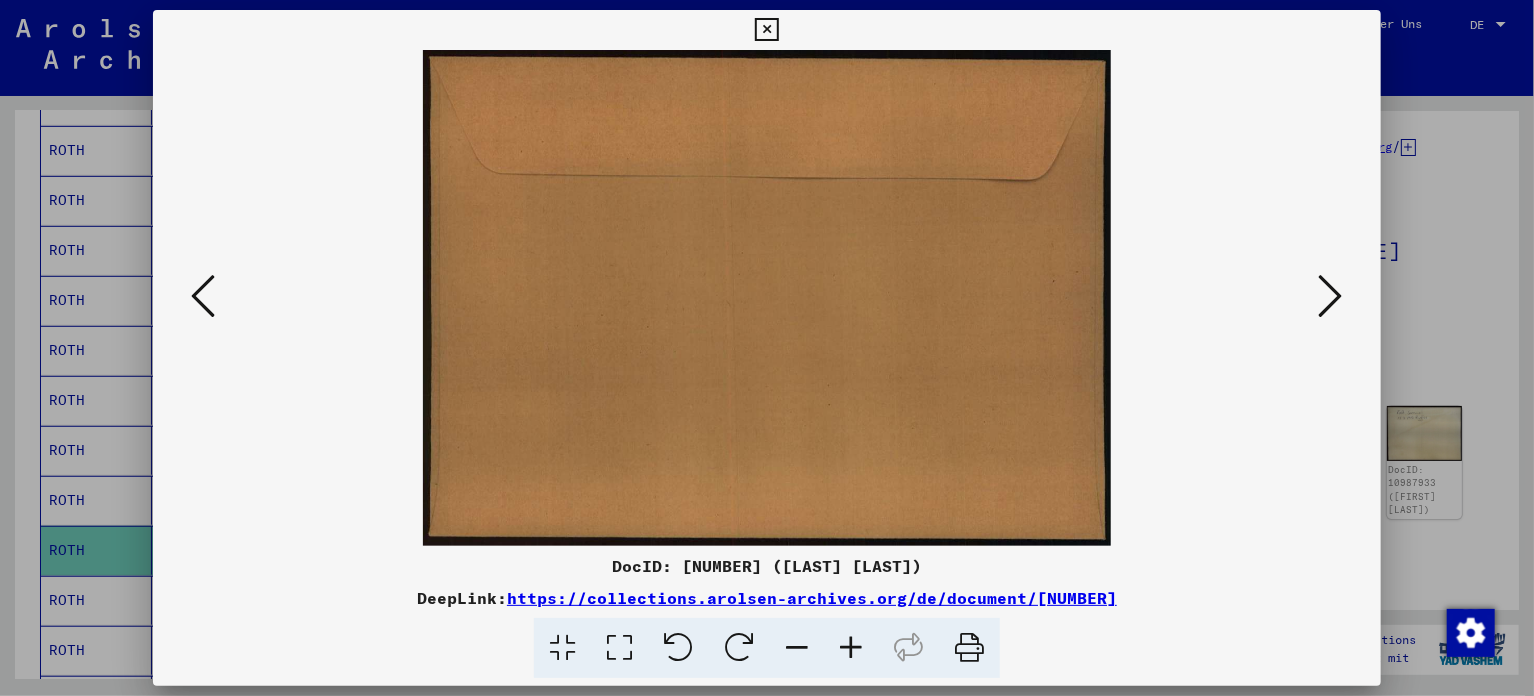click at bounding box center (766, 30) 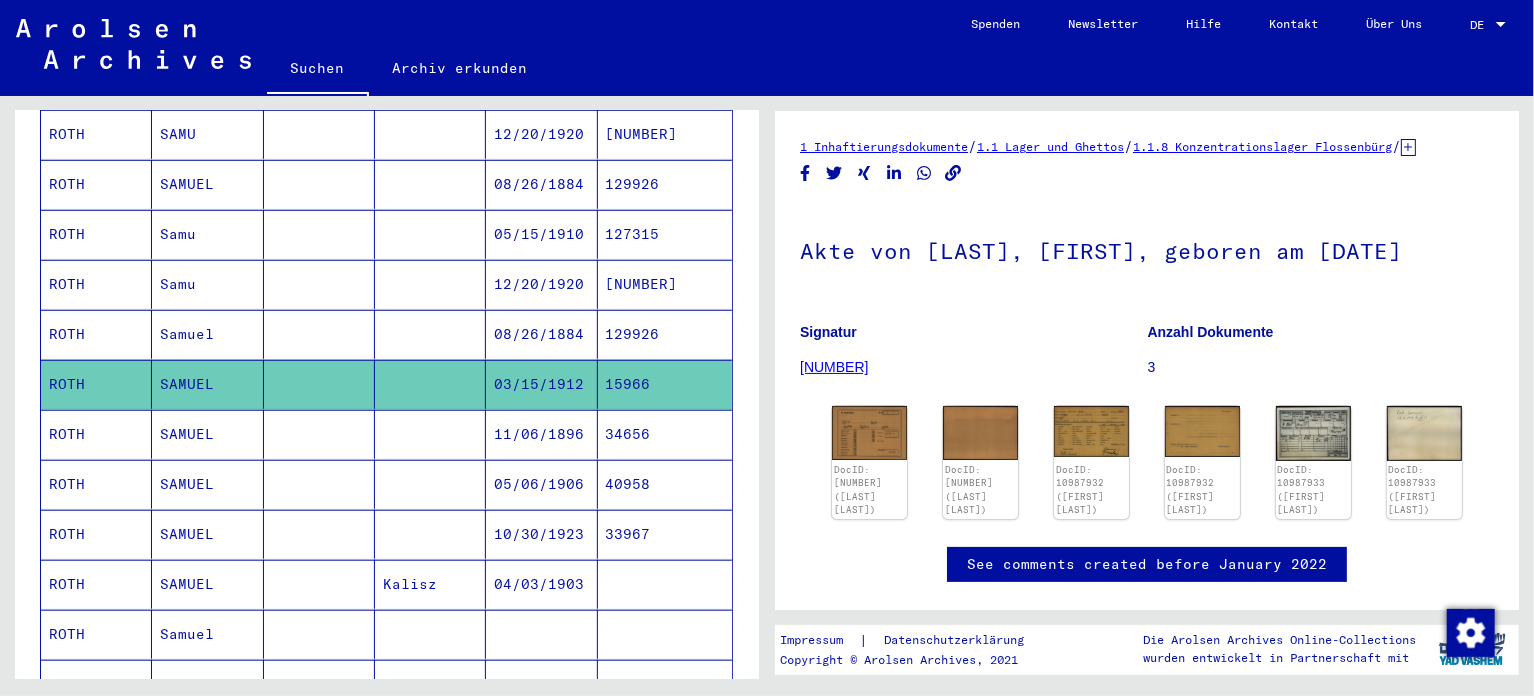 scroll, scrollTop: 800, scrollLeft: 0, axis: vertical 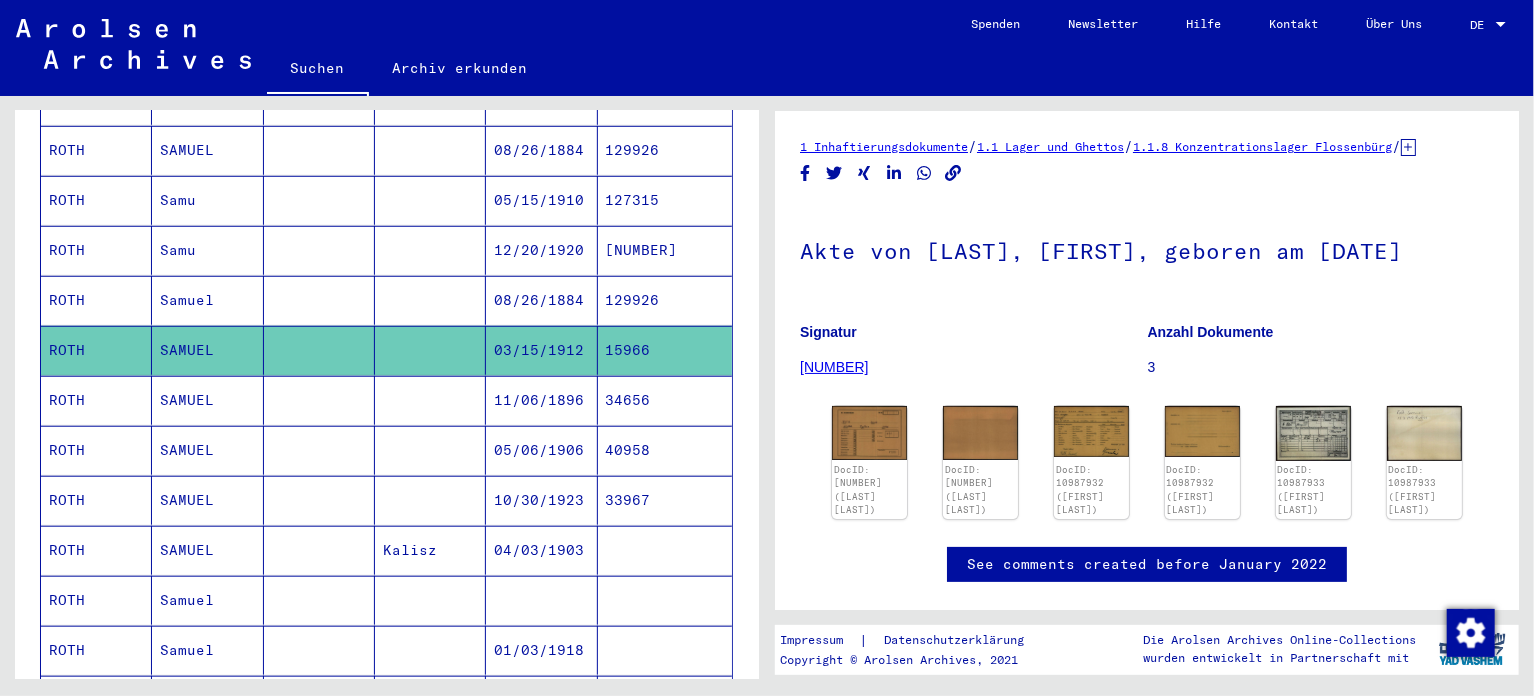 click on "SAMUEL" at bounding box center [207, 550] 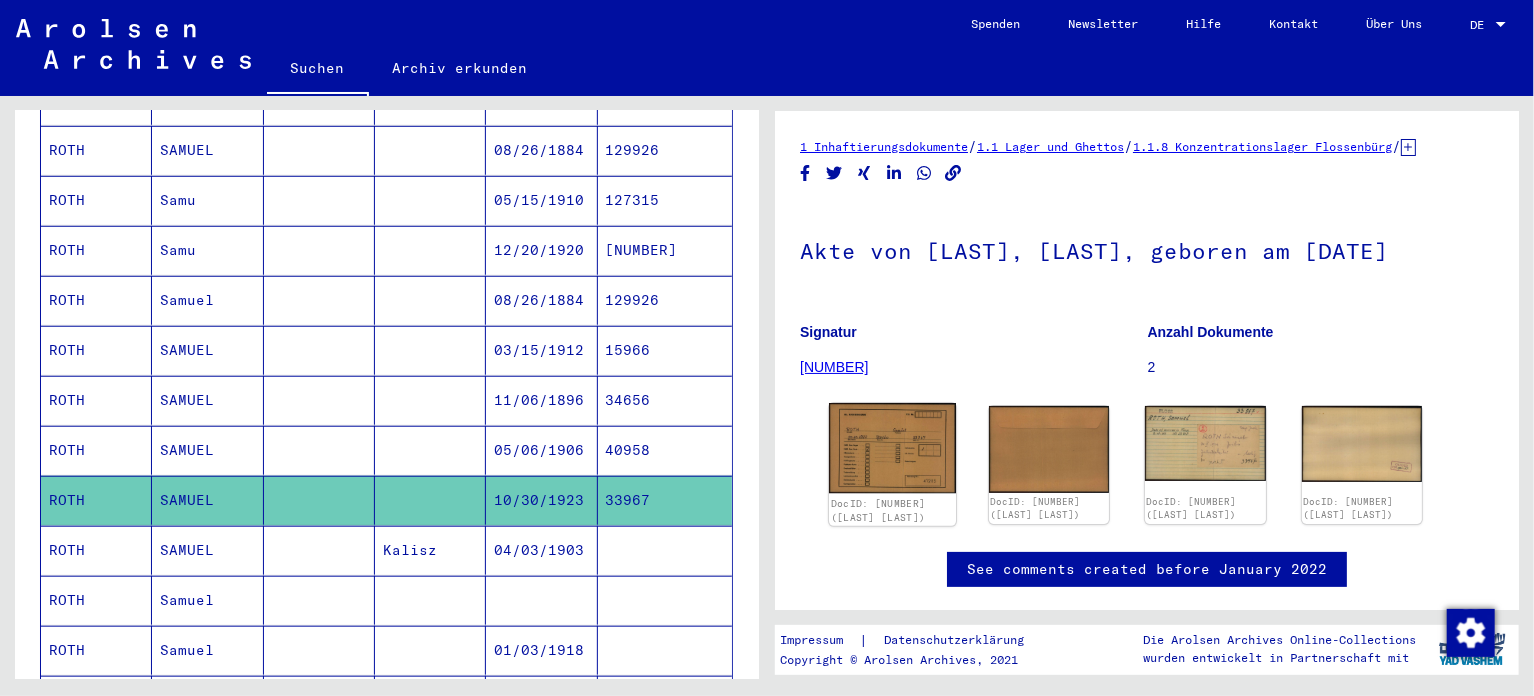 scroll, scrollTop: 0, scrollLeft: 0, axis: both 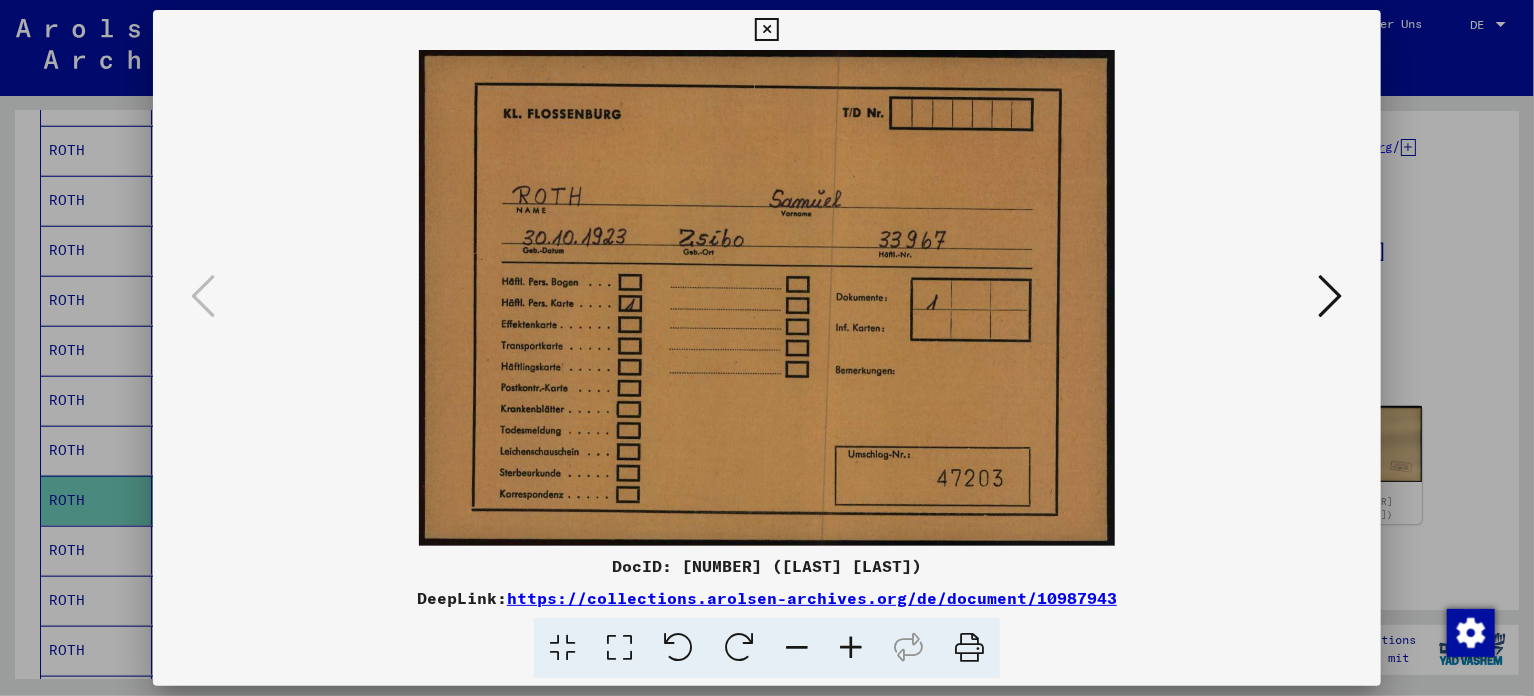 click at bounding box center (766, 30) 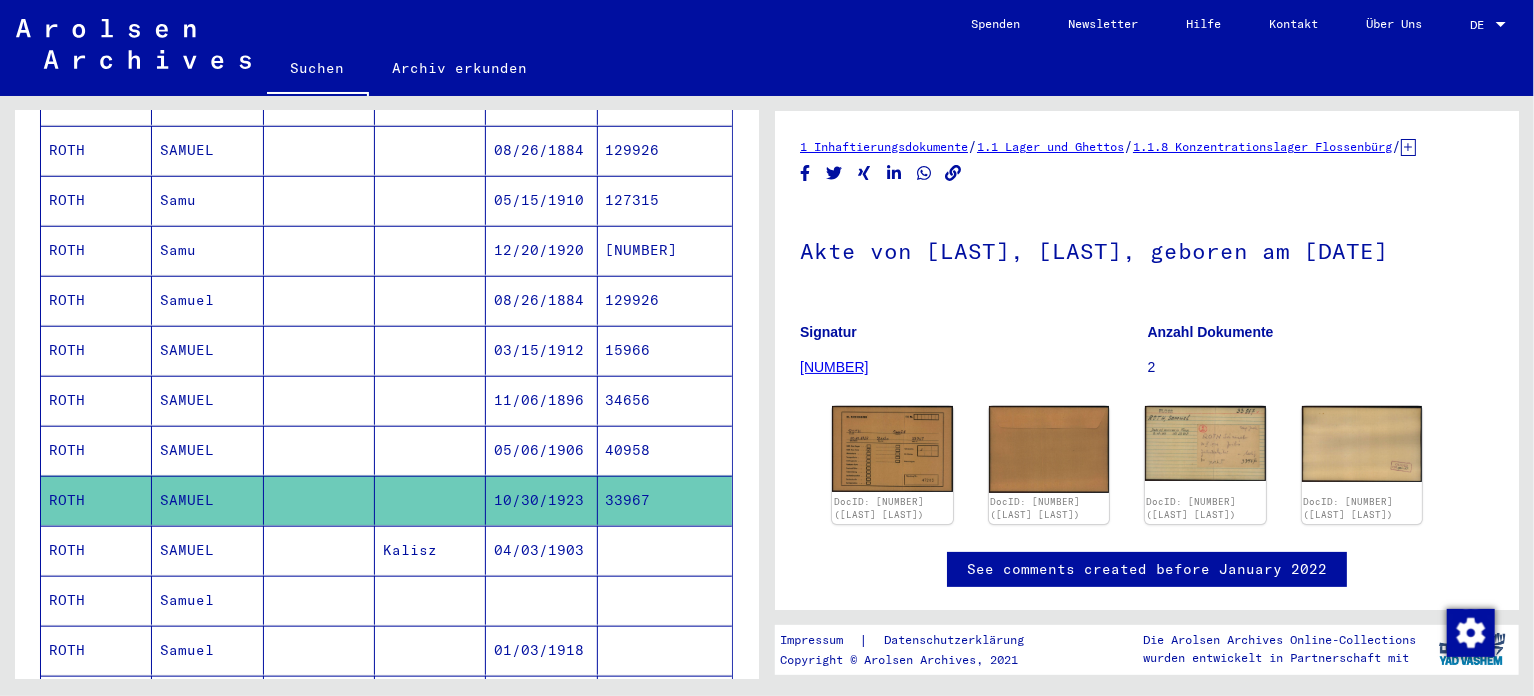 click on "Samuel" at bounding box center [207, 650] 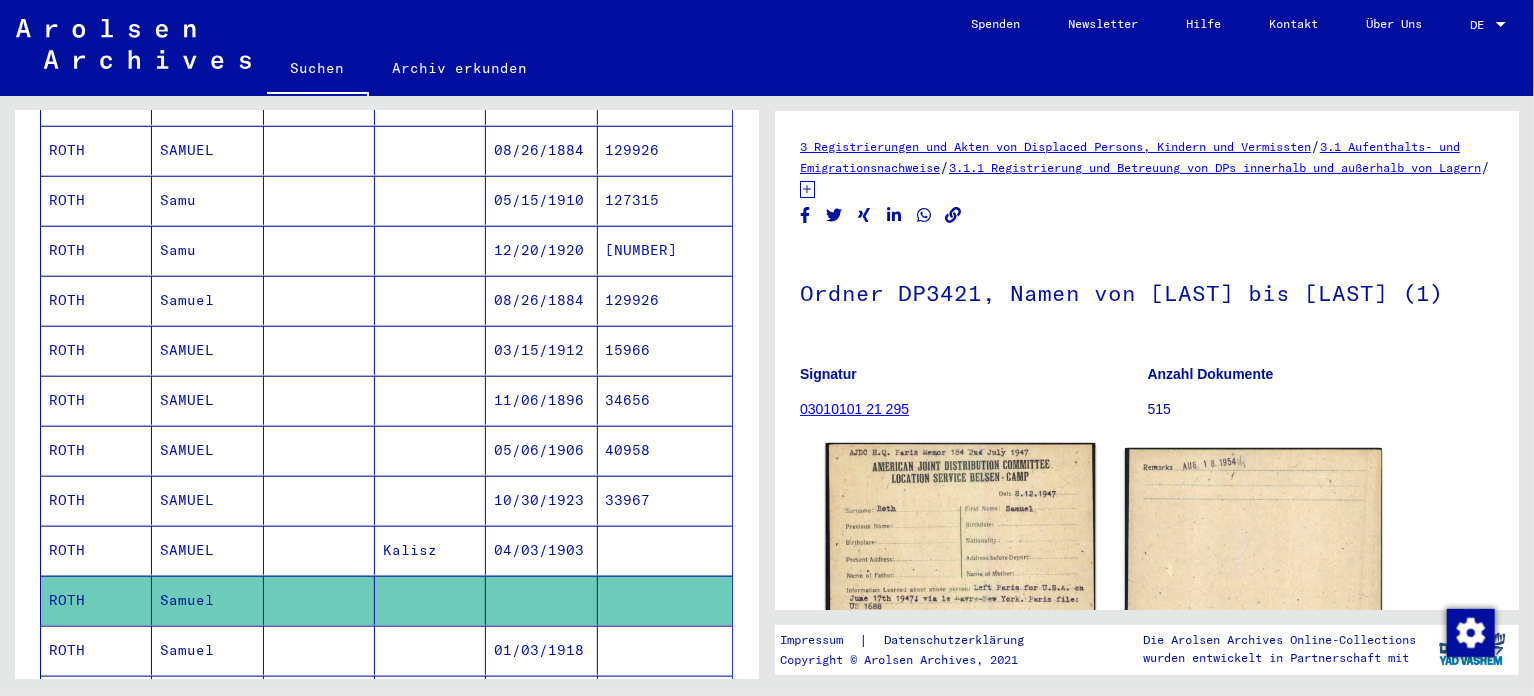 scroll, scrollTop: 0, scrollLeft: 0, axis: both 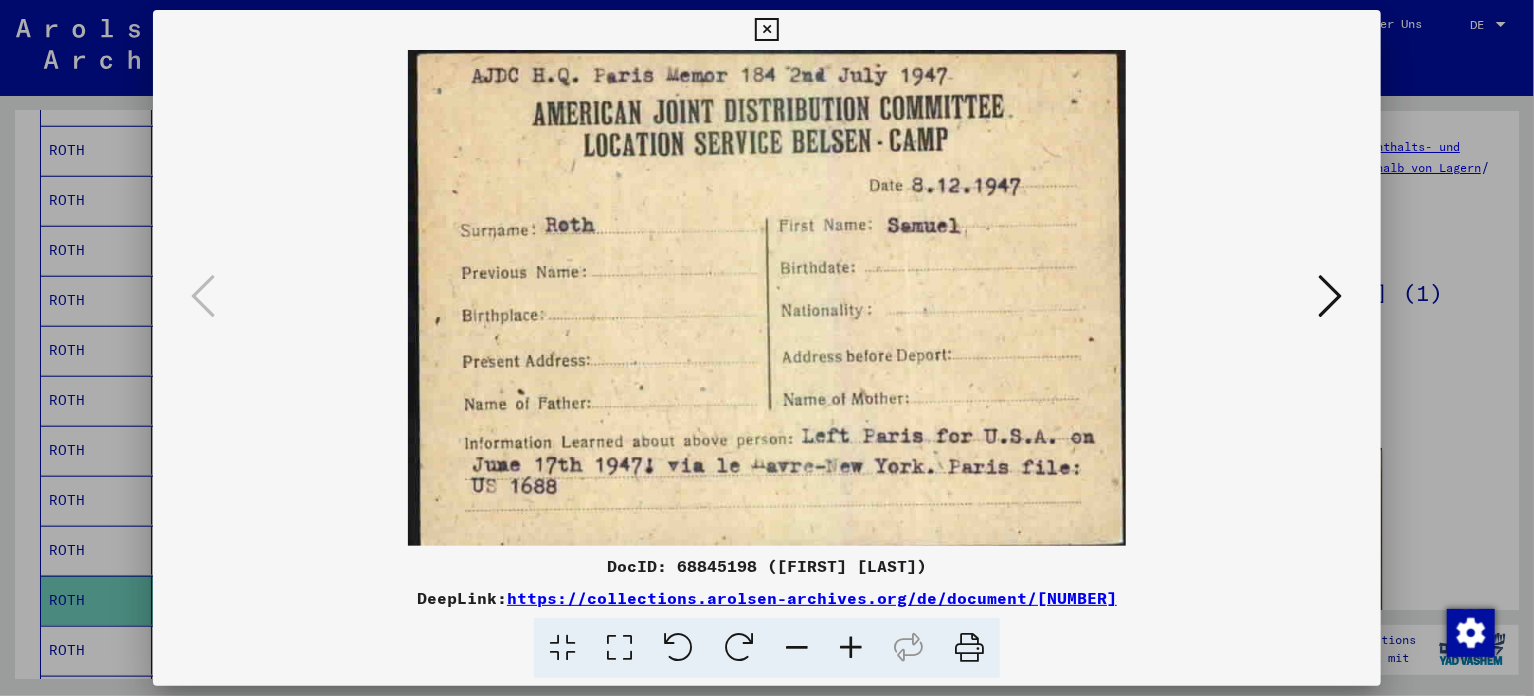 click at bounding box center (766, 30) 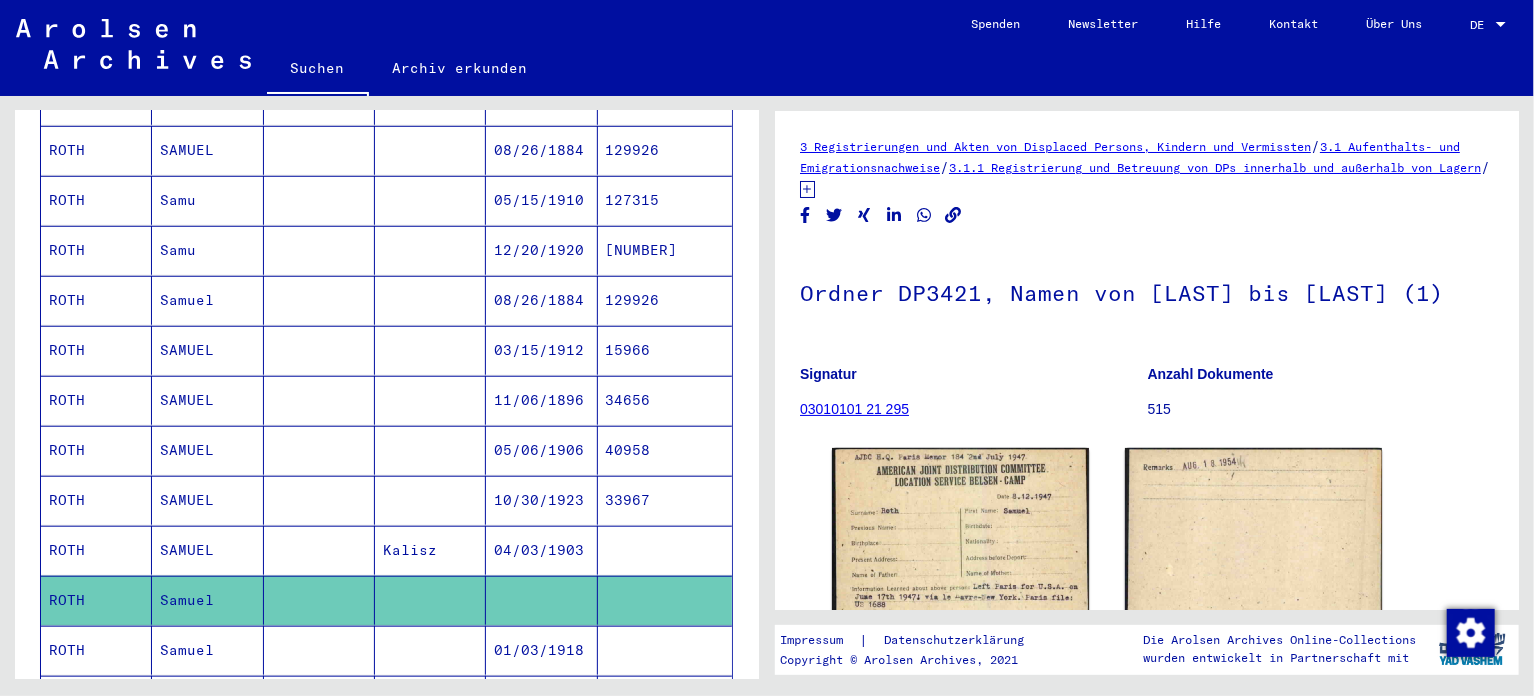 scroll, scrollTop: 900, scrollLeft: 0, axis: vertical 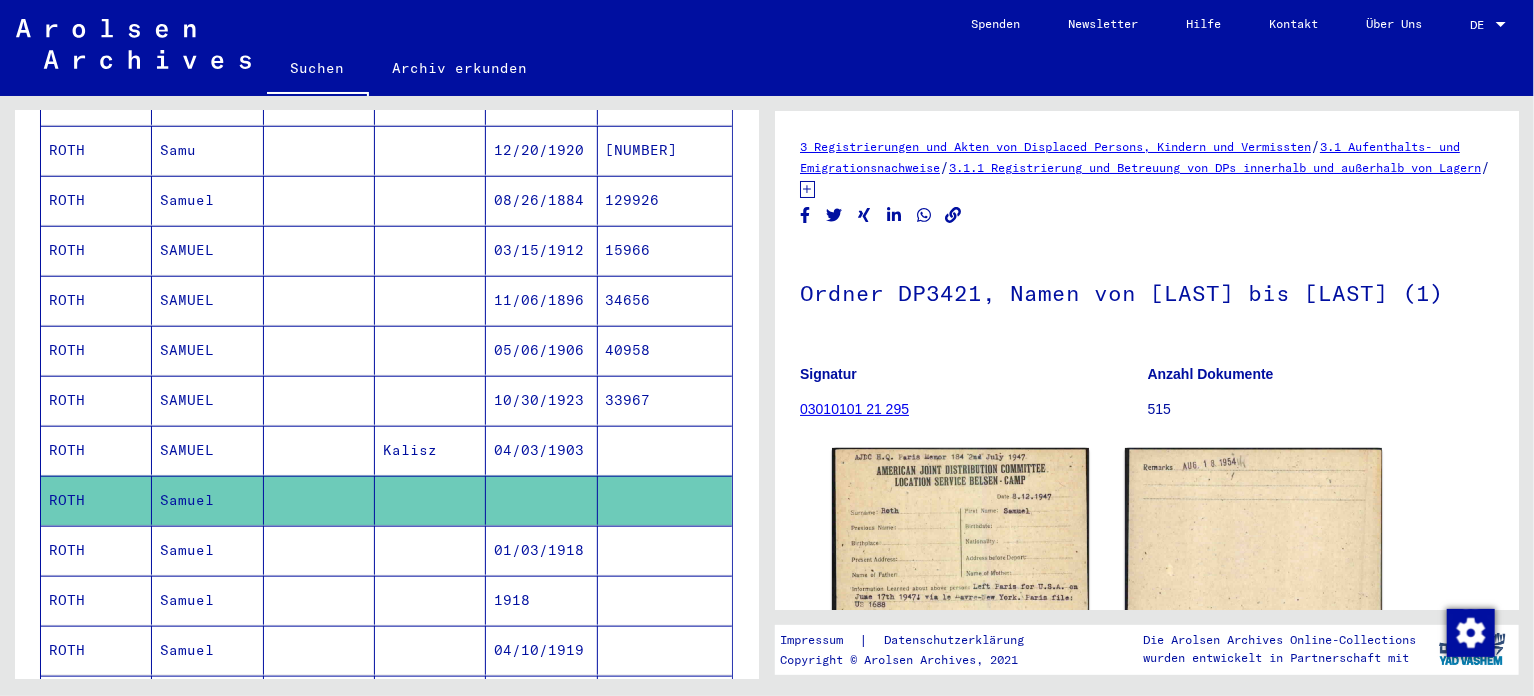 click on "Samuel" at bounding box center [207, 600] 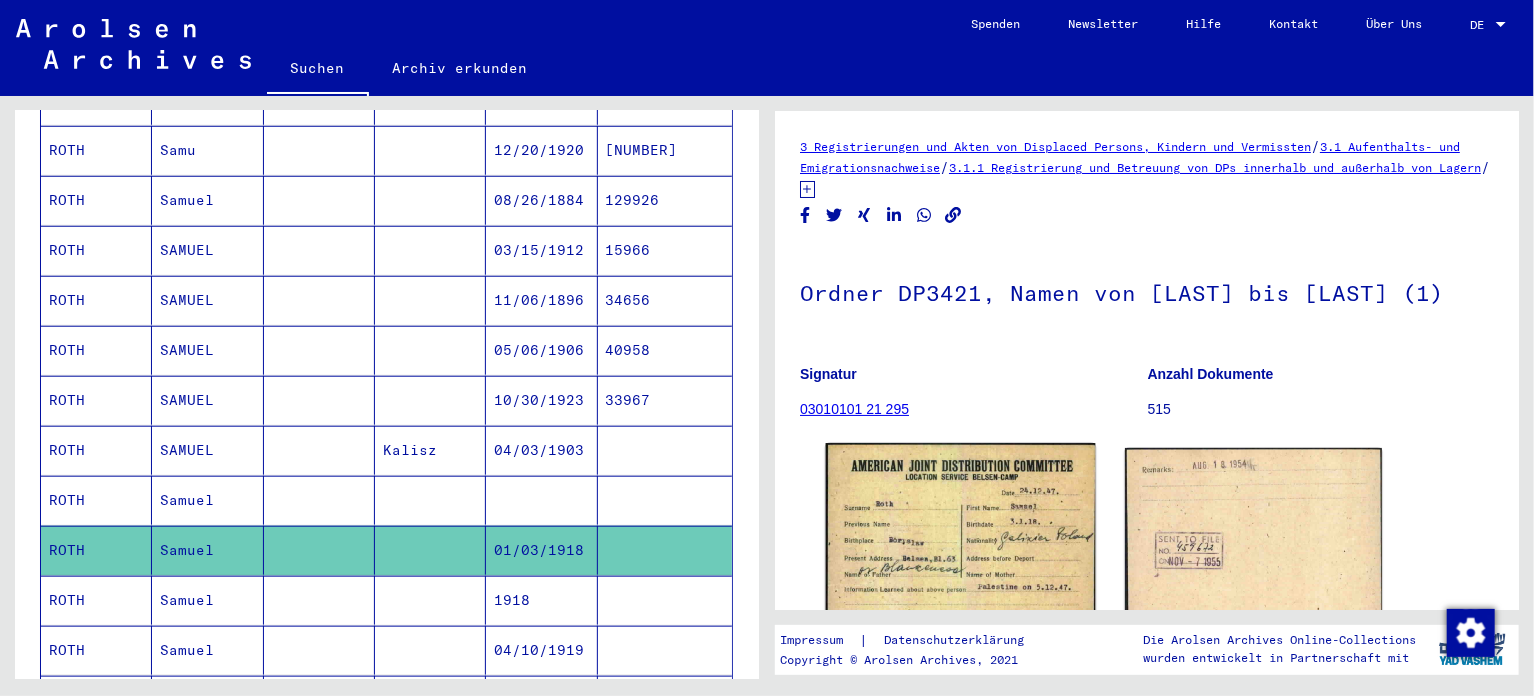scroll, scrollTop: 0, scrollLeft: 0, axis: both 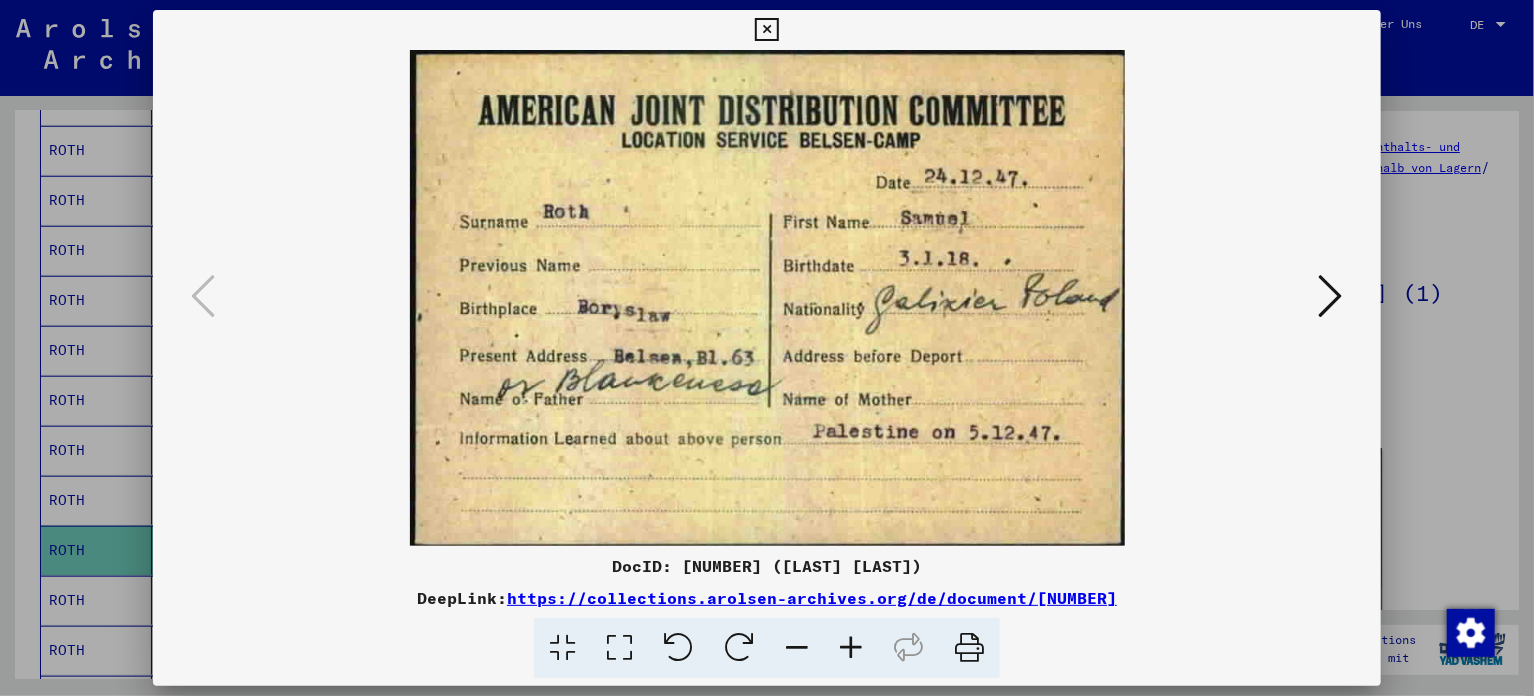 click at bounding box center [766, 30] 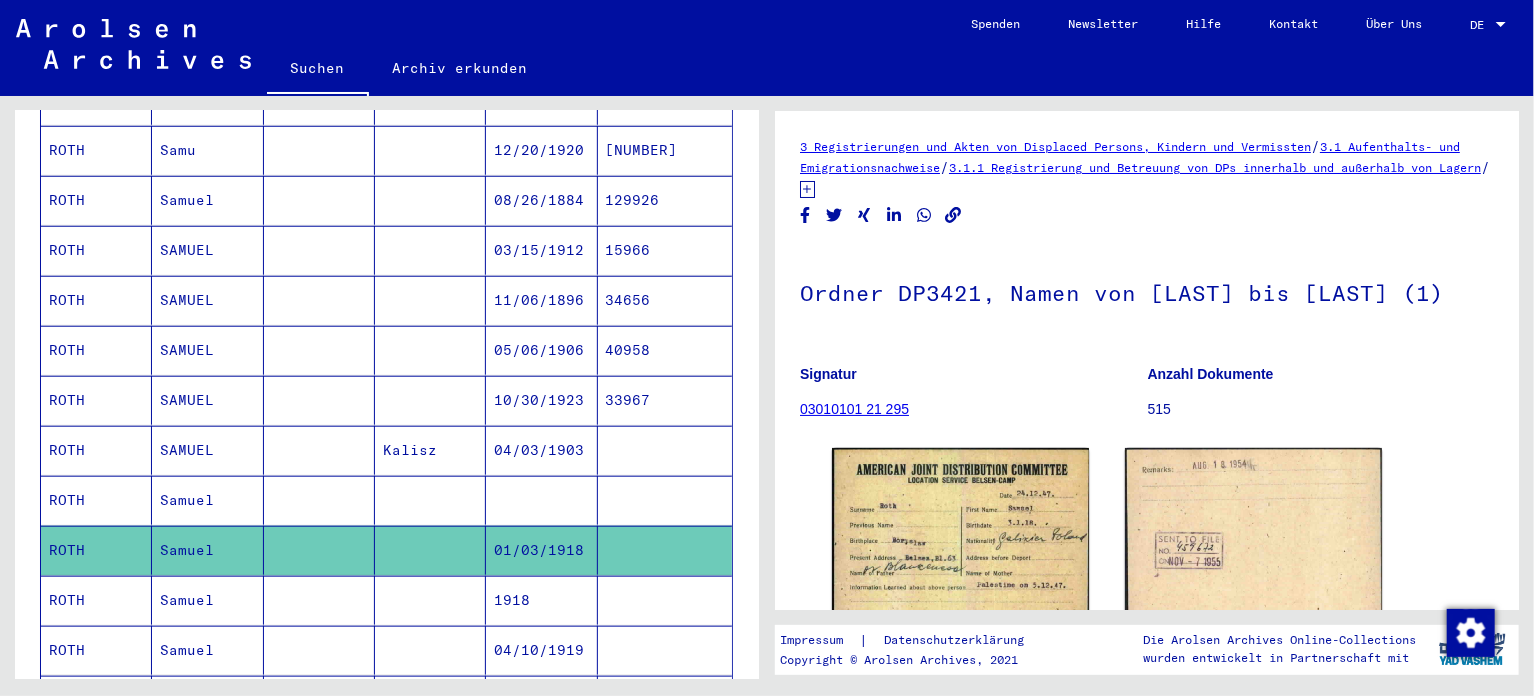 click on "Samuel" at bounding box center (207, 650) 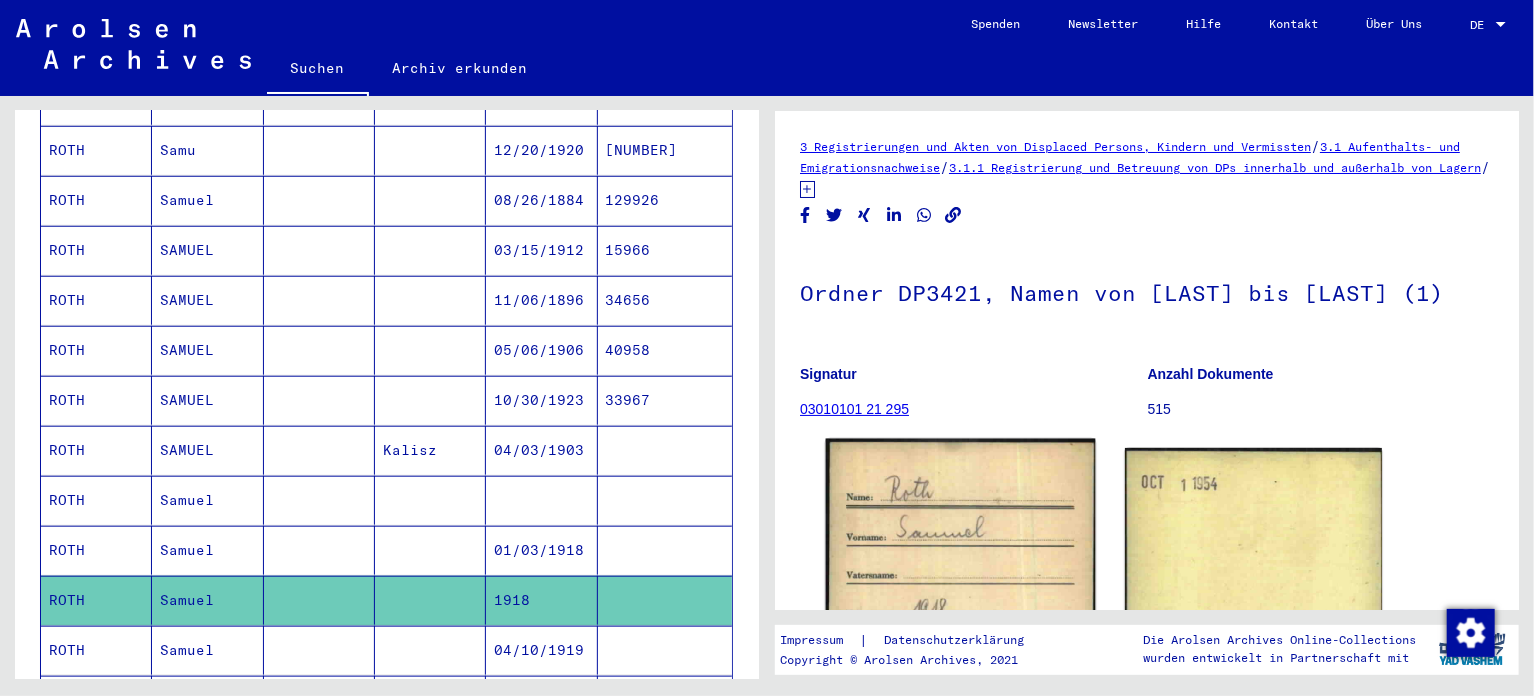 scroll, scrollTop: 0, scrollLeft: 0, axis: both 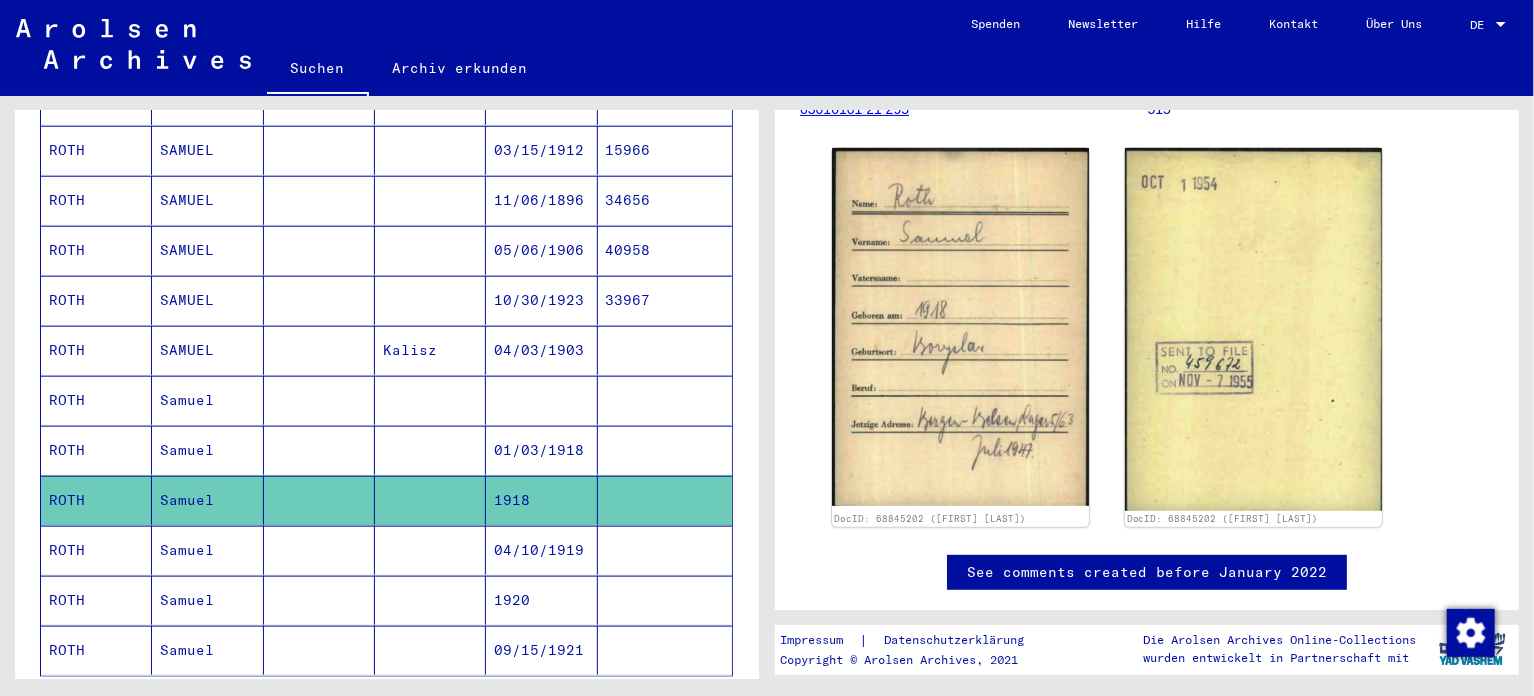click on "Samuel" at bounding box center [207, 600] 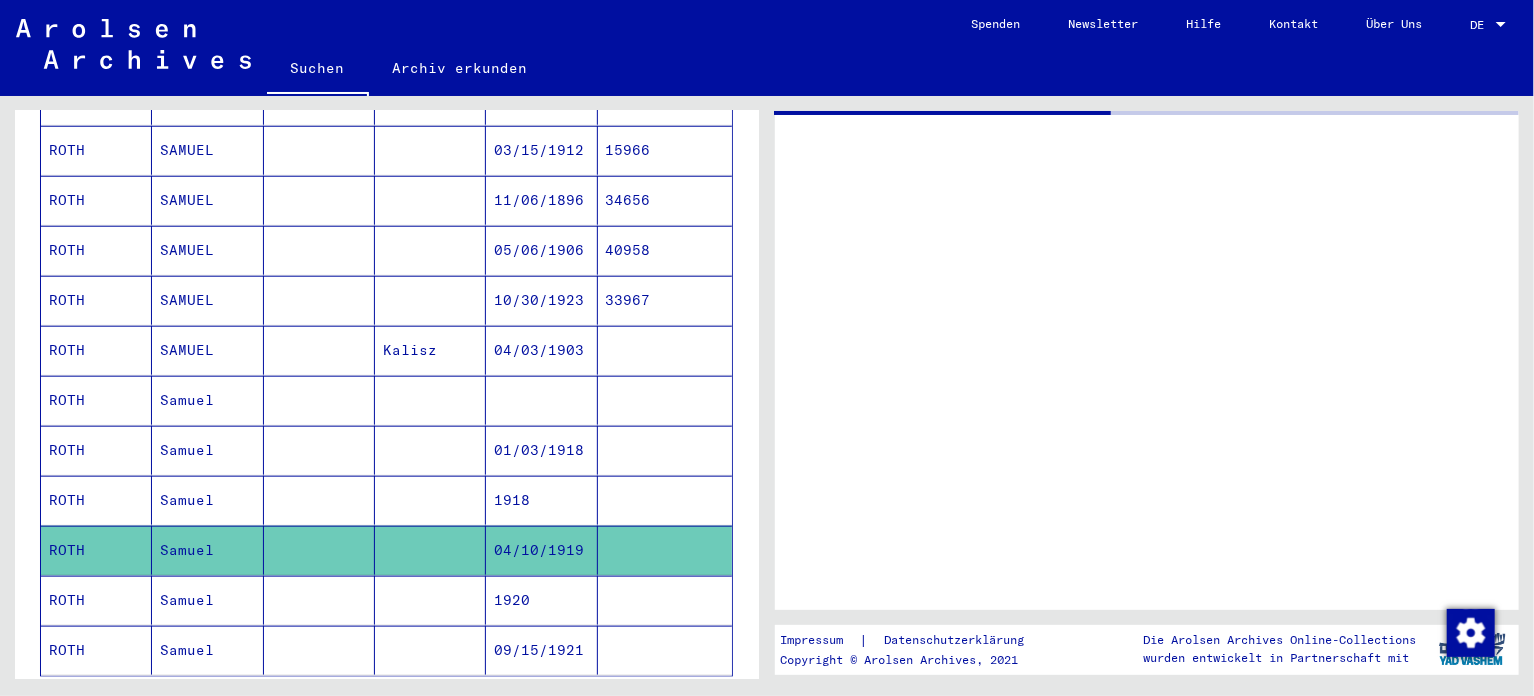 scroll, scrollTop: 0, scrollLeft: 0, axis: both 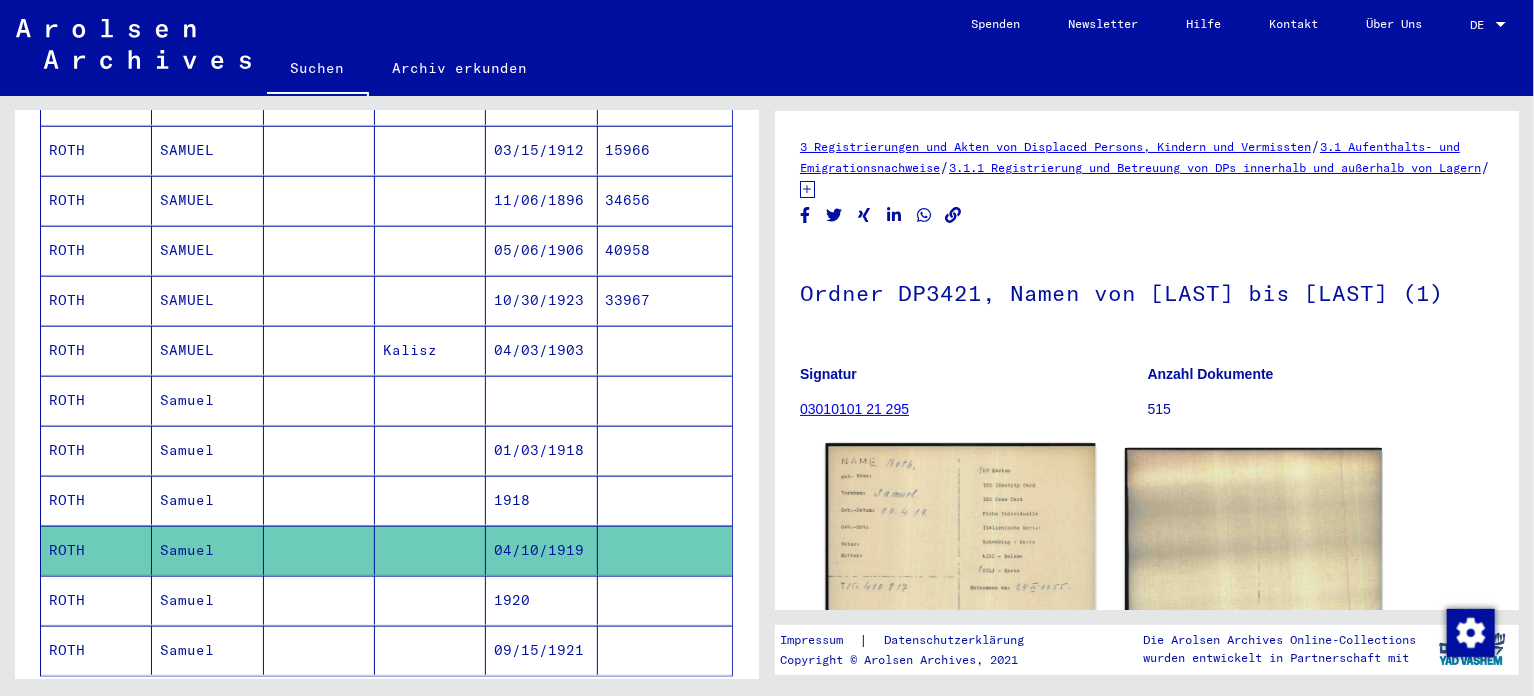 click 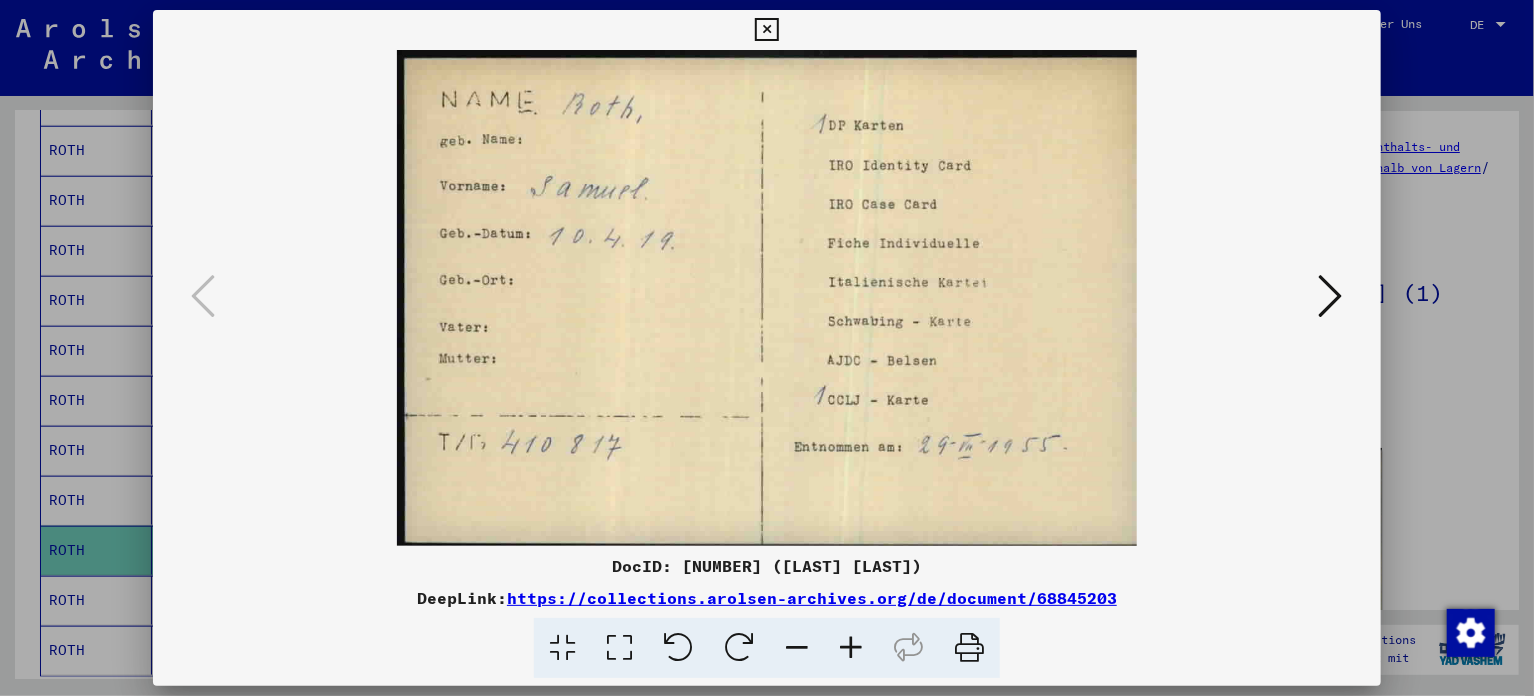 click at bounding box center [766, 30] 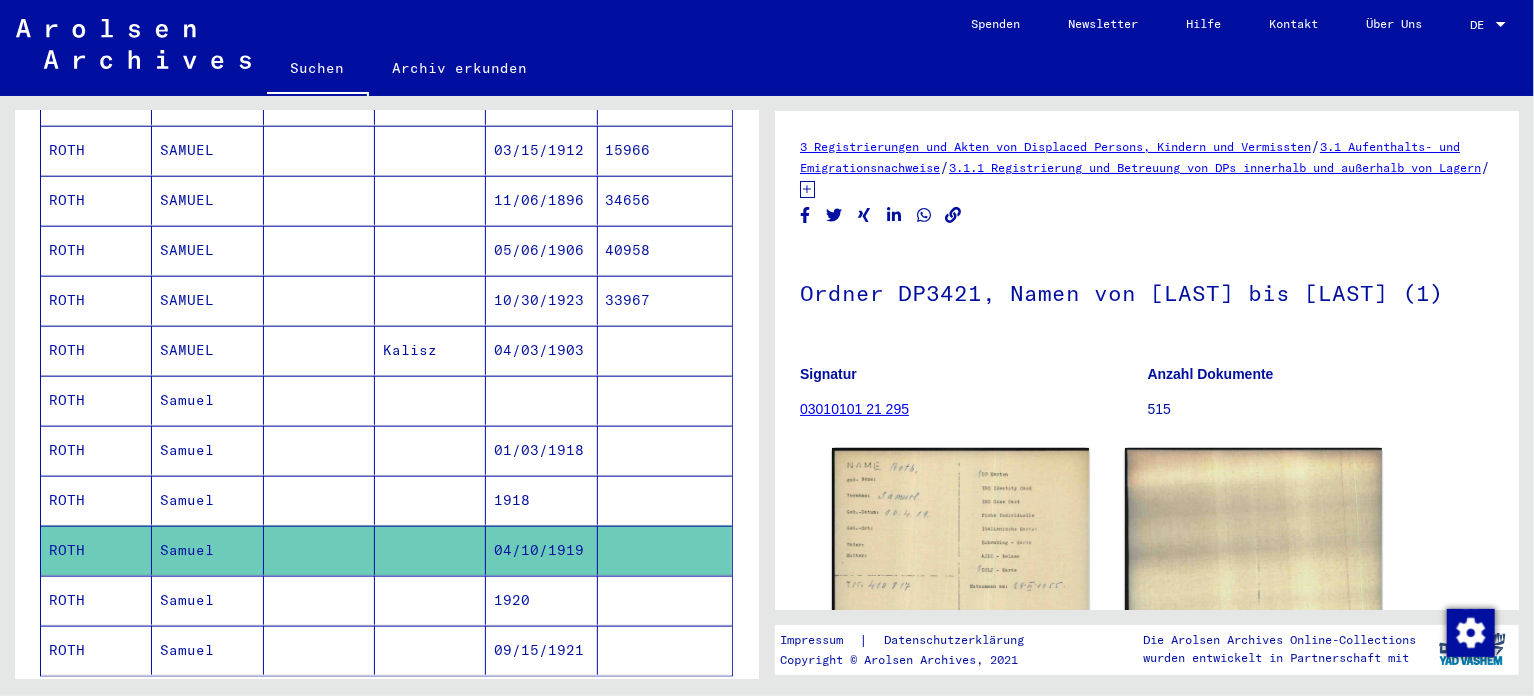click on "Samuel" at bounding box center [207, 650] 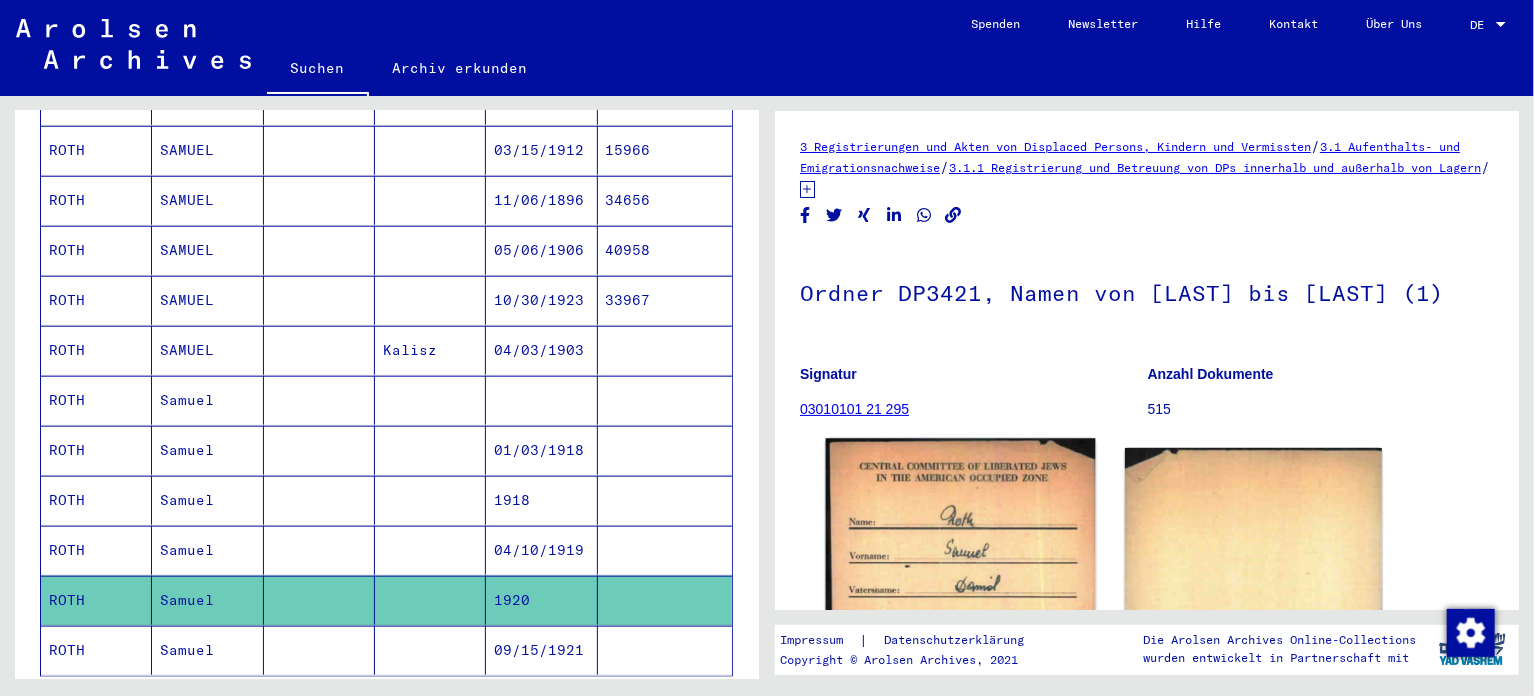scroll, scrollTop: 0, scrollLeft: 0, axis: both 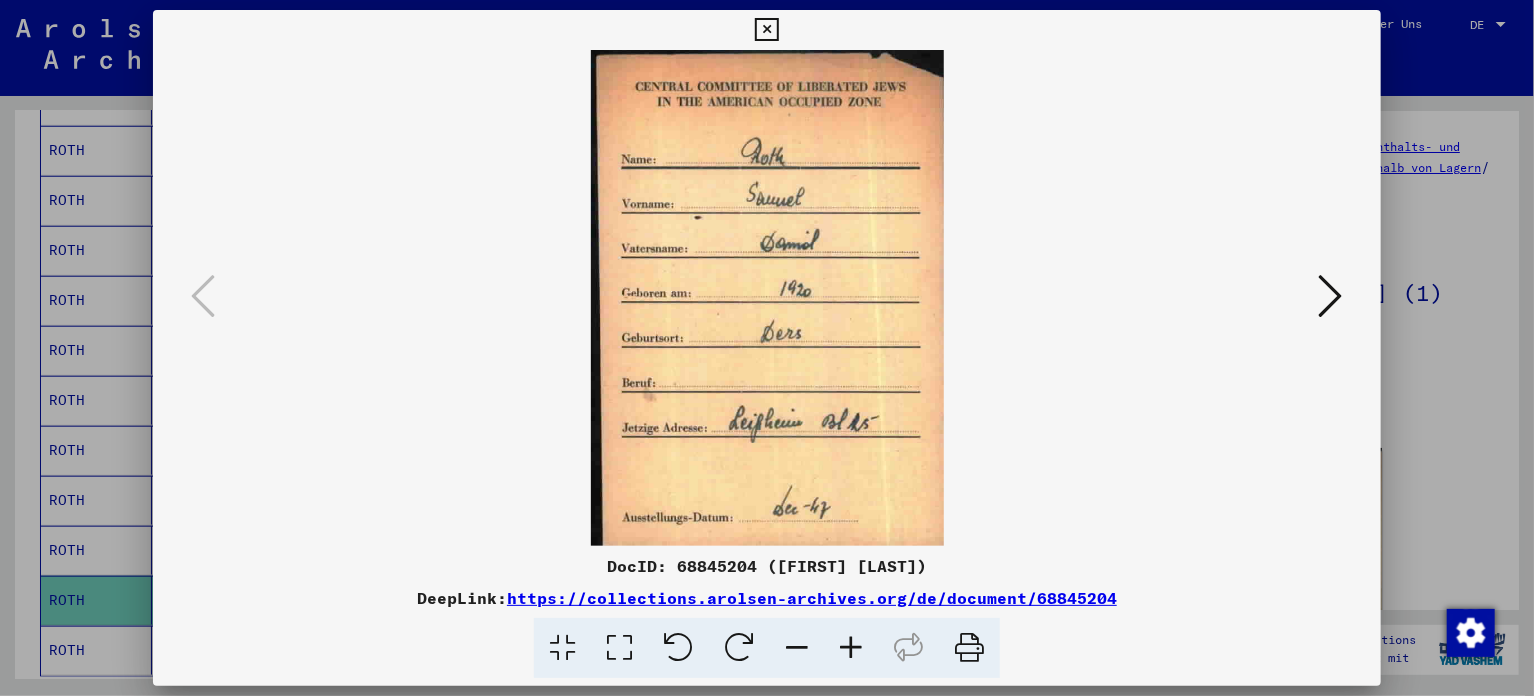 click at bounding box center [766, 30] 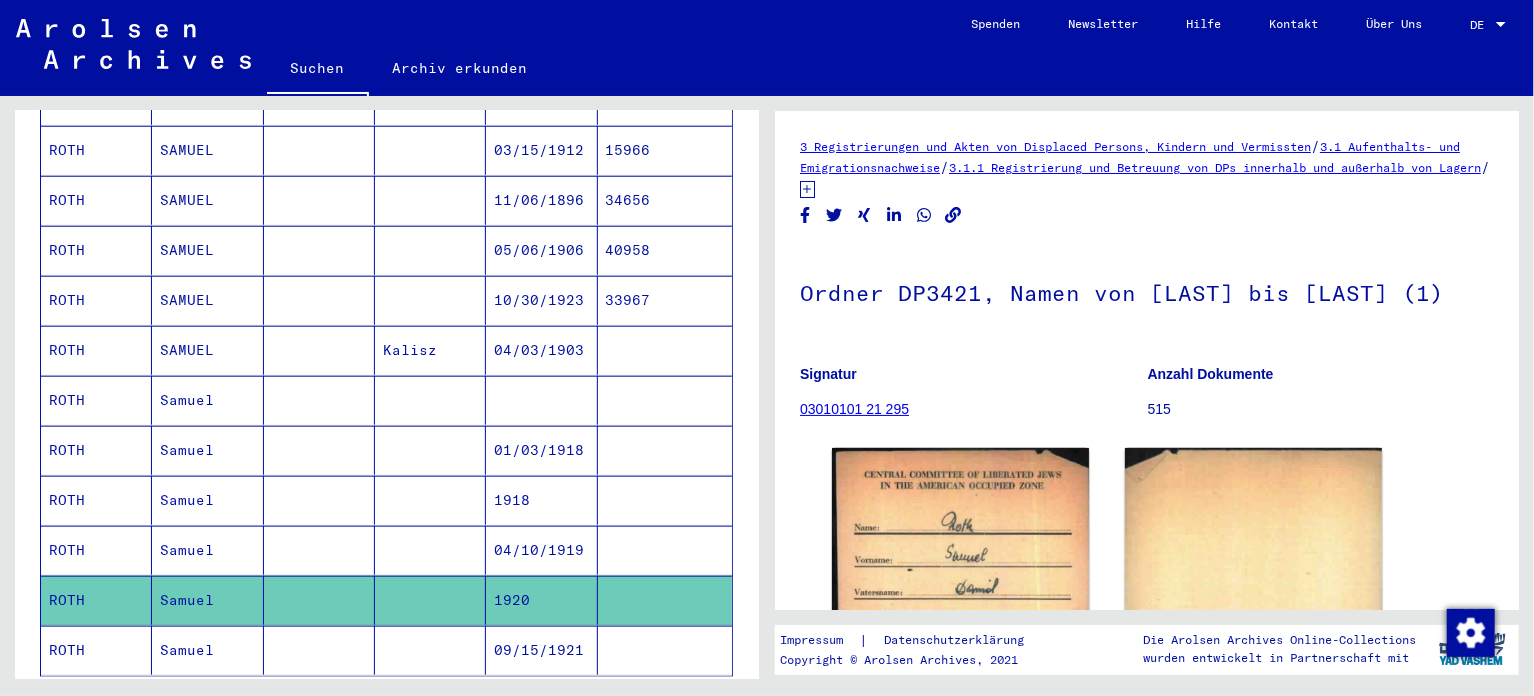 scroll, scrollTop: 1100, scrollLeft: 0, axis: vertical 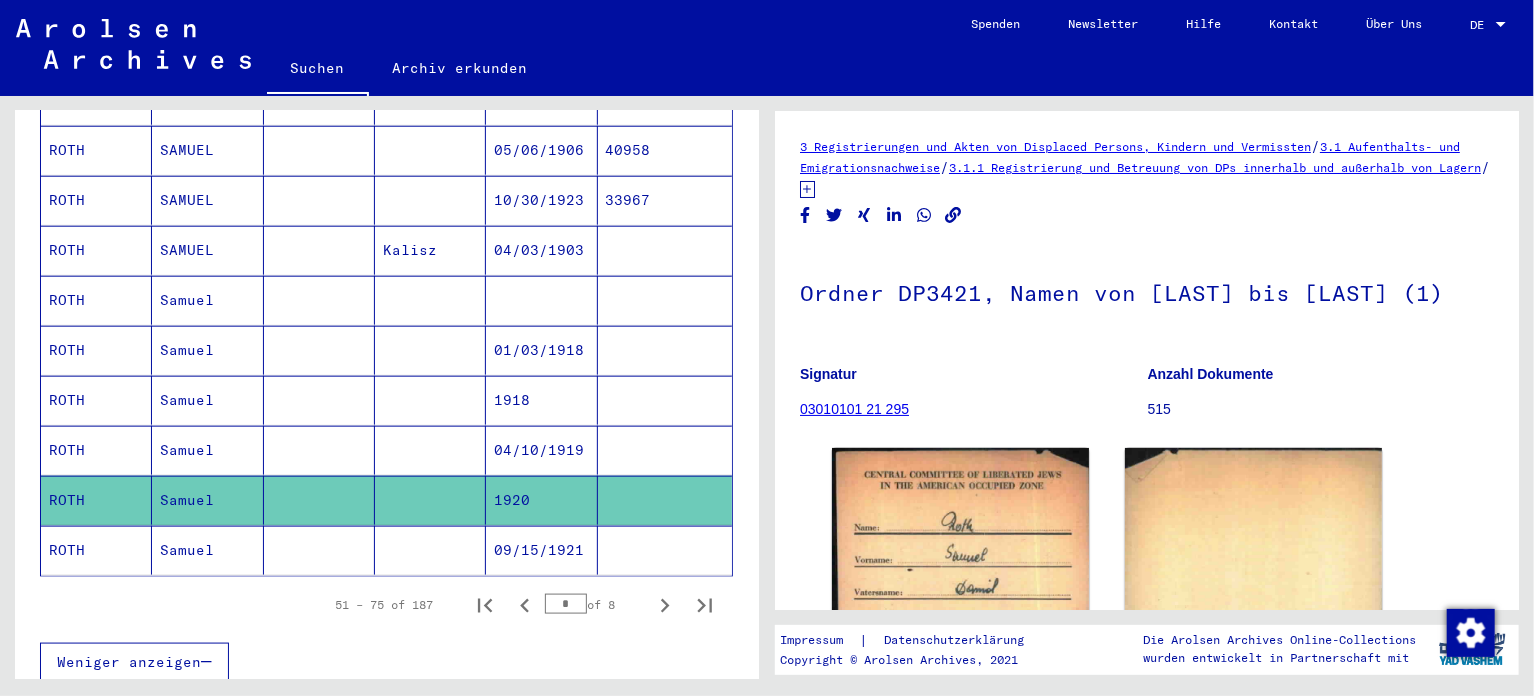 click on "09/15/1921" 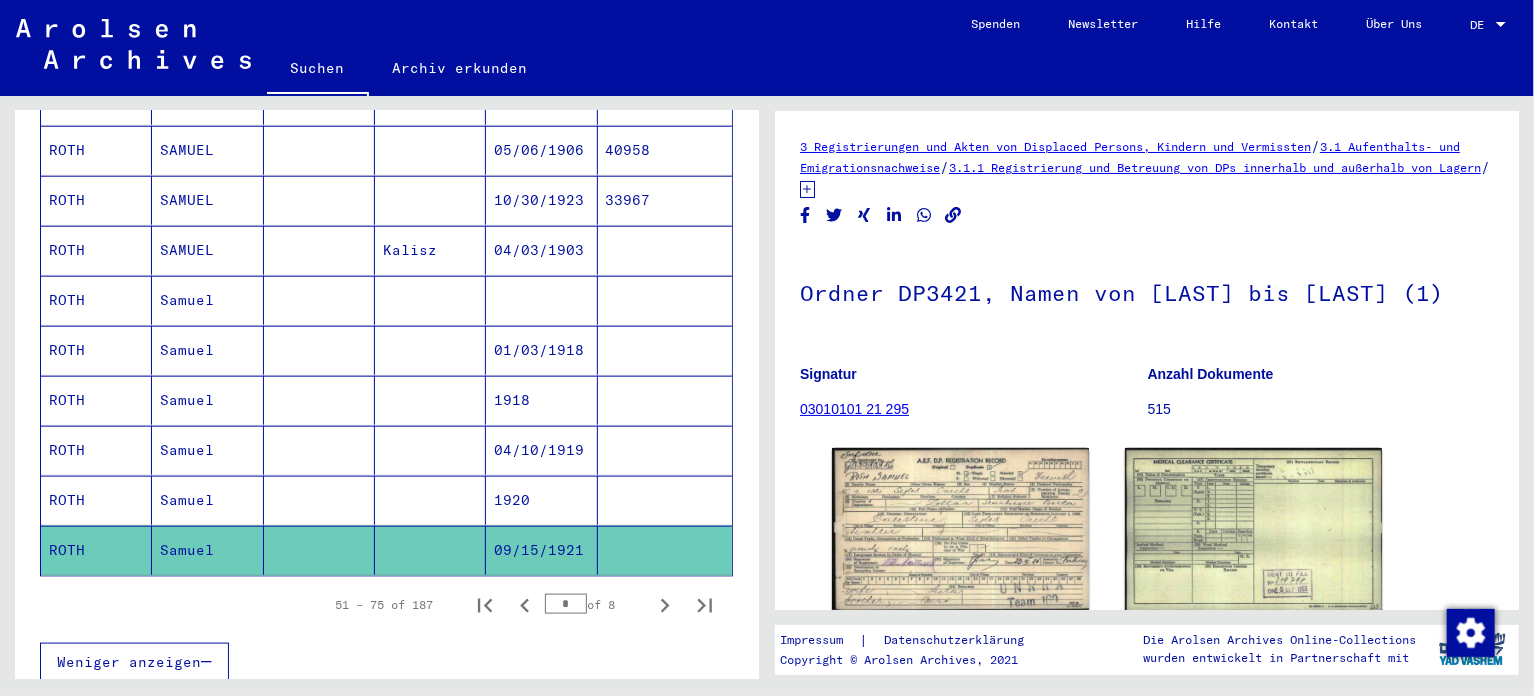scroll, scrollTop: 0, scrollLeft: 0, axis: both 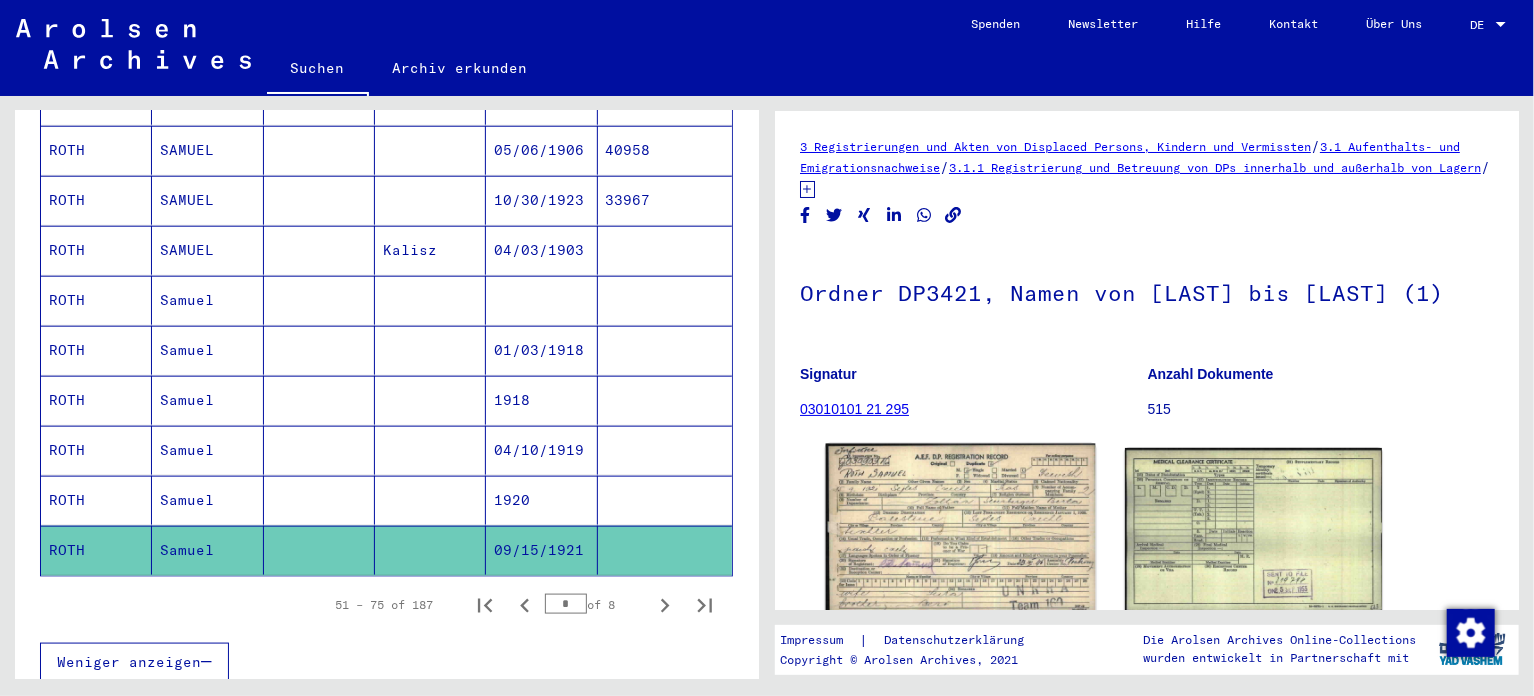 click 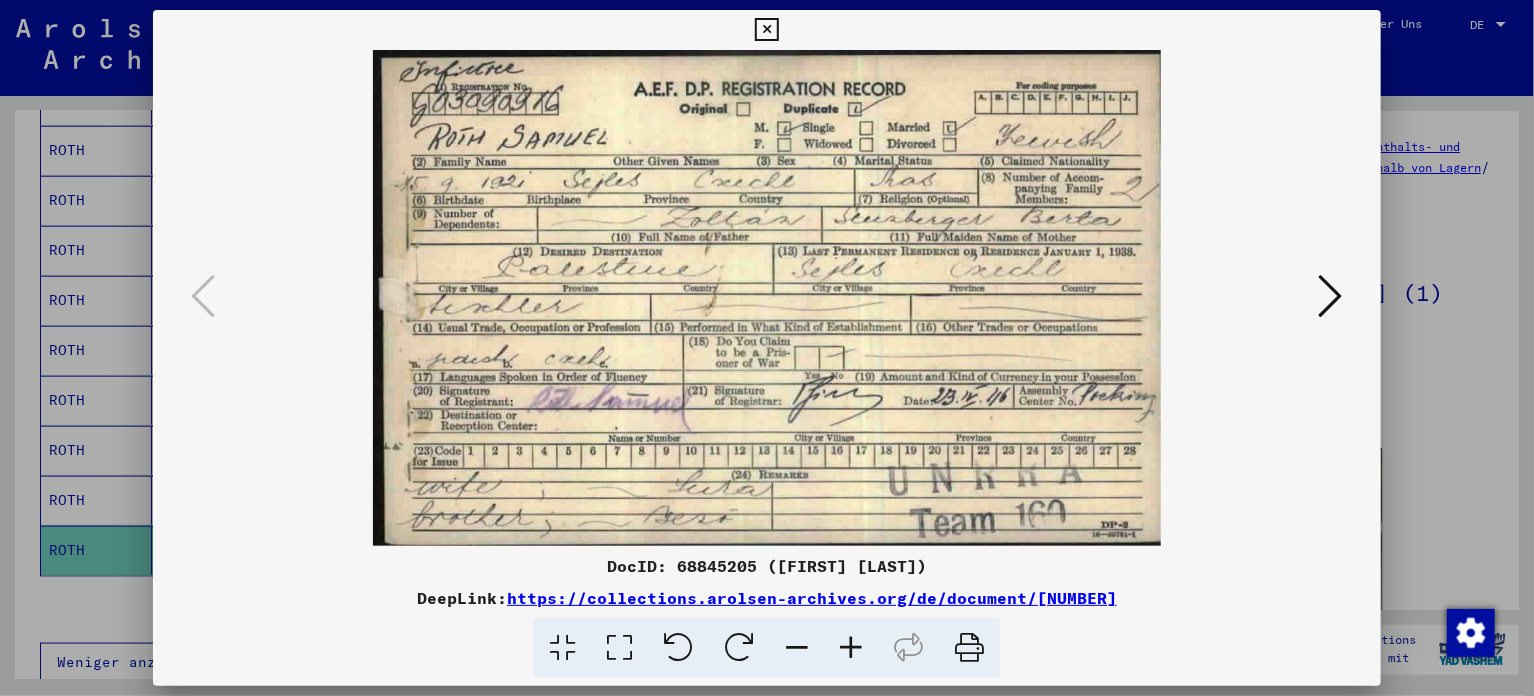 click at bounding box center [851, 648] 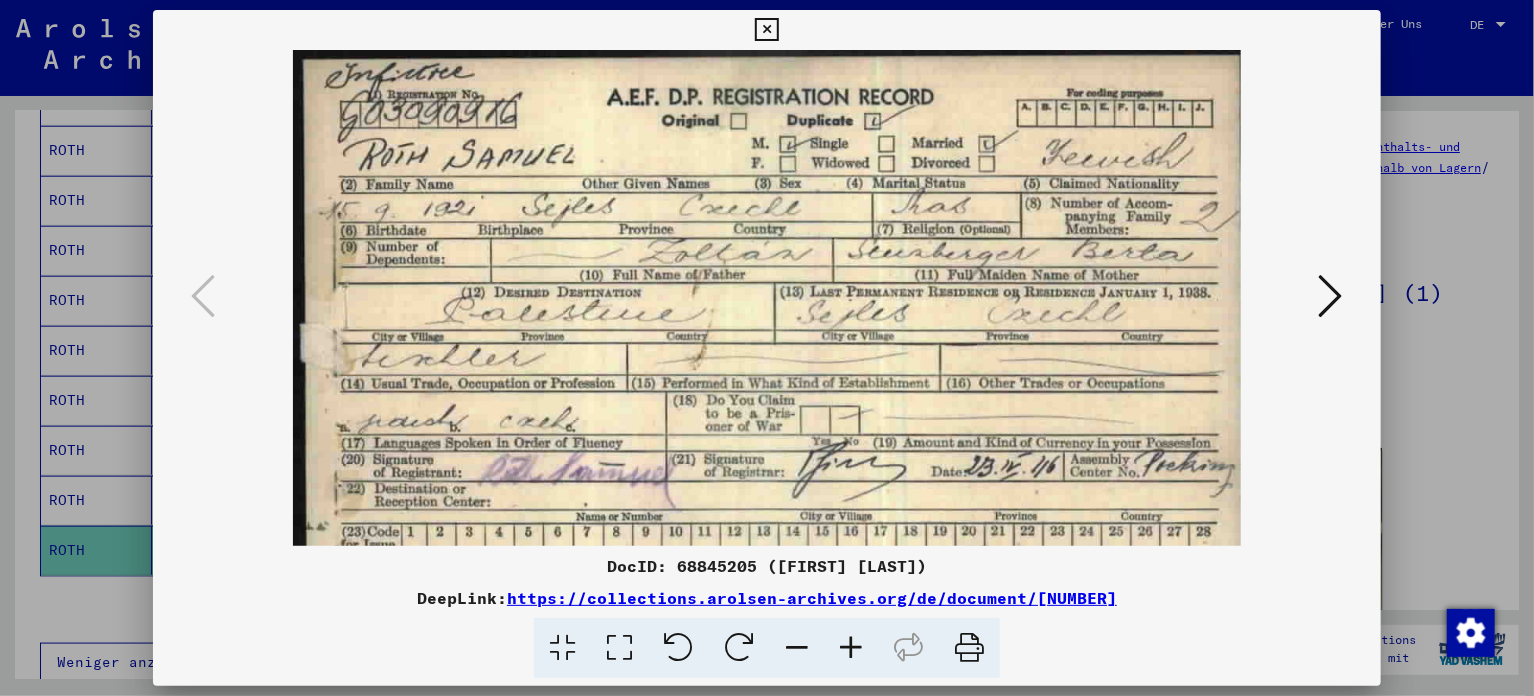 click at bounding box center (851, 648) 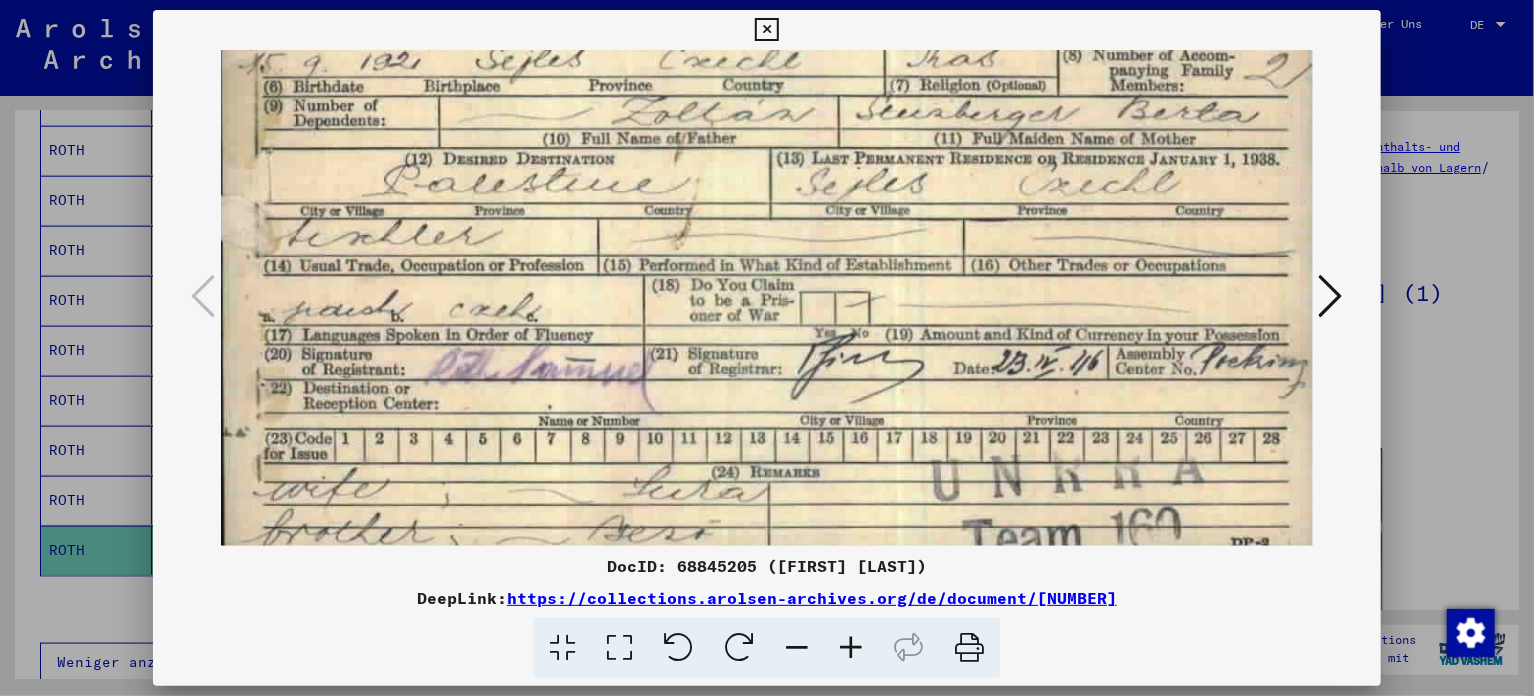 scroll, scrollTop: 200, scrollLeft: 13, axis: both 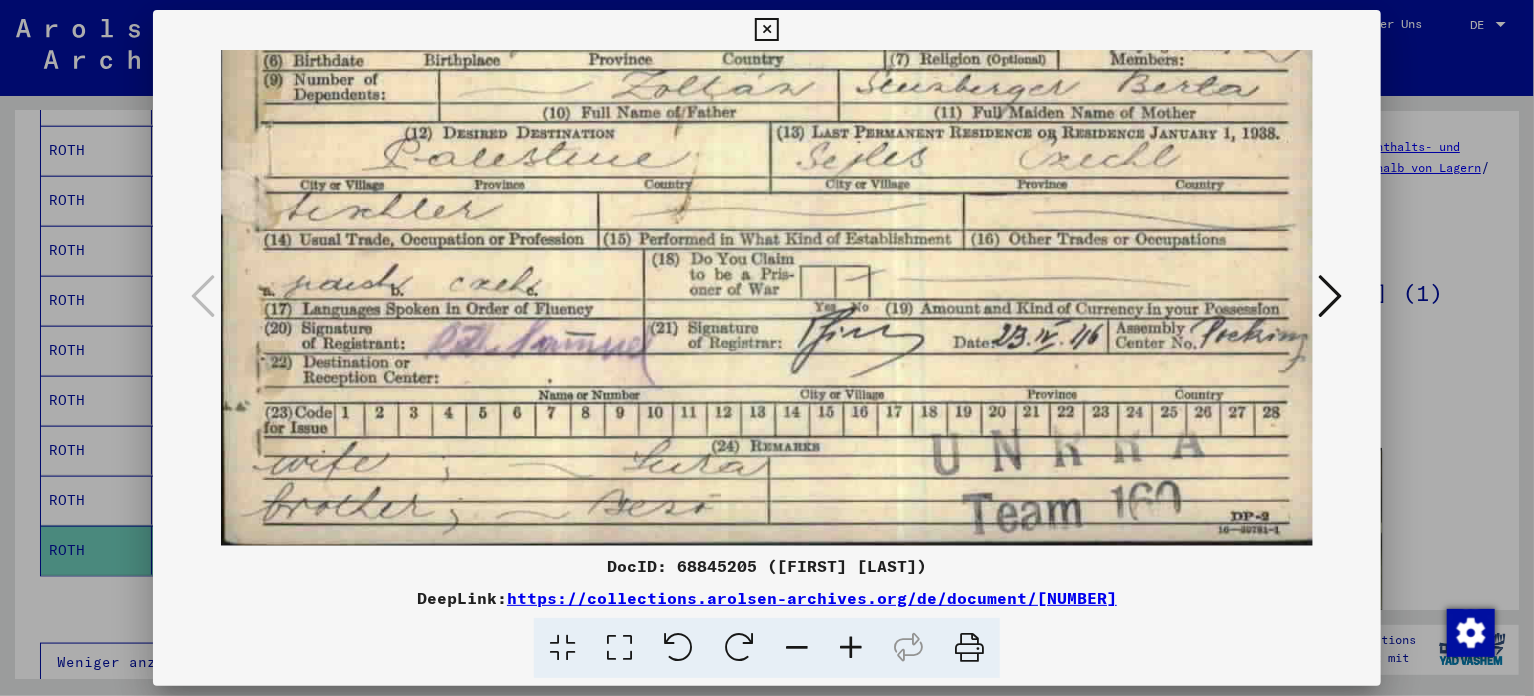 drag, startPoint x: 792, startPoint y: 391, endPoint x: 779, endPoint y: 169, distance: 222.38031 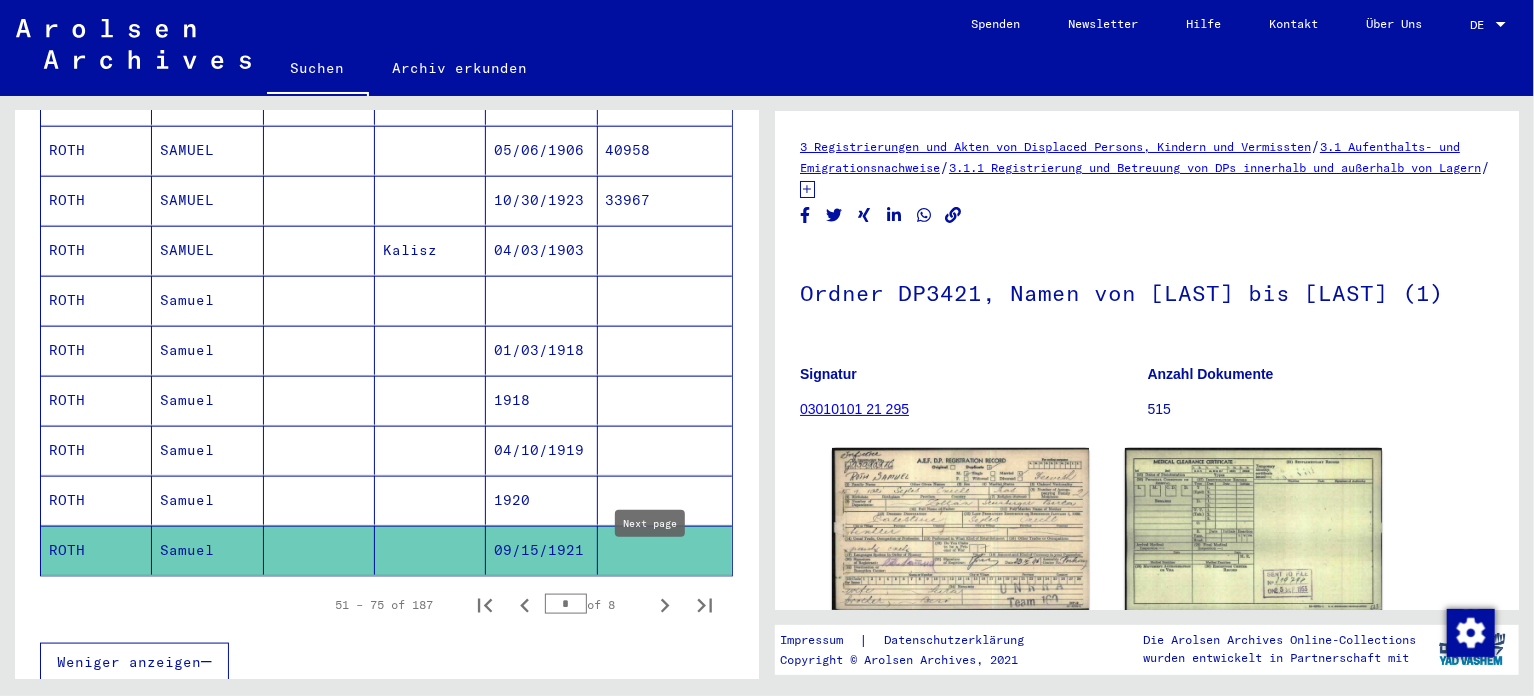 click 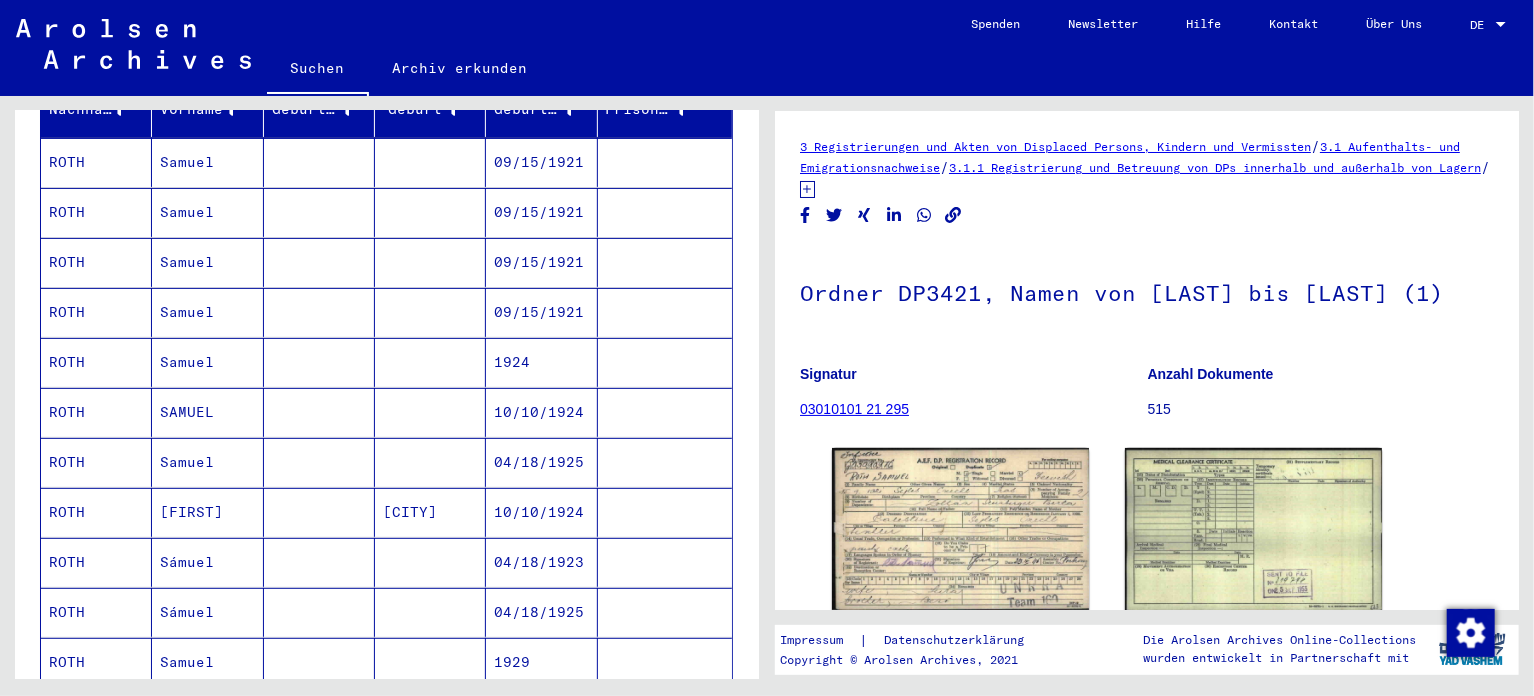 scroll, scrollTop: 100, scrollLeft: 0, axis: vertical 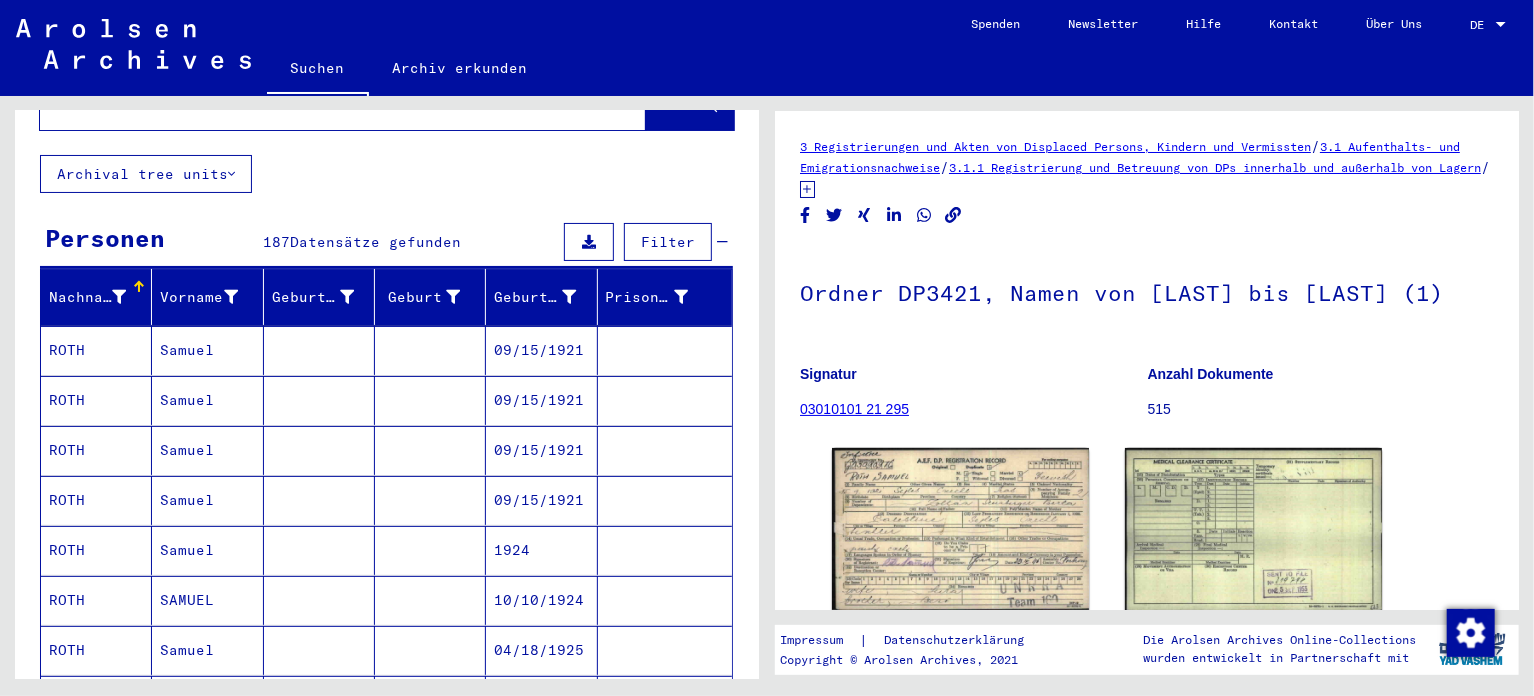 click on "Samuel" at bounding box center (207, 400) 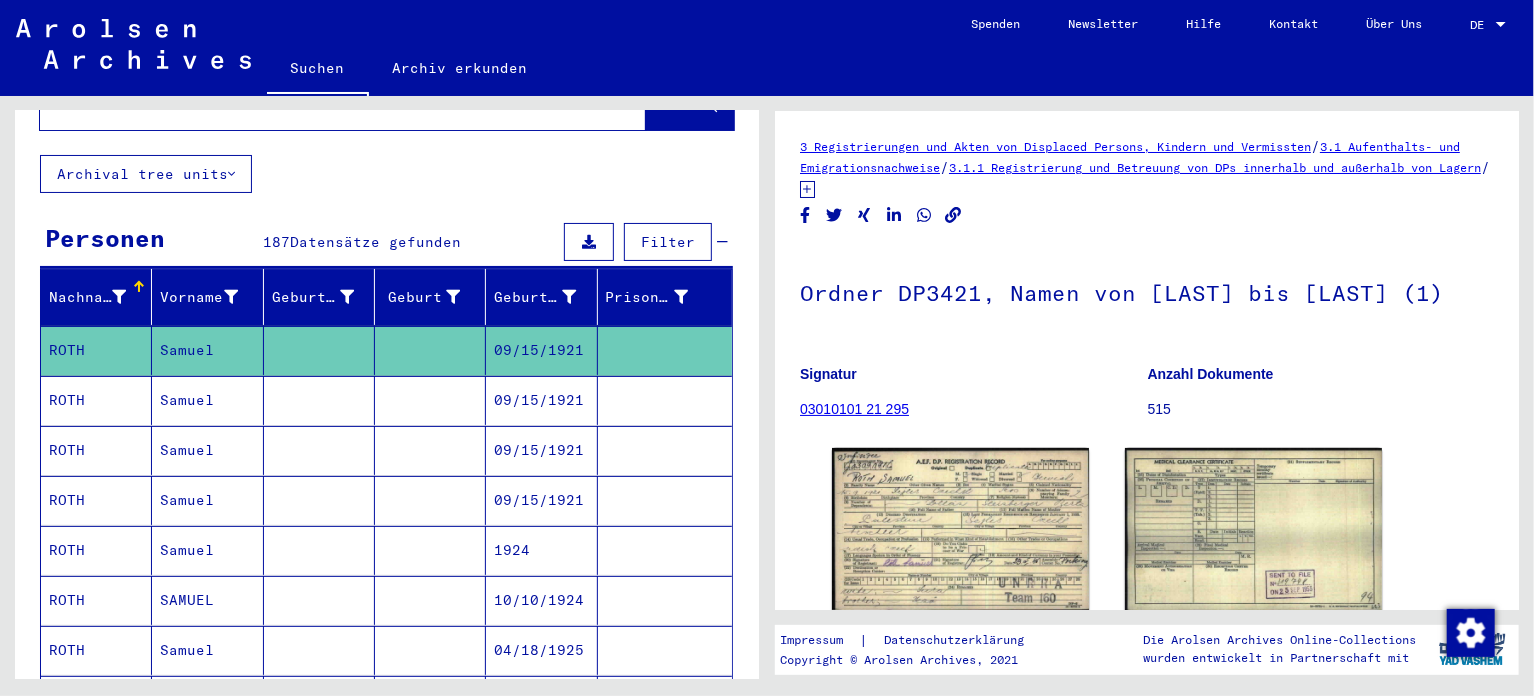 scroll, scrollTop: 0, scrollLeft: 0, axis: both 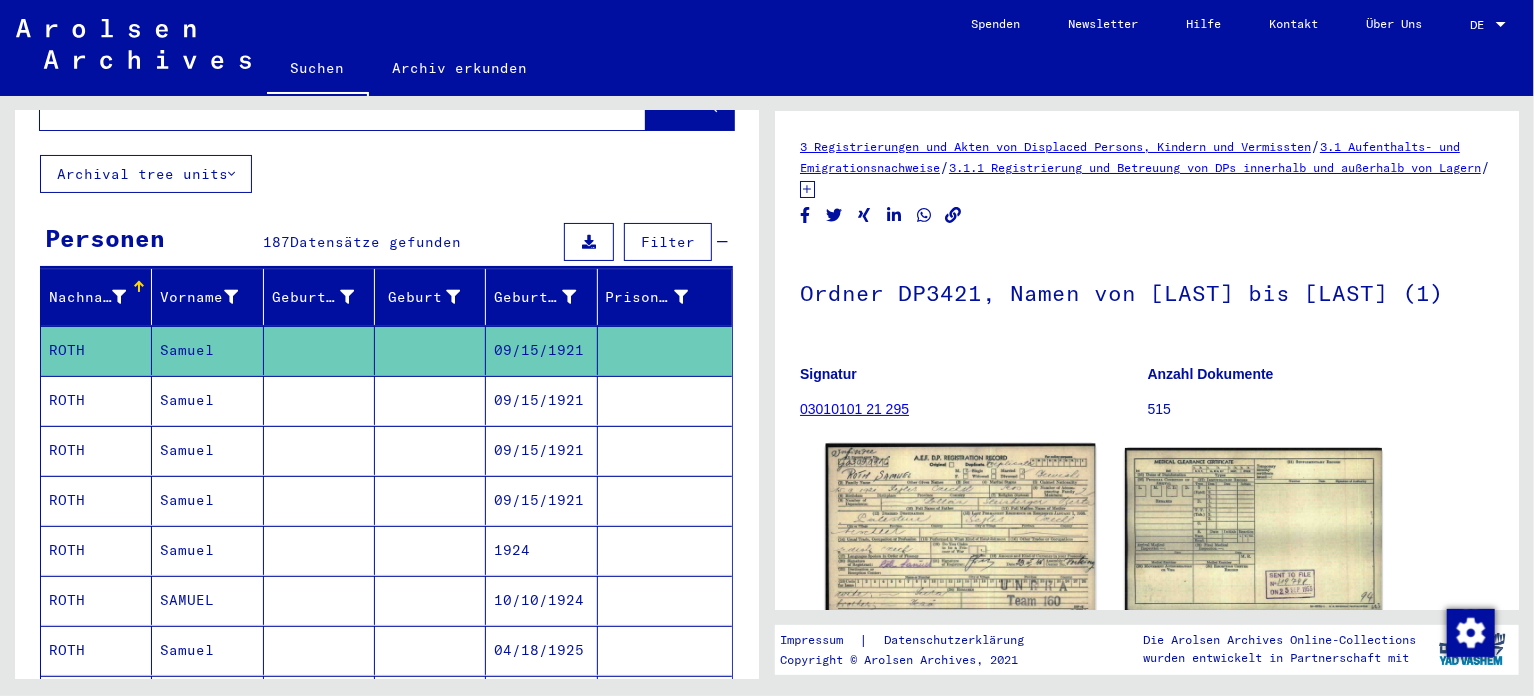 click 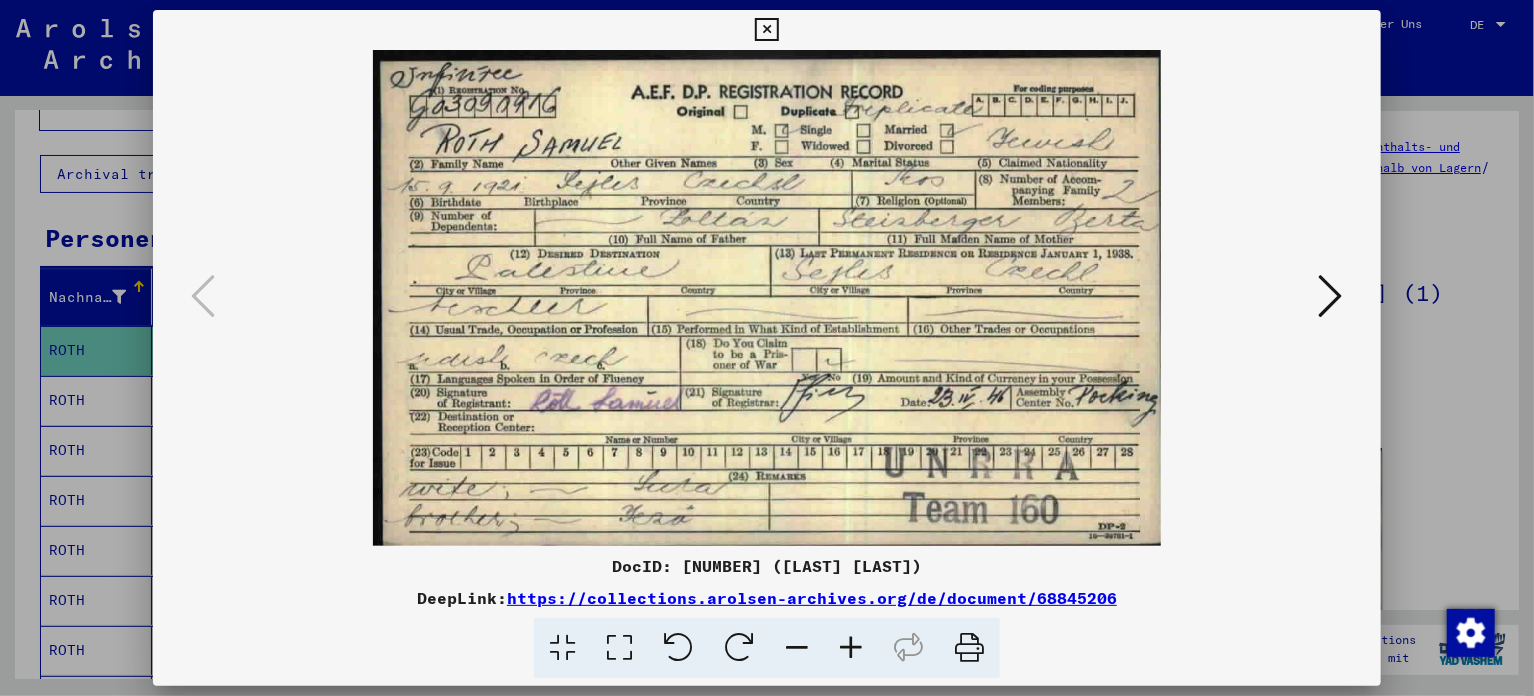 click at bounding box center (766, 30) 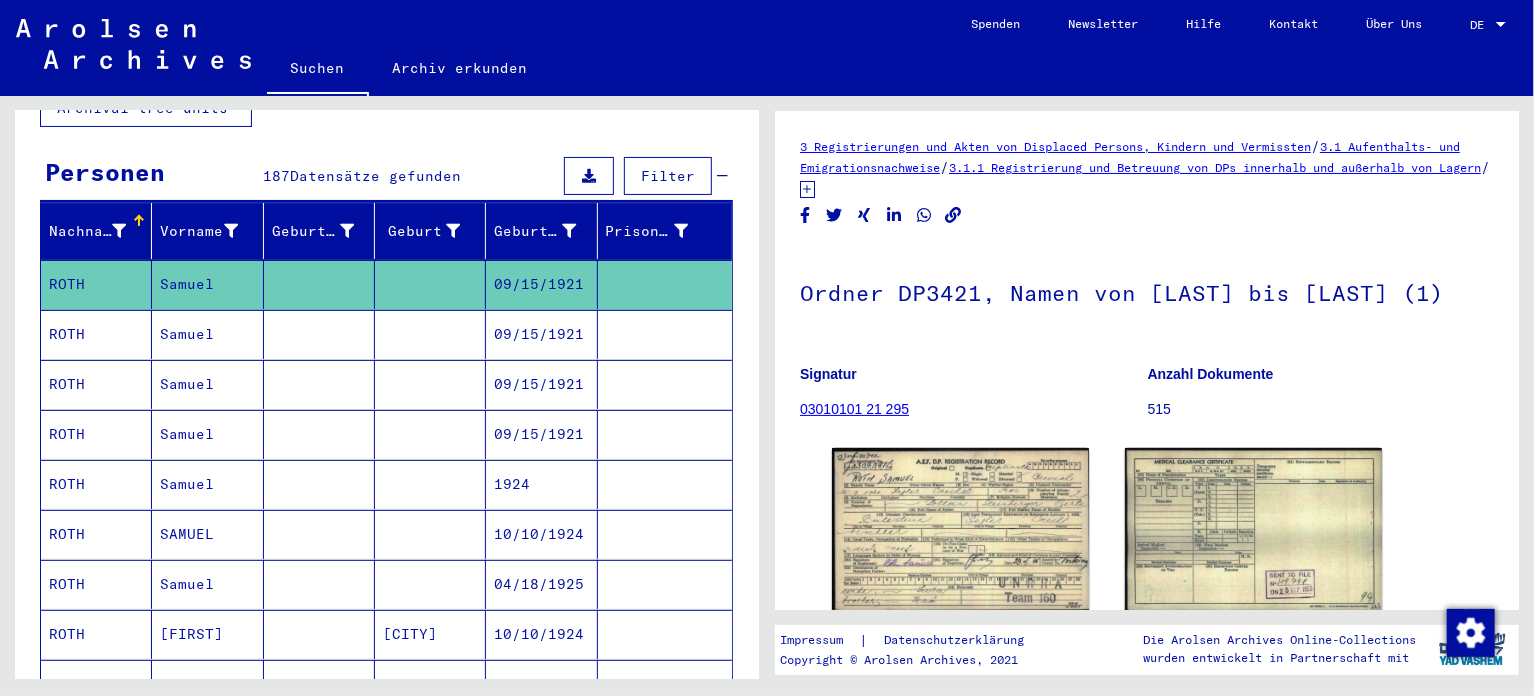 scroll, scrollTop: 200, scrollLeft: 0, axis: vertical 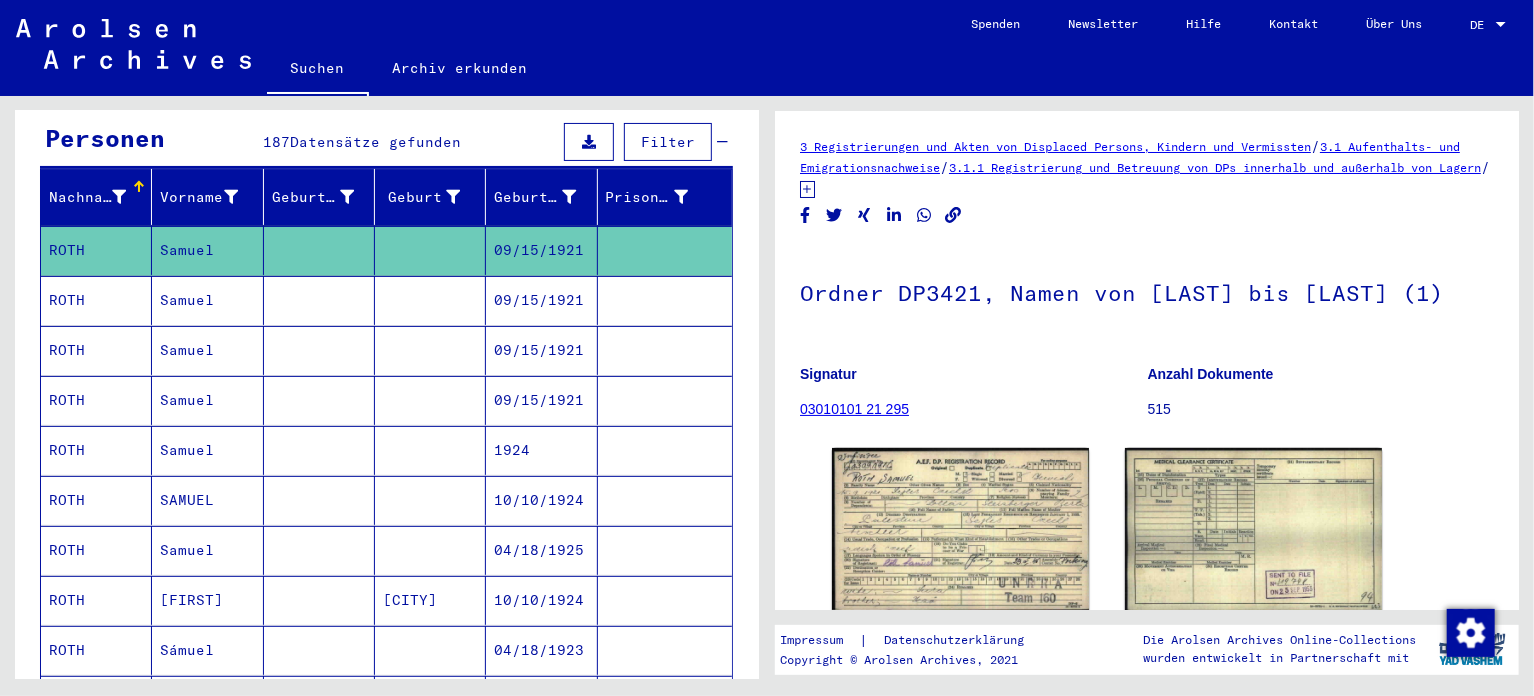 click on "SAMUEL" at bounding box center (207, 550) 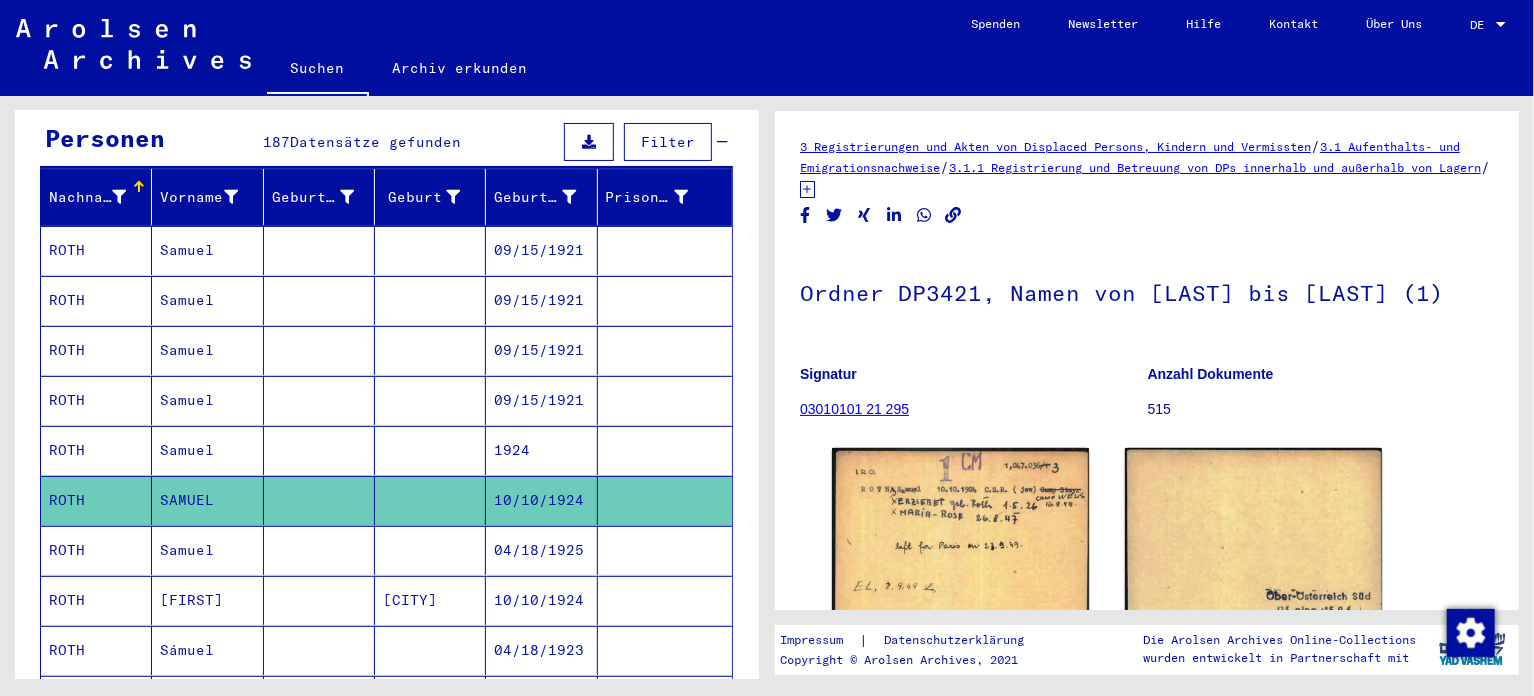 scroll, scrollTop: 0, scrollLeft: 0, axis: both 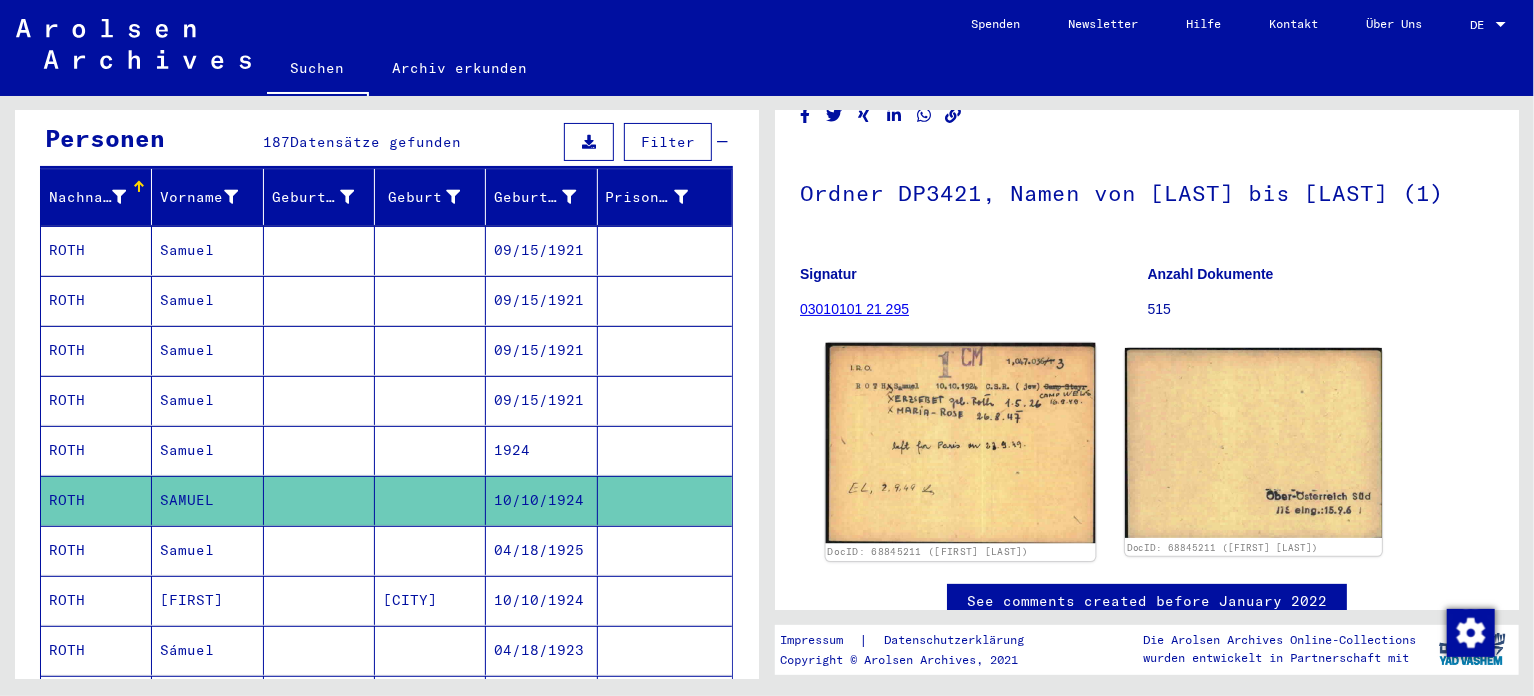 click 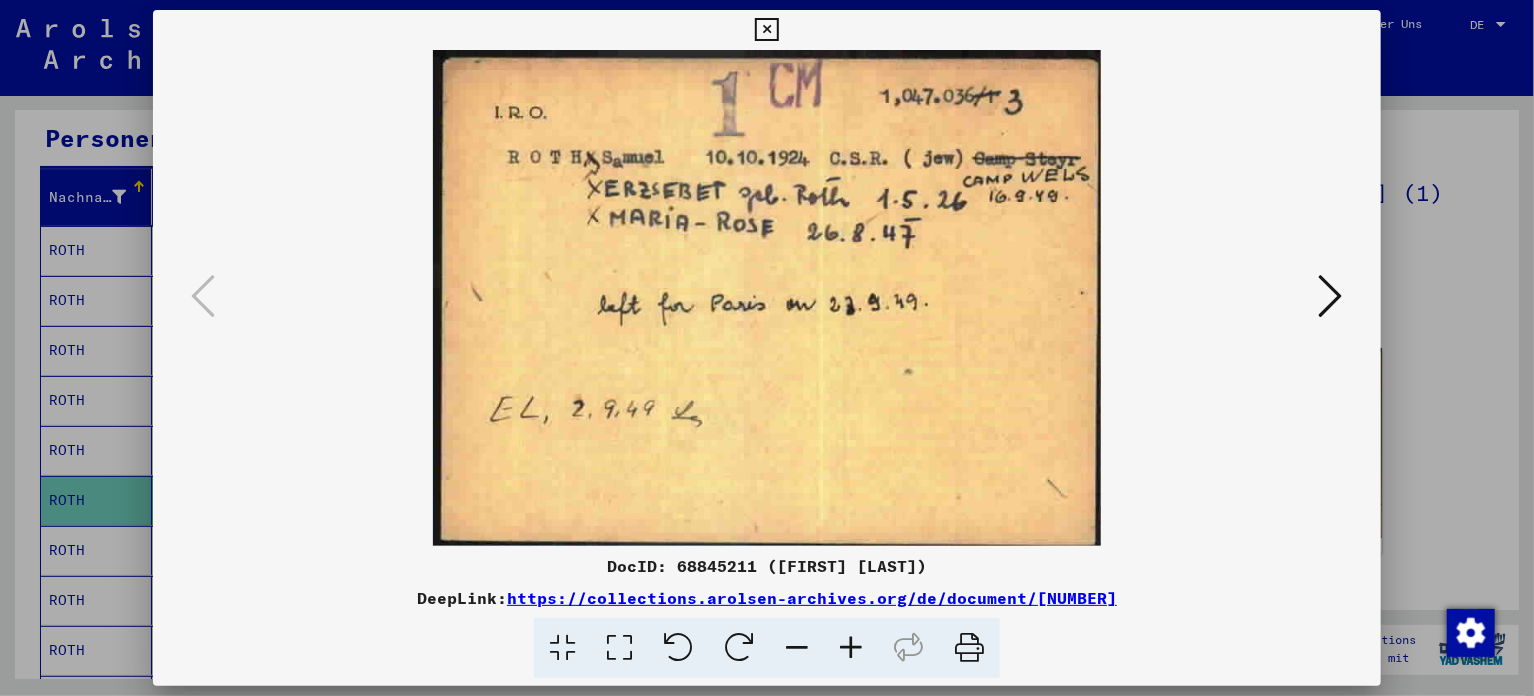 click at bounding box center [766, 30] 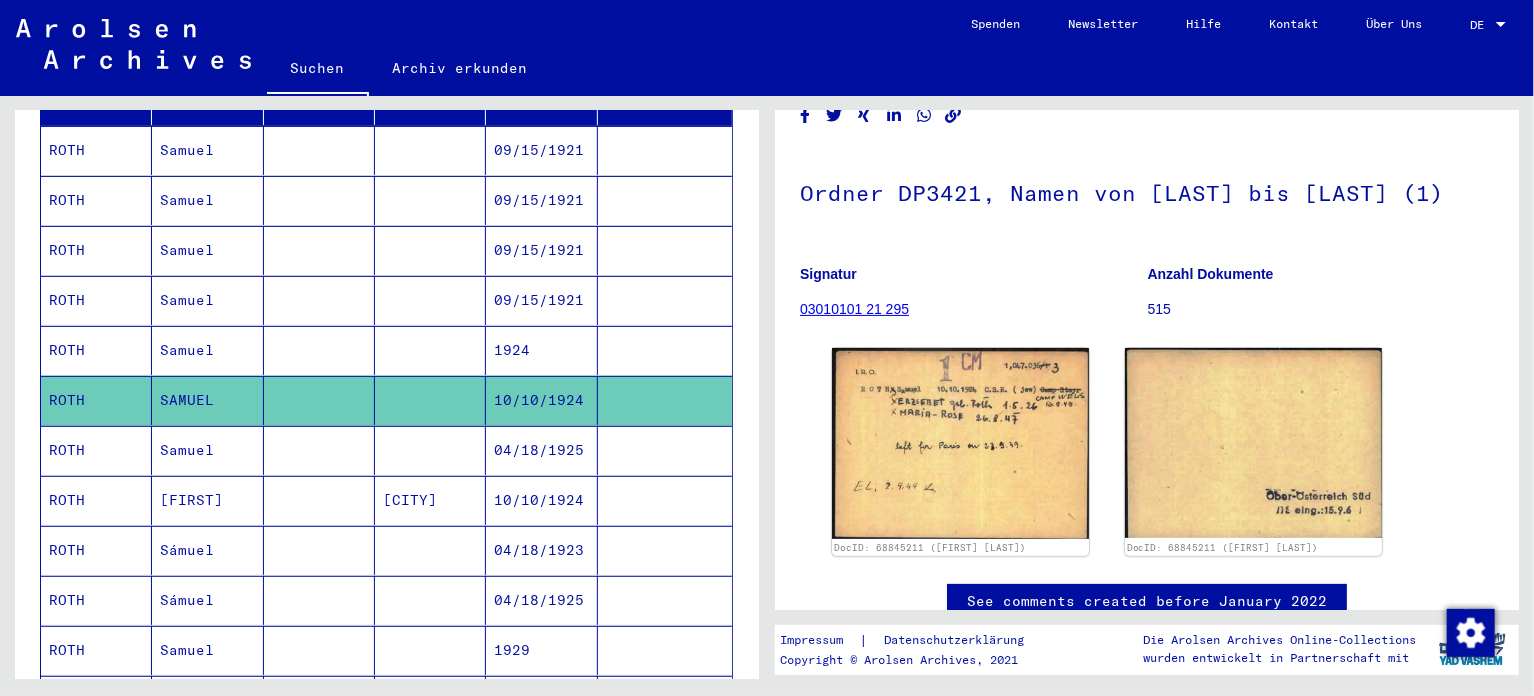 scroll, scrollTop: 400, scrollLeft: 0, axis: vertical 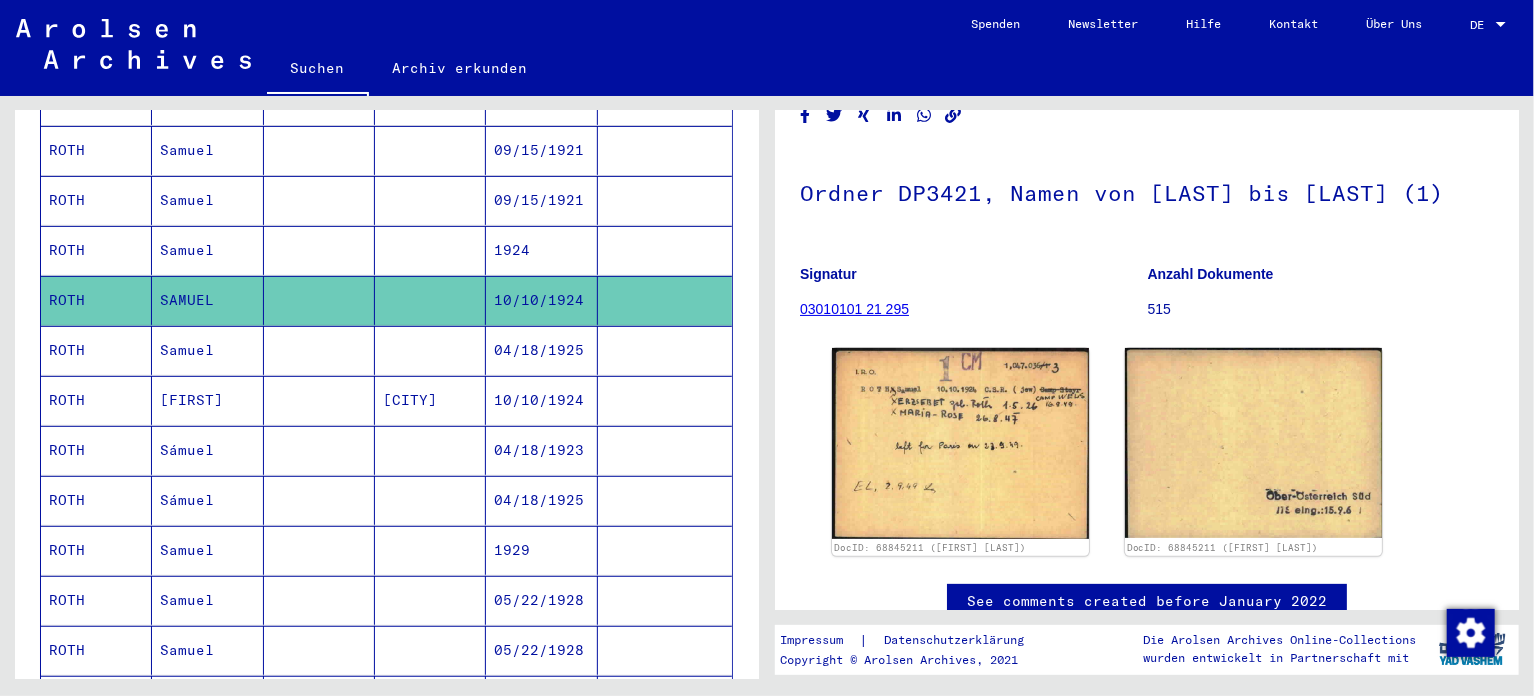 click on "Samuel" at bounding box center (207, 400) 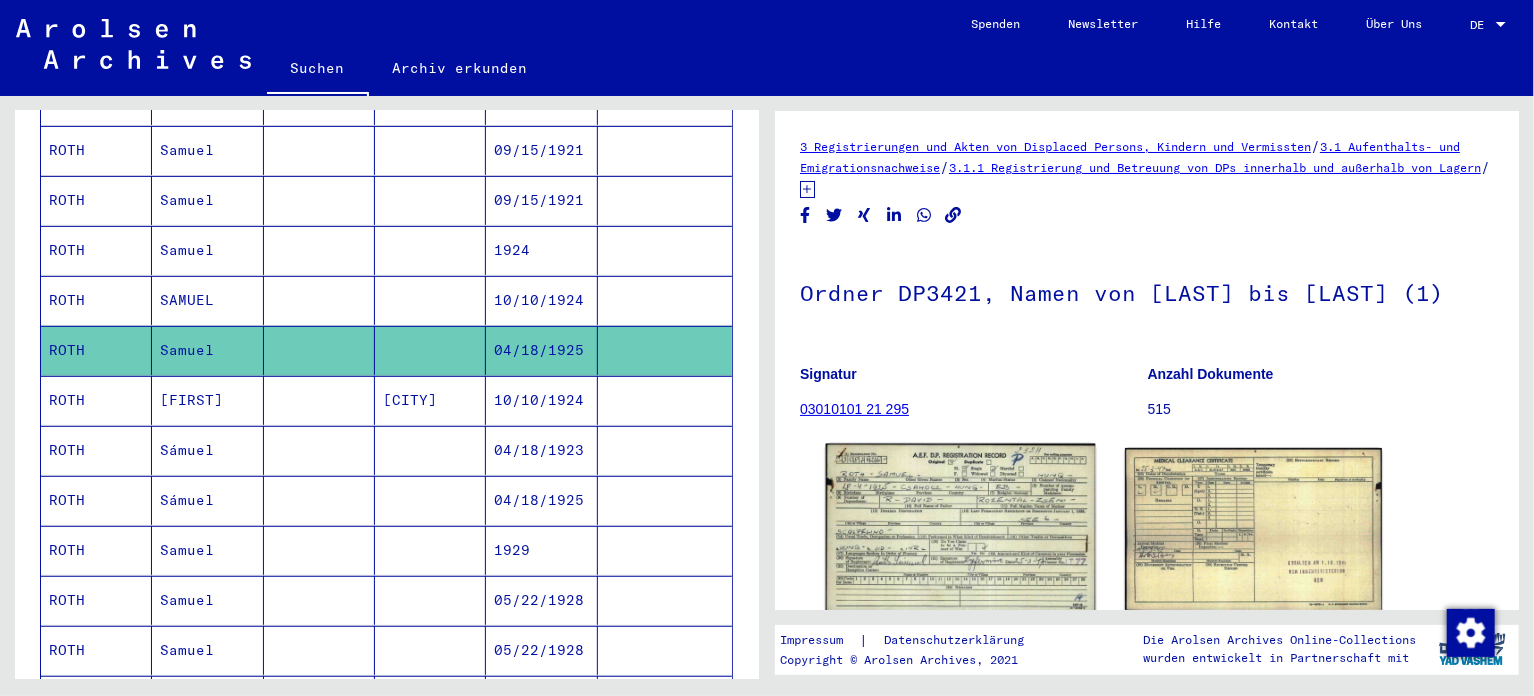 scroll, scrollTop: 0, scrollLeft: 0, axis: both 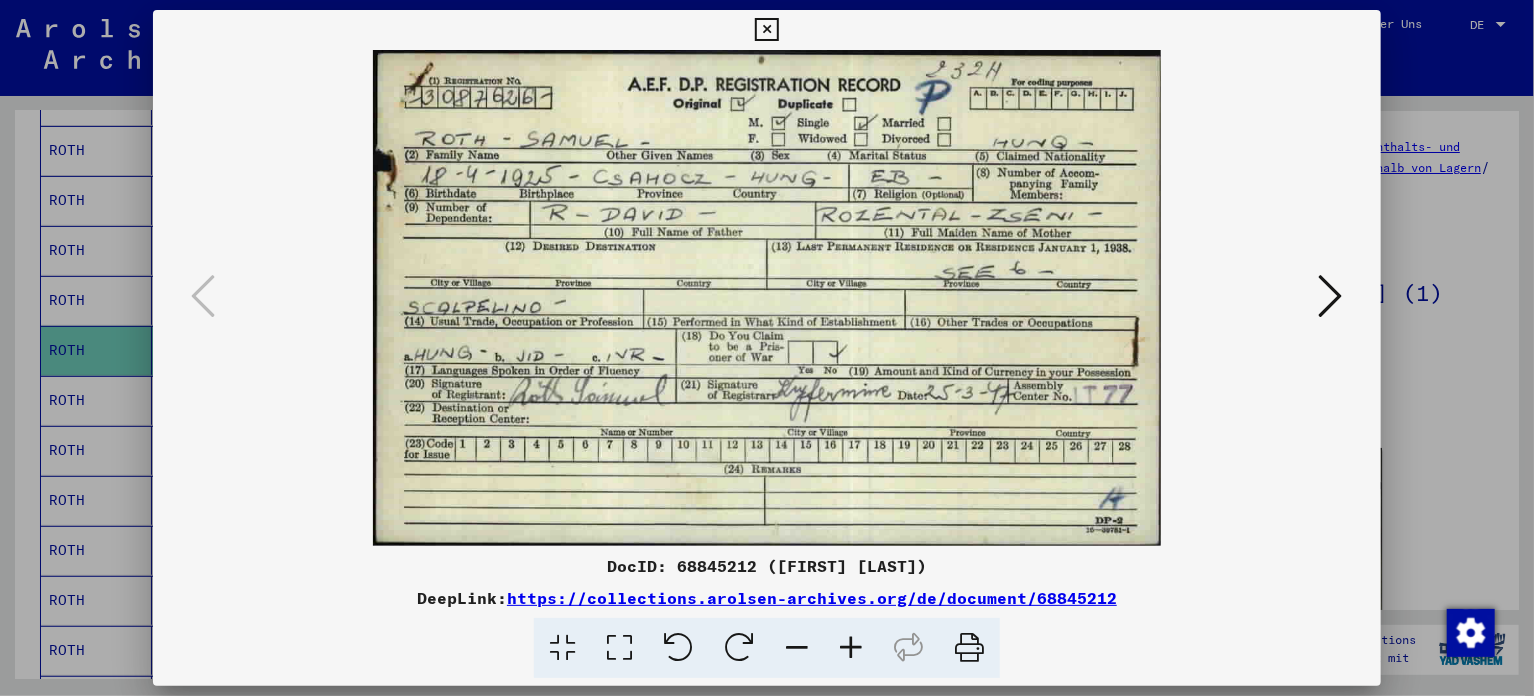 click at bounding box center [766, 30] 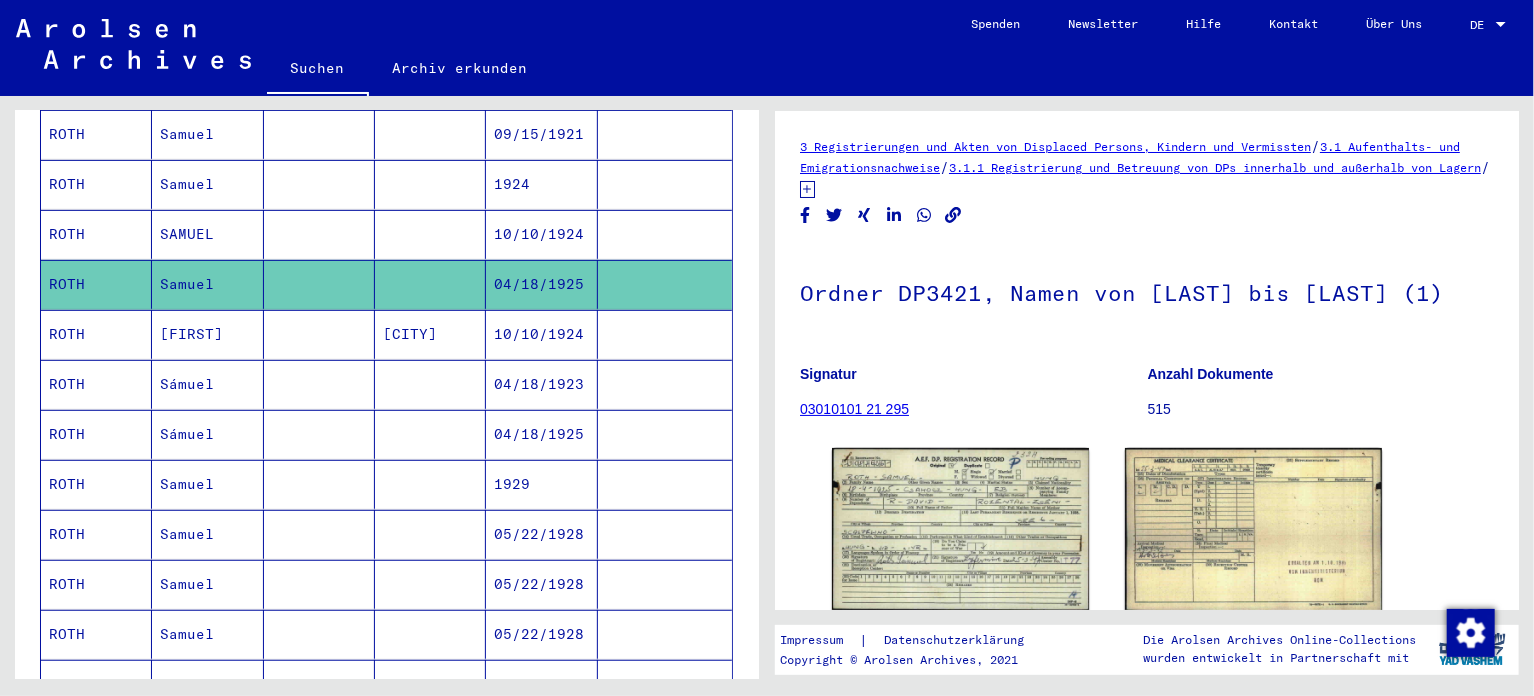 scroll, scrollTop: 500, scrollLeft: 0, axis: vertical 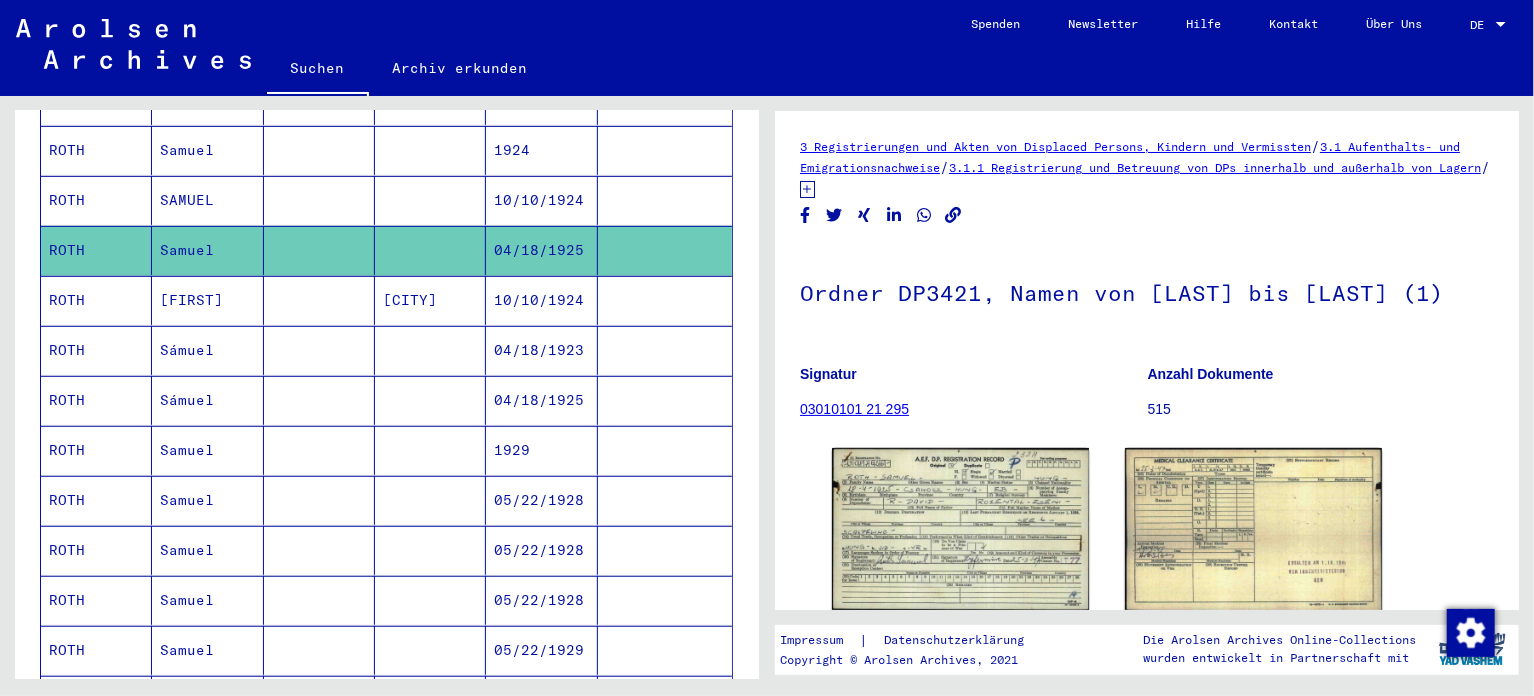 click on "Sámuel" at bounding box center (207, 400) 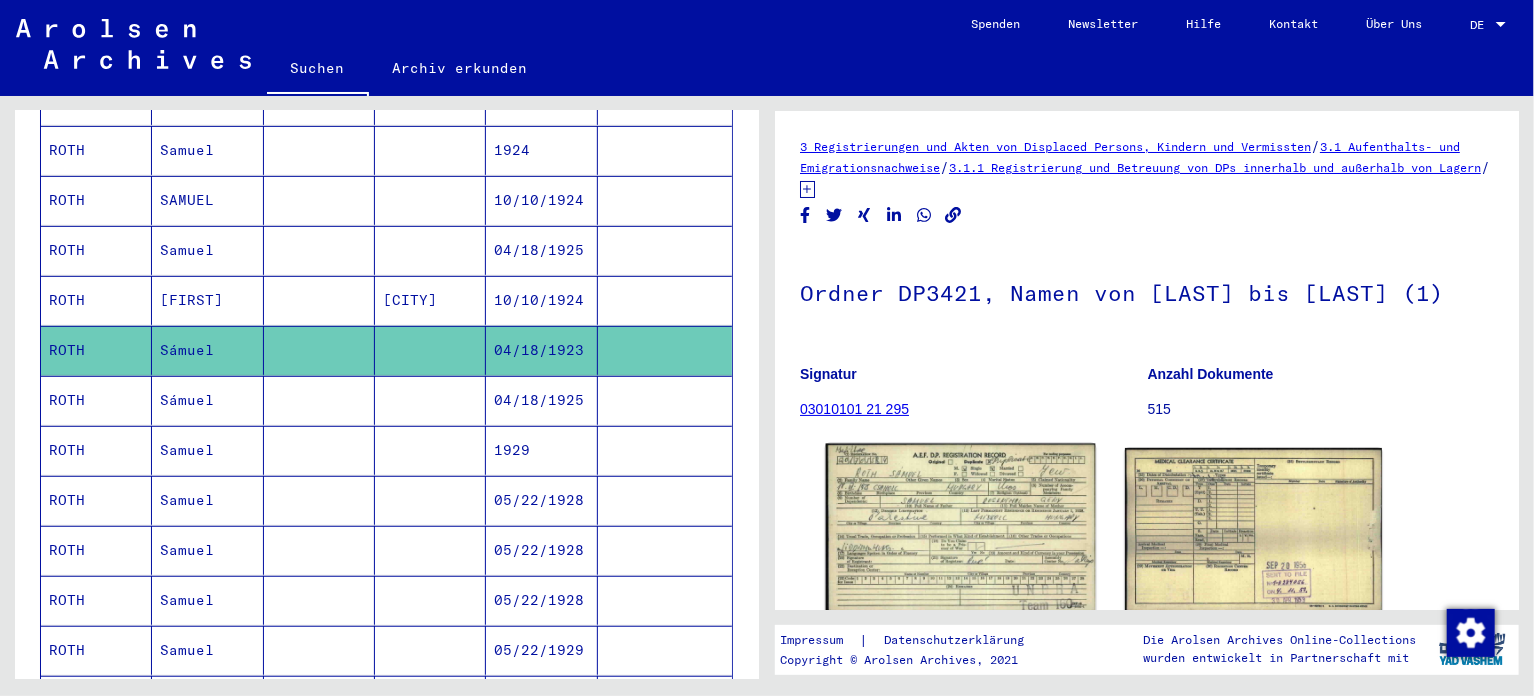 scroll, scrollTop: 0, scrollLeft: 0, axis: both 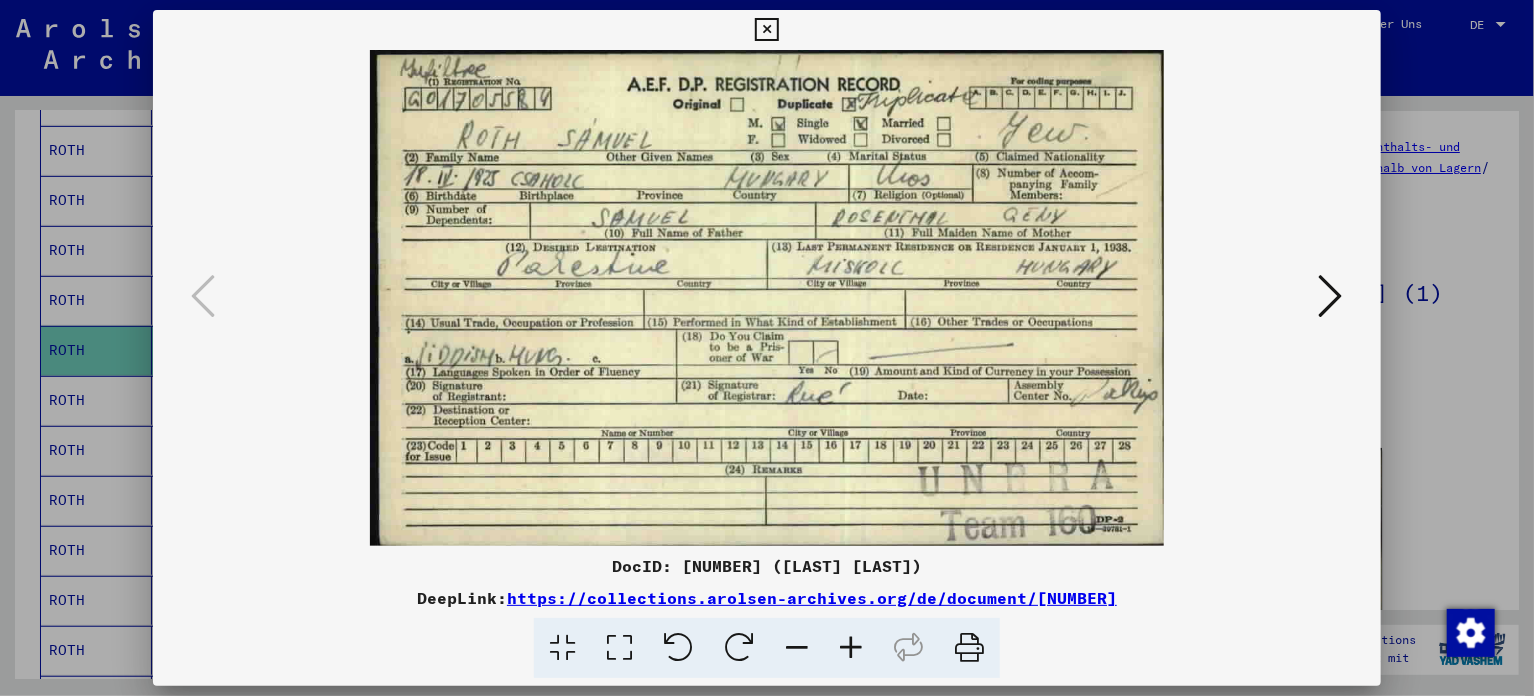 click at bounding box center [766, 30] 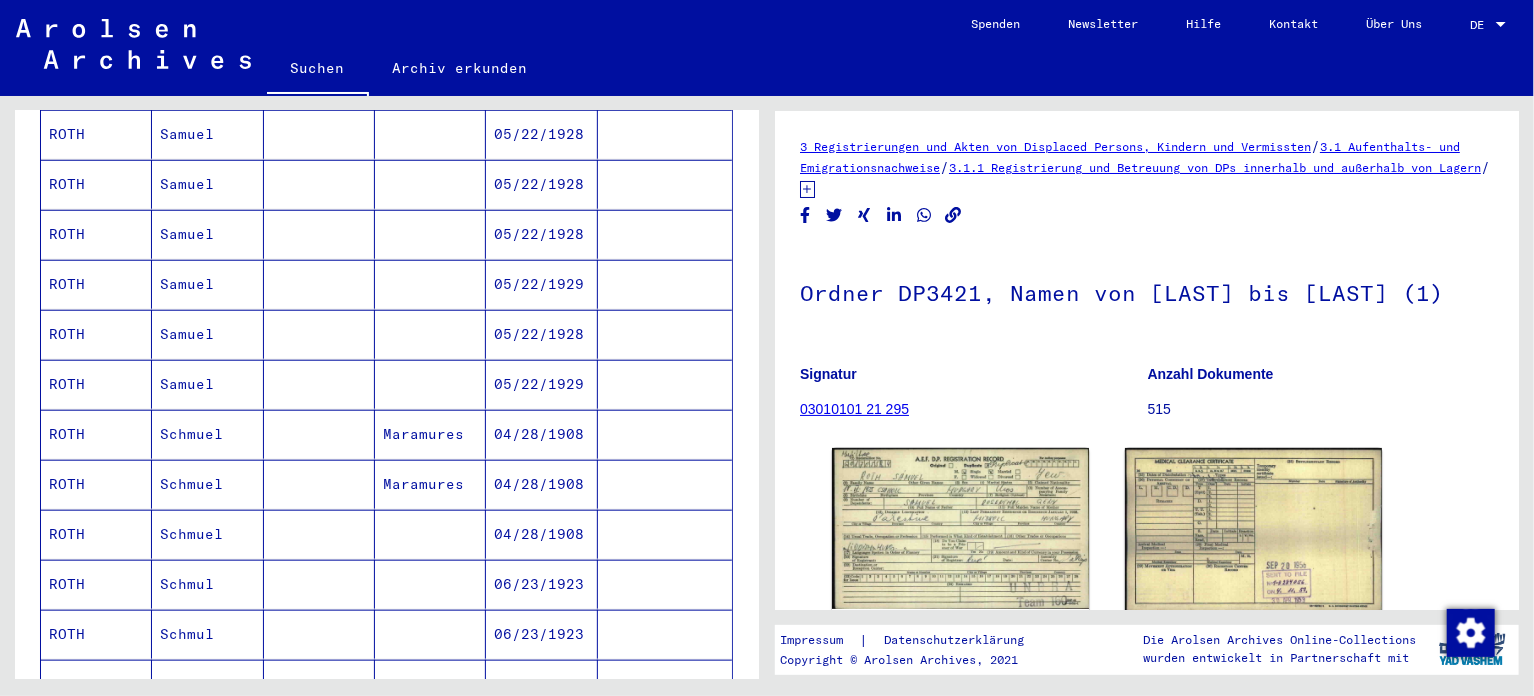 scroll, scrollTop: 900, scrollLeft: 0, axis: vertical 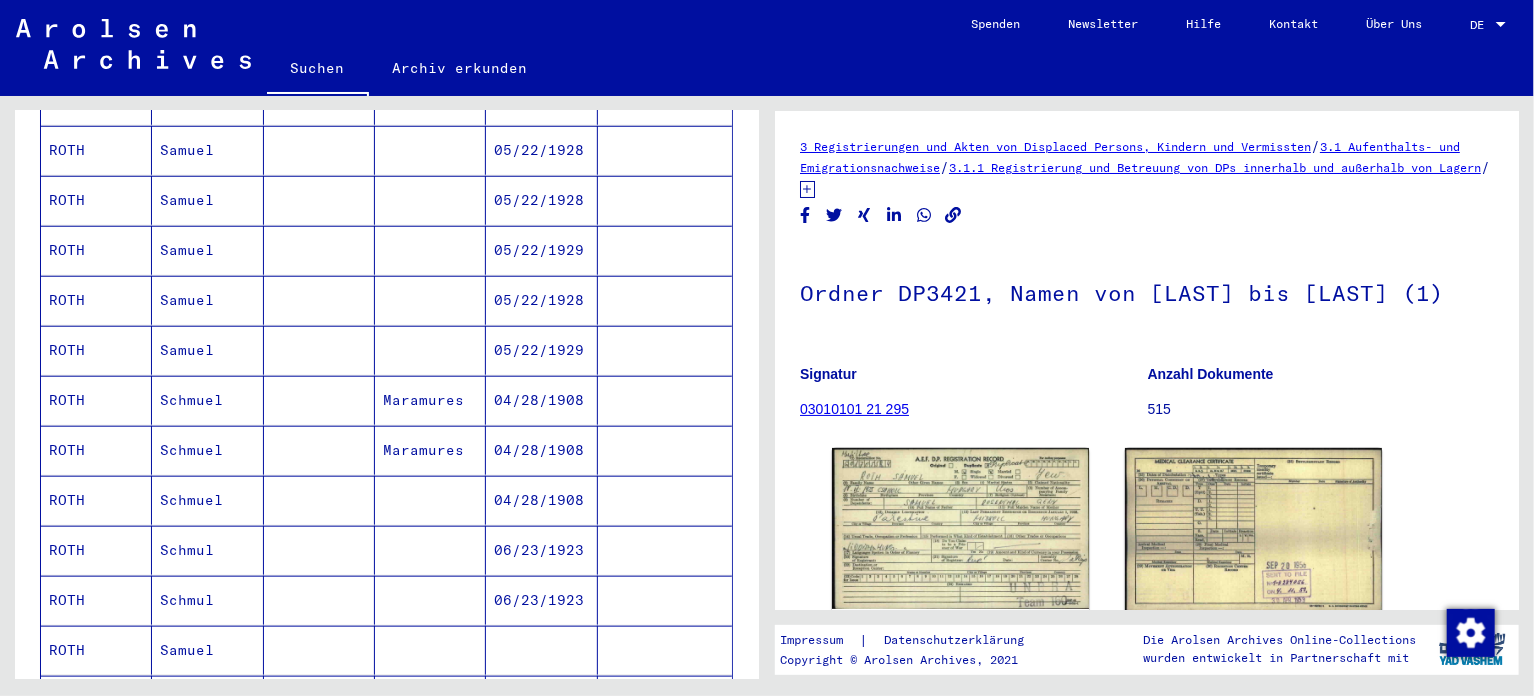 click on "Schmuel" at bounding box center (207, 550) 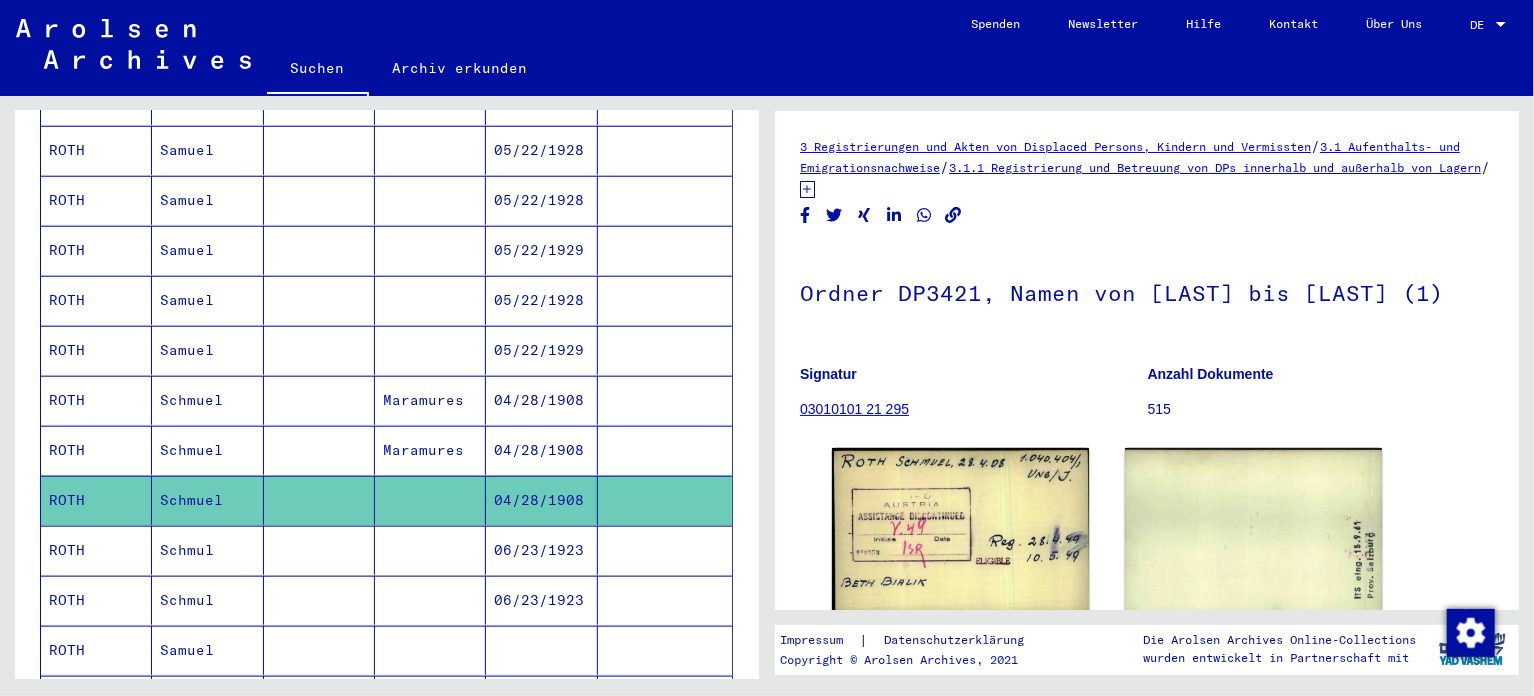 scroll, scrollTop: 0, scrollLeft: 0, axis: both 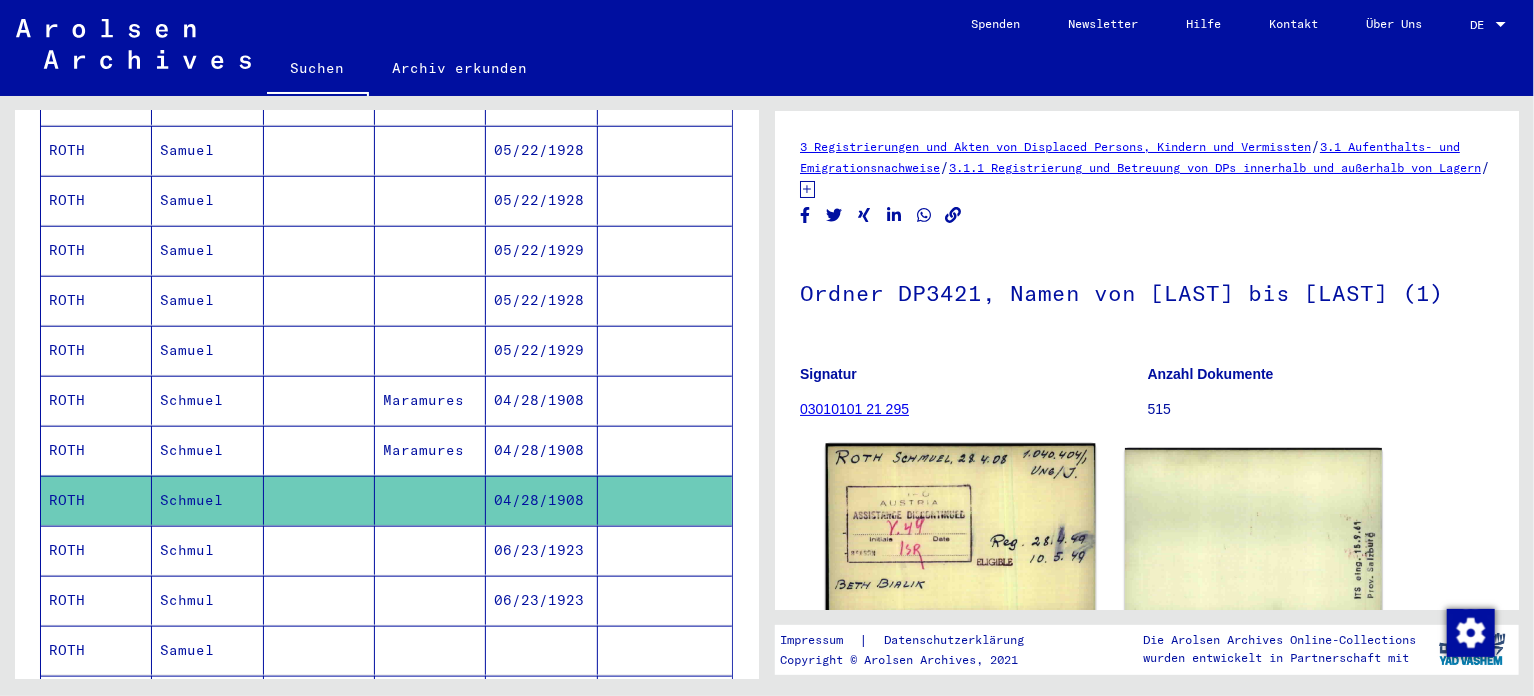 click 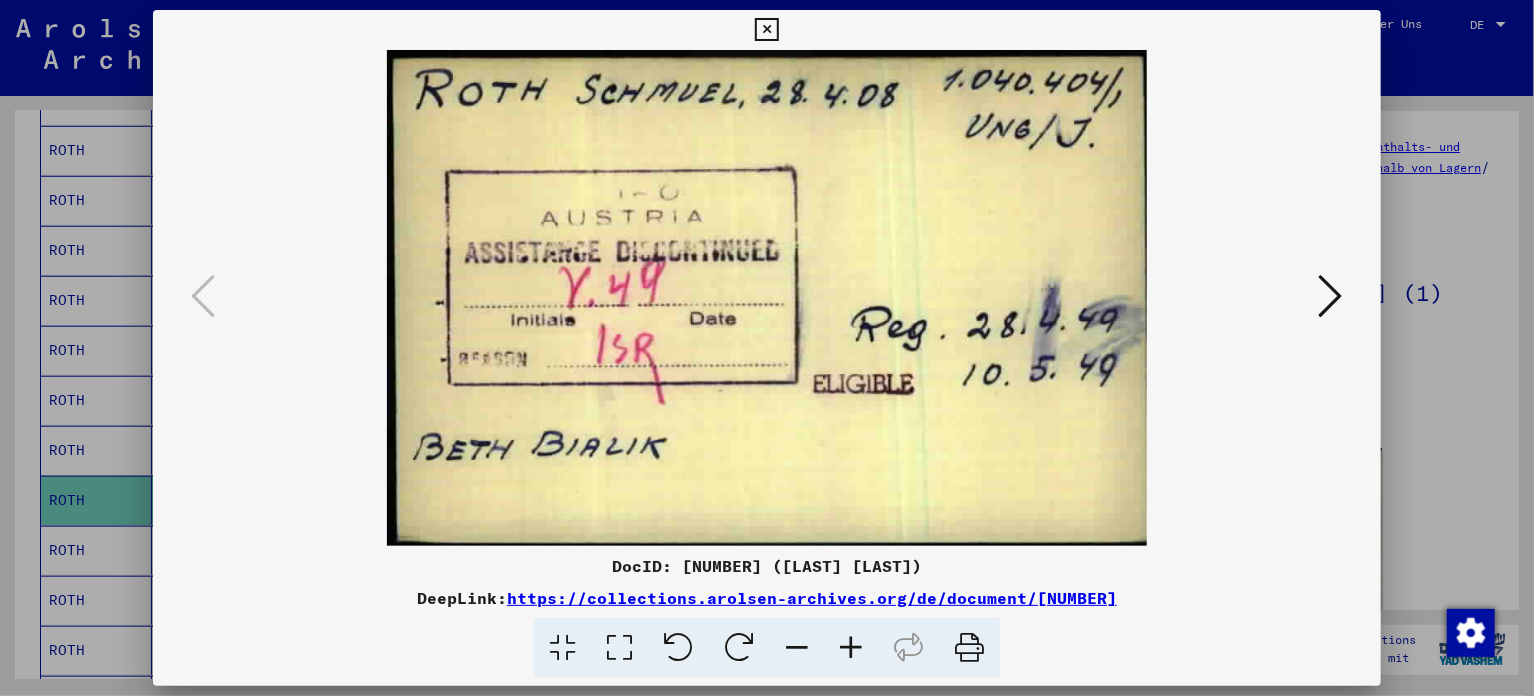click at bounding box center (766, 30) 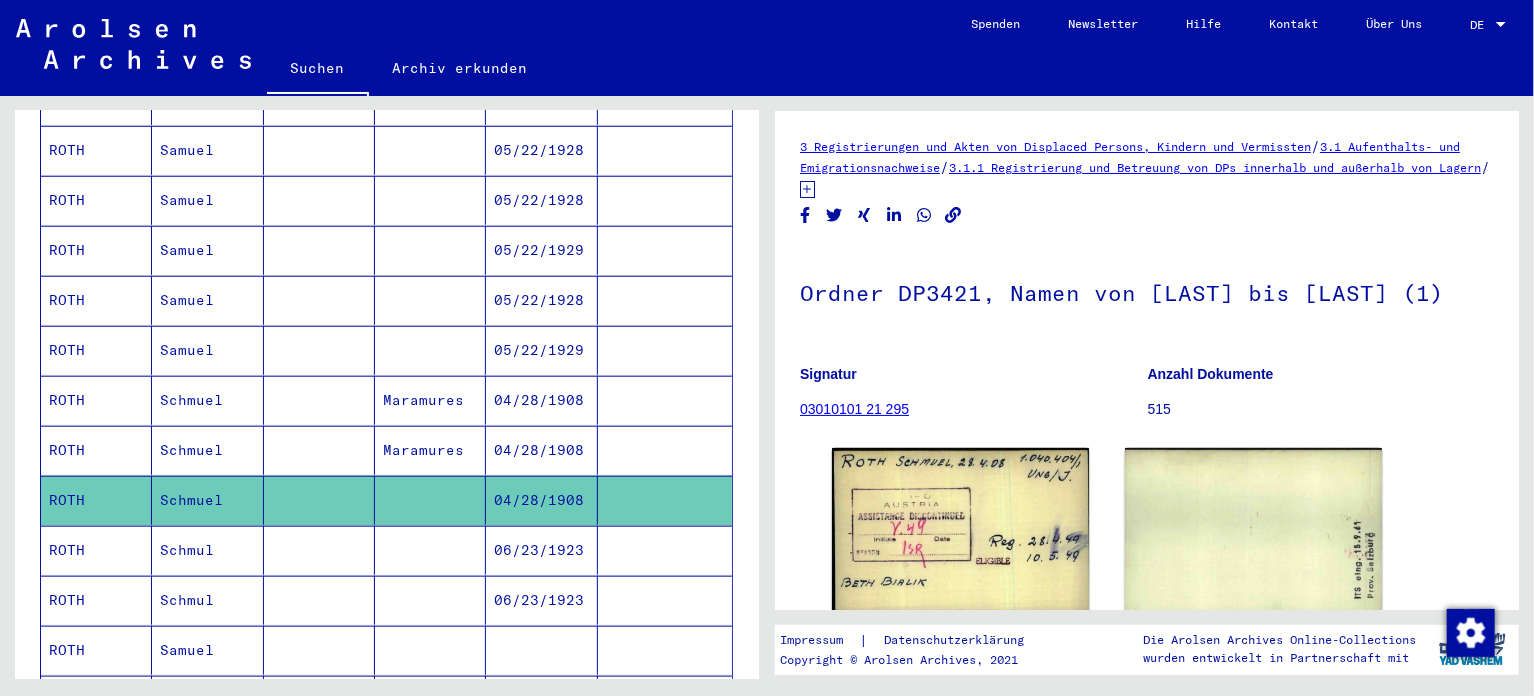 scroll, scrollTop: 1000, scrollLeft: 0, axis: vertical 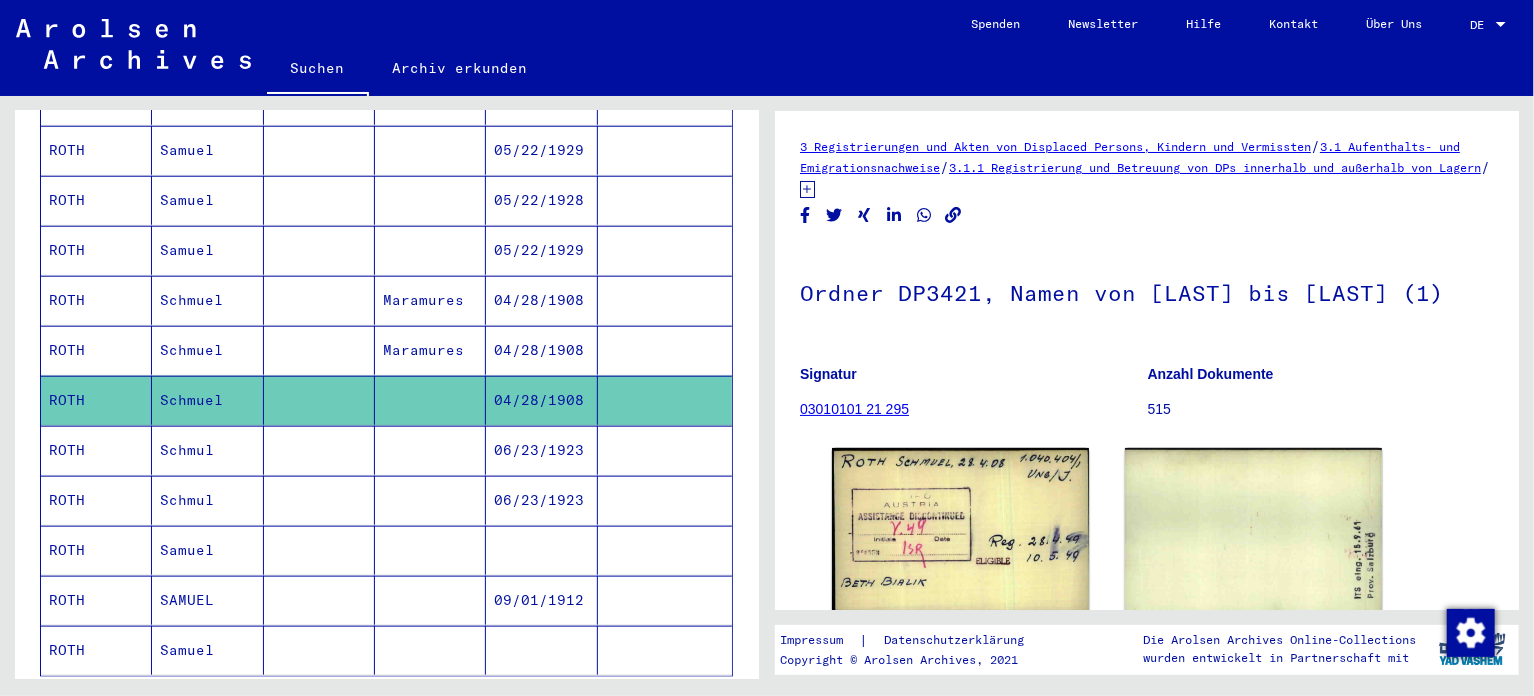 click on "Schmul" at bounding box center (207, 500) 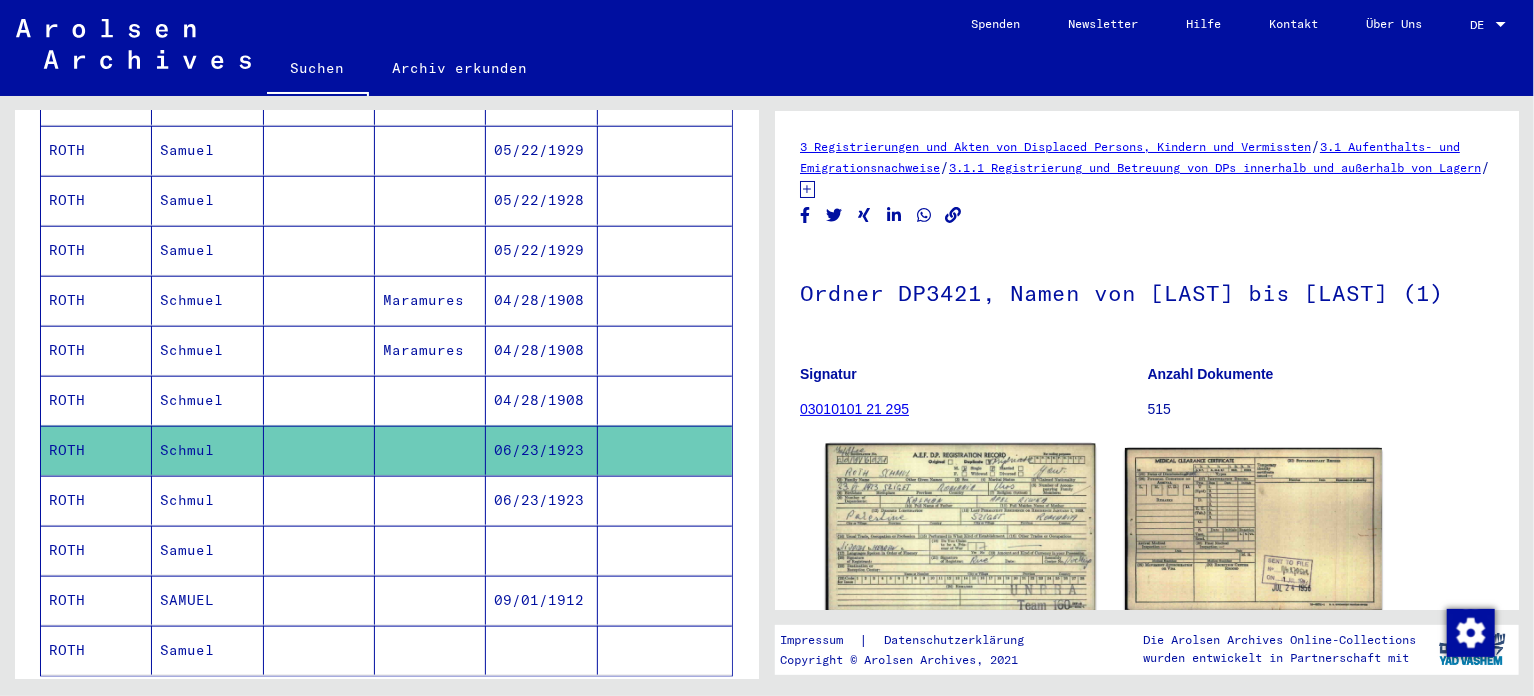 scroll, scrollTop: 0, scrollLeft: 0, axis: both 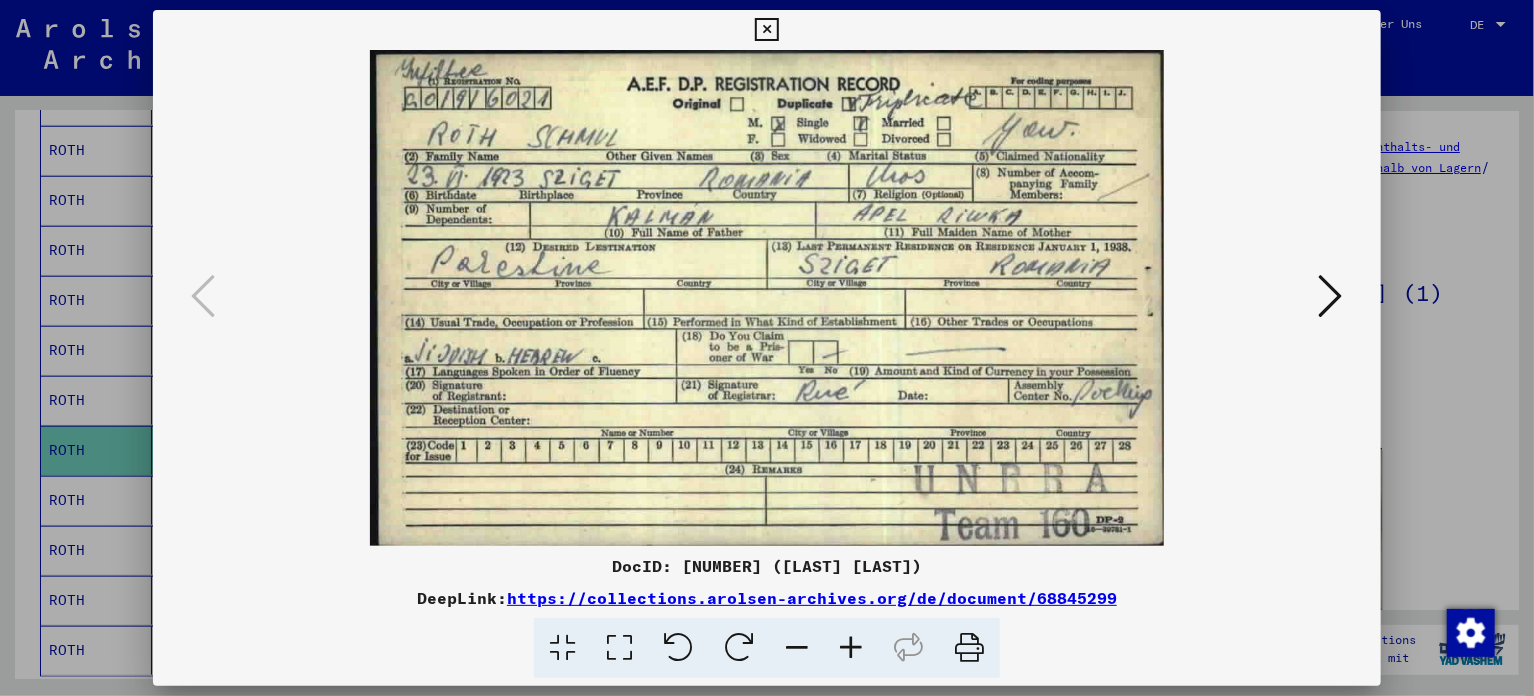 click at bounding box center [766, 30] 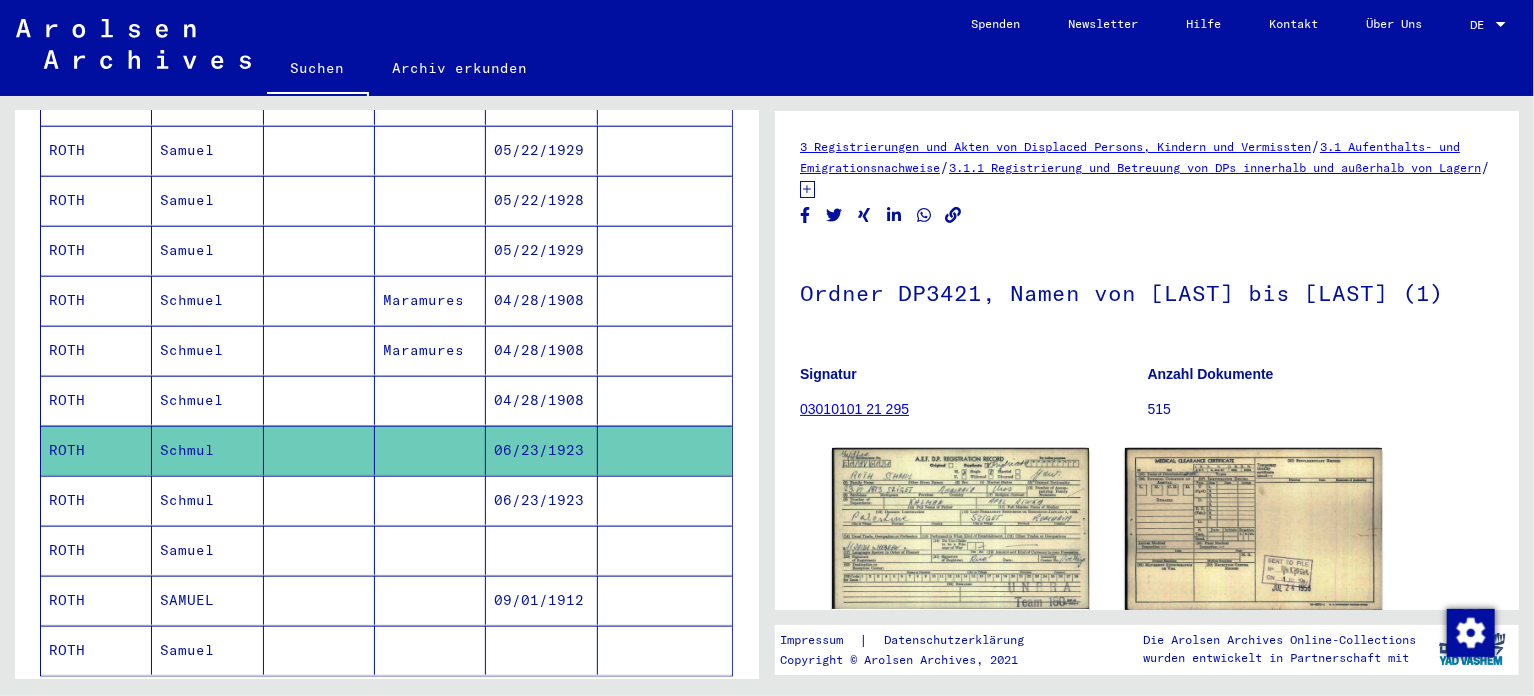 scroll, scrollTop: 1100, scrollLeft: 0, axis: vertical 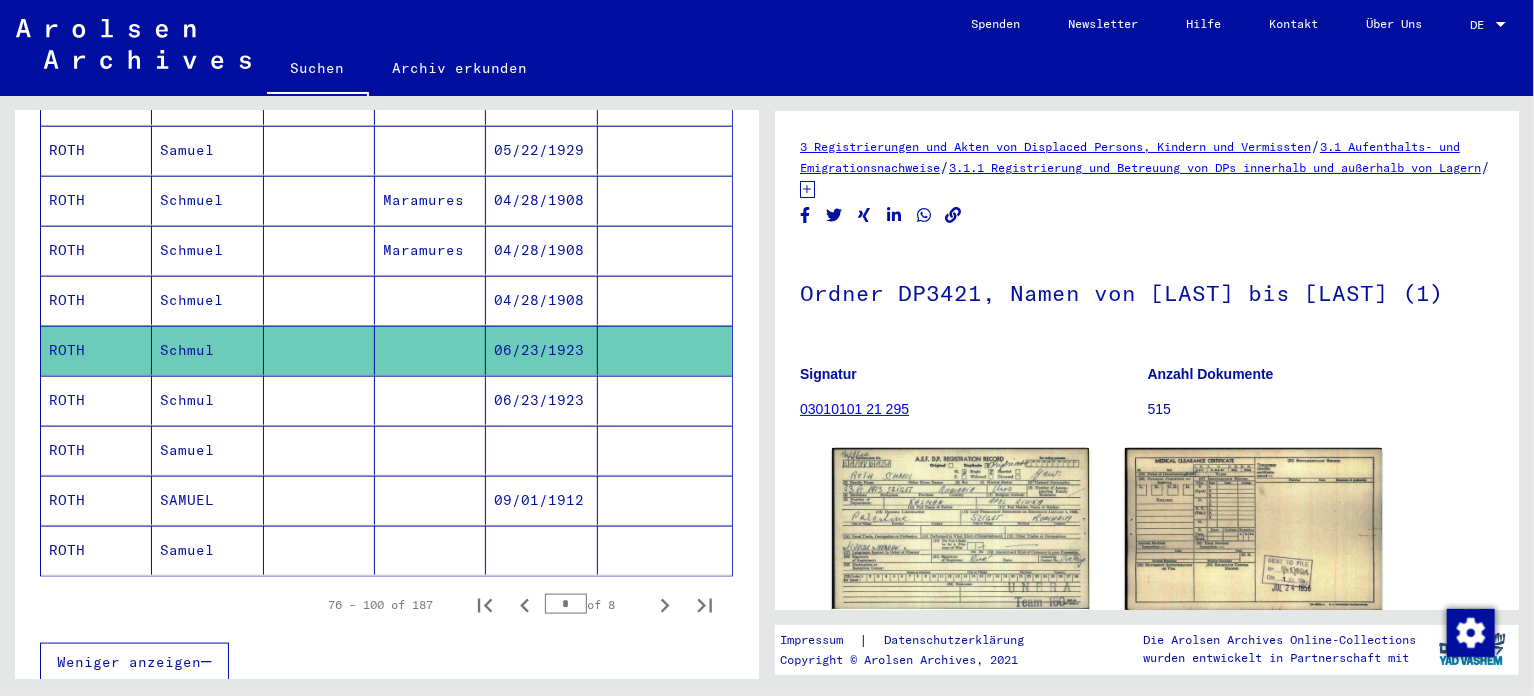 click on "Samuel" at bounding box center (207, 500) 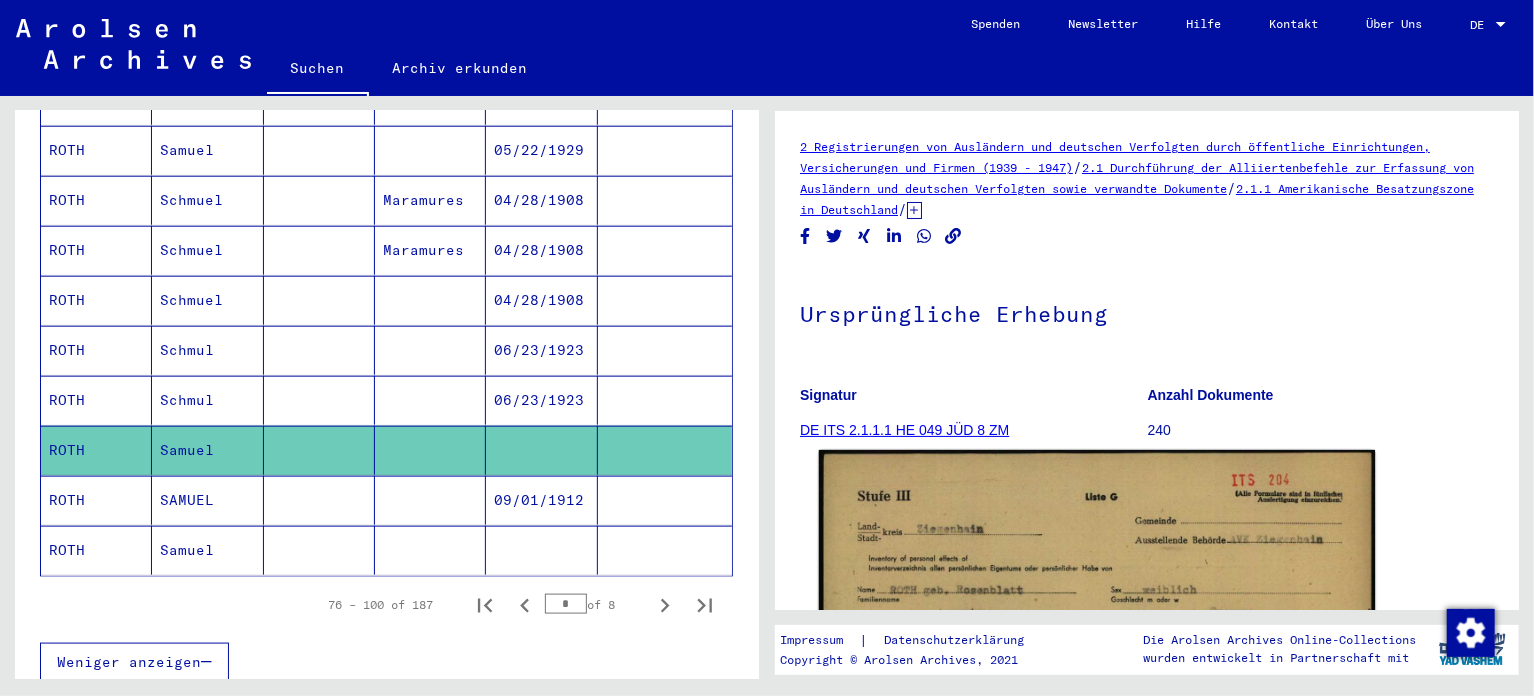 scroll, scrollTop: 0, scrollLeft: 0, axis: both 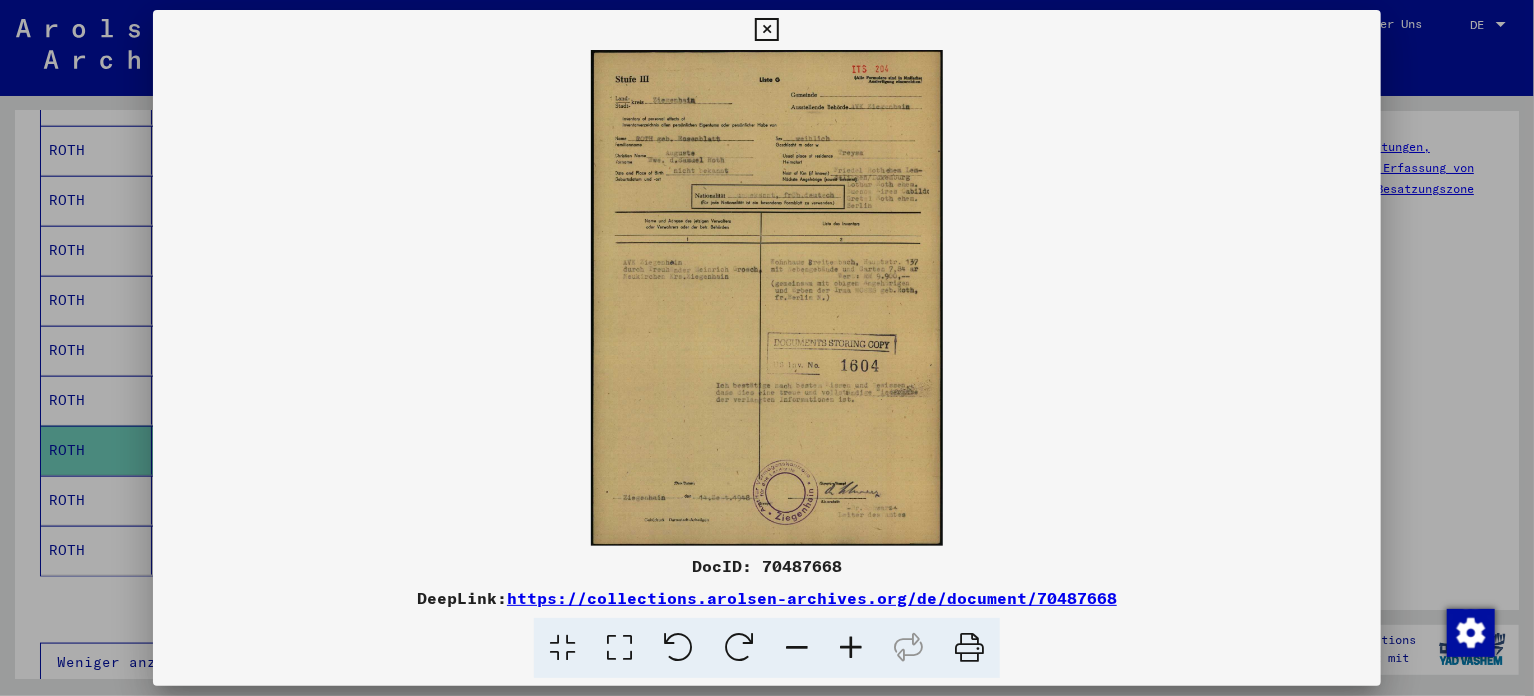 click at bounding box center [766, 30] 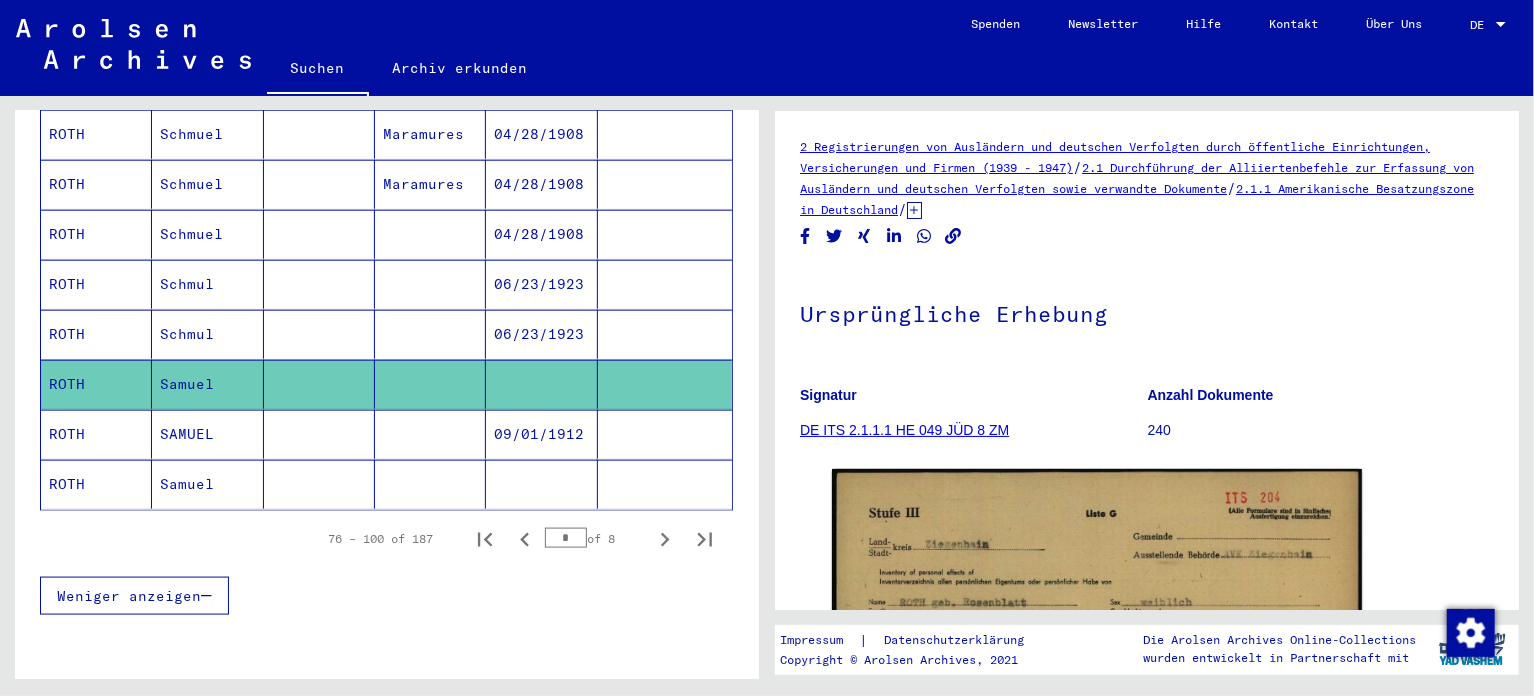 scroll, scrollTop: 1200, scrollLeft: 0, axis: vertical 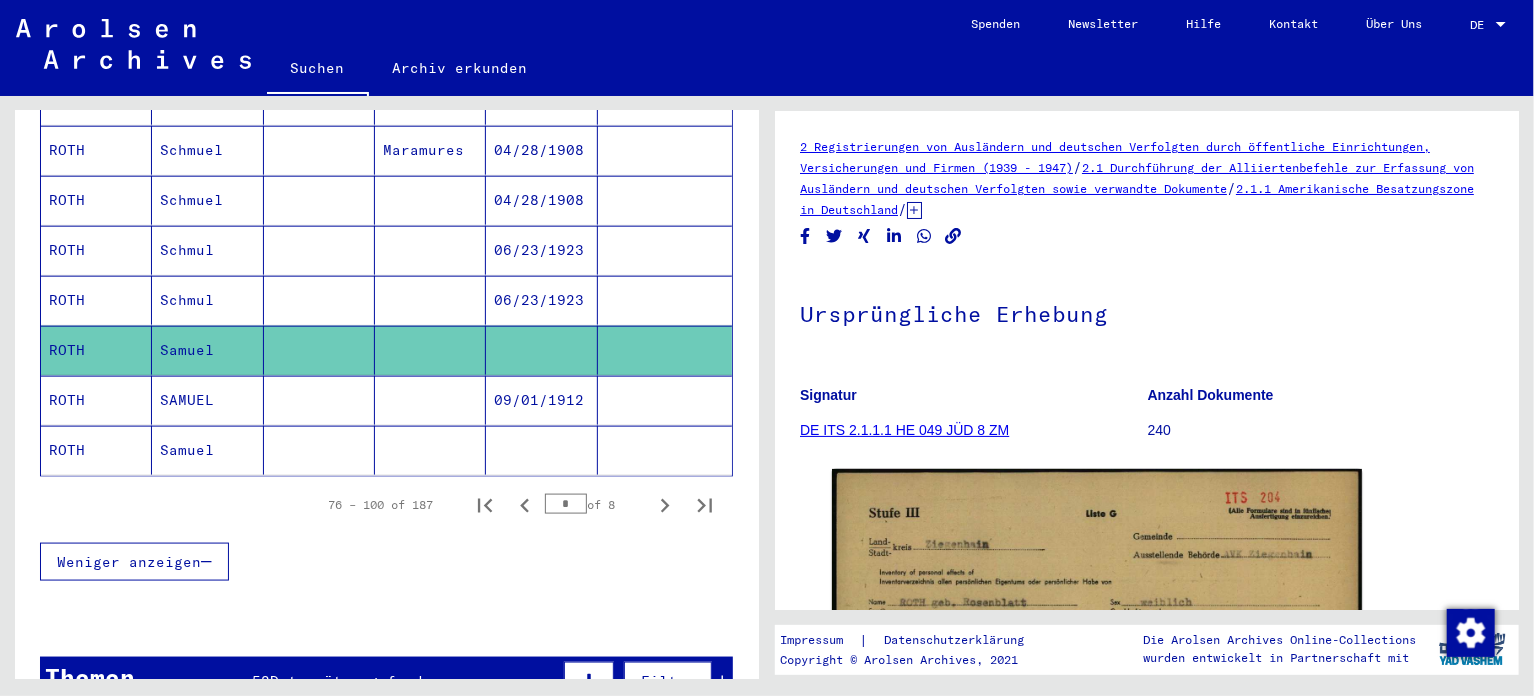 click on "Samuel" 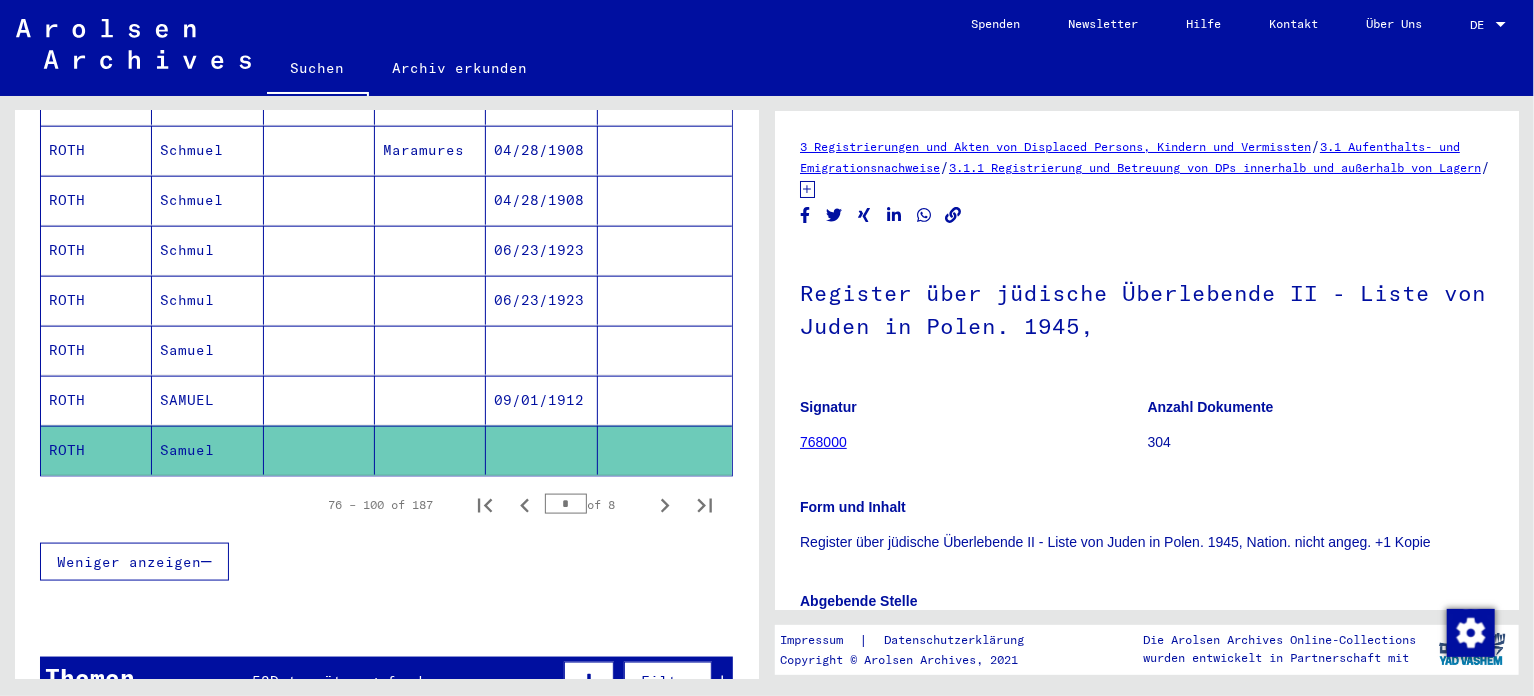 scroll, scrollTop: 400, scrollLeft: 0, axis: vertical 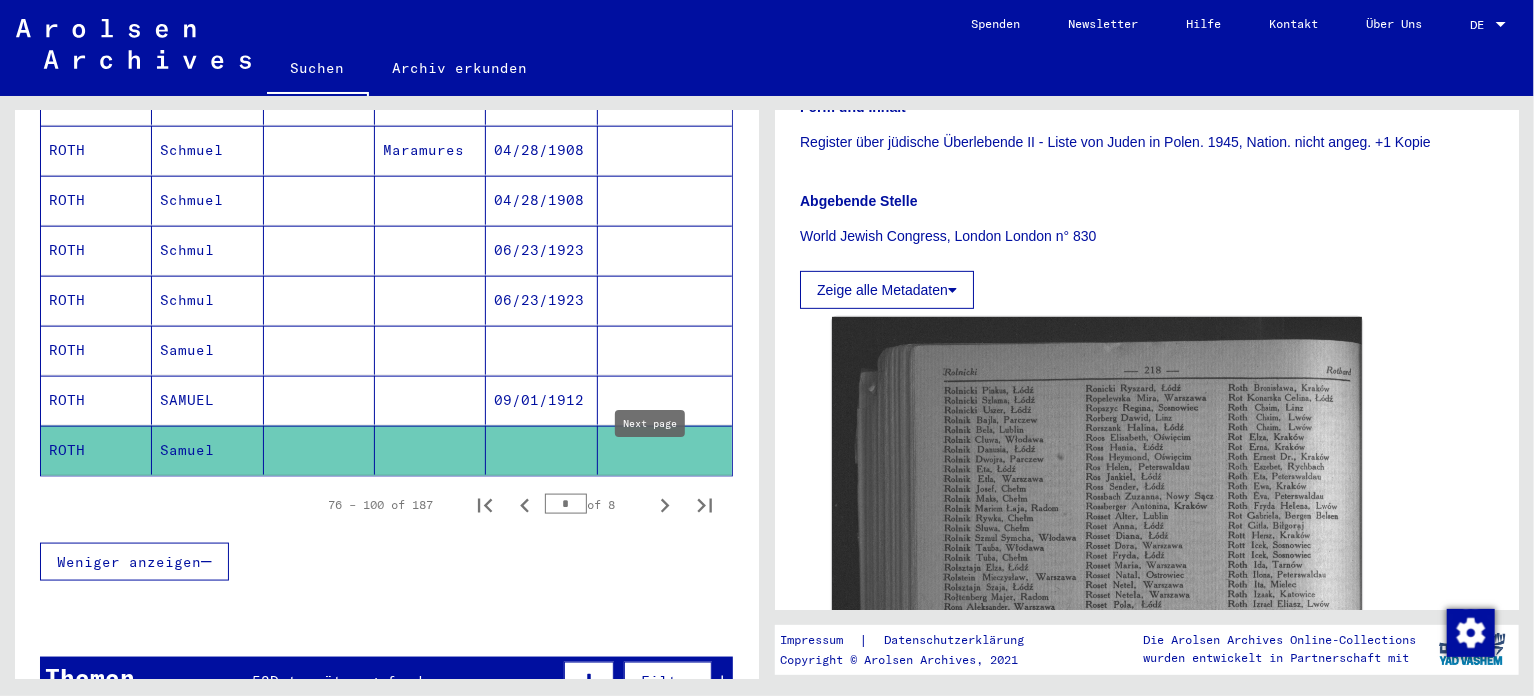 click 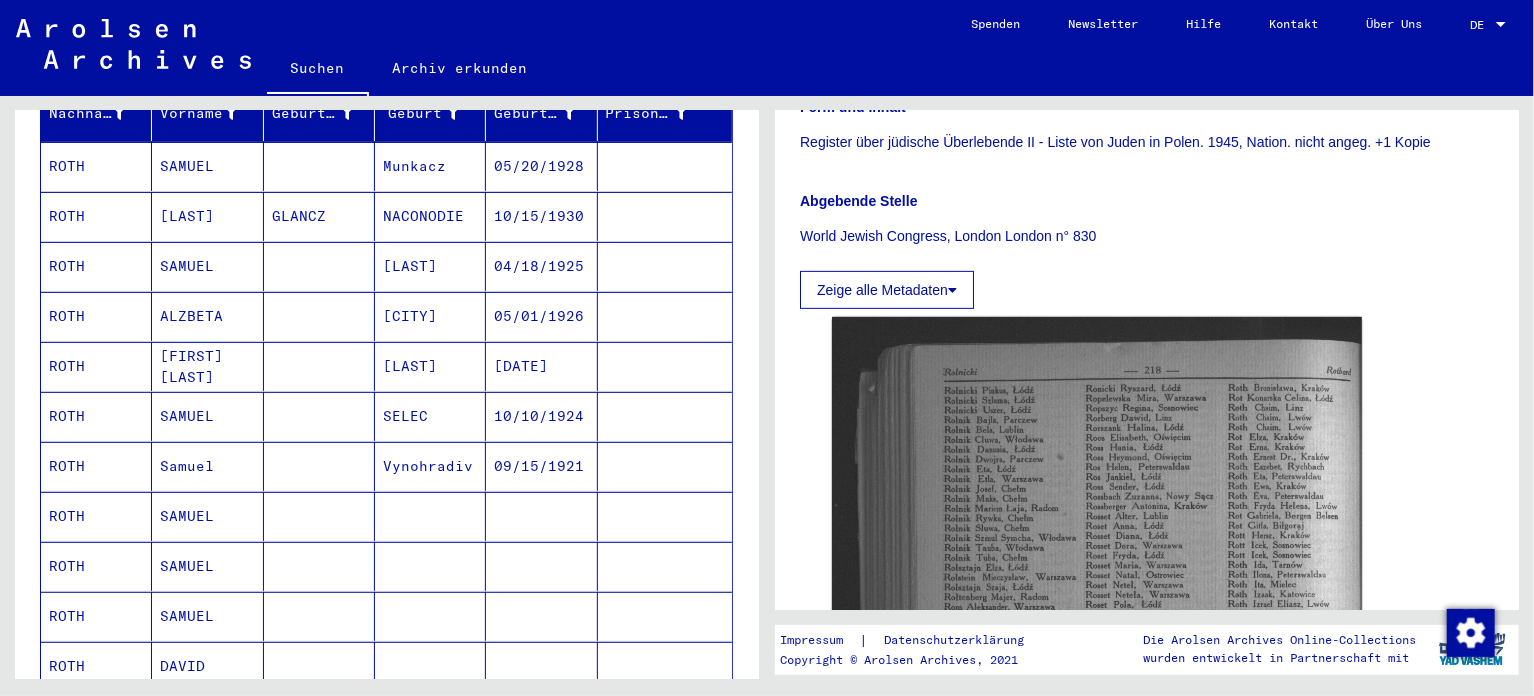 scroll, scrollTop: 400, scrollLeft: 0, axis: vertical 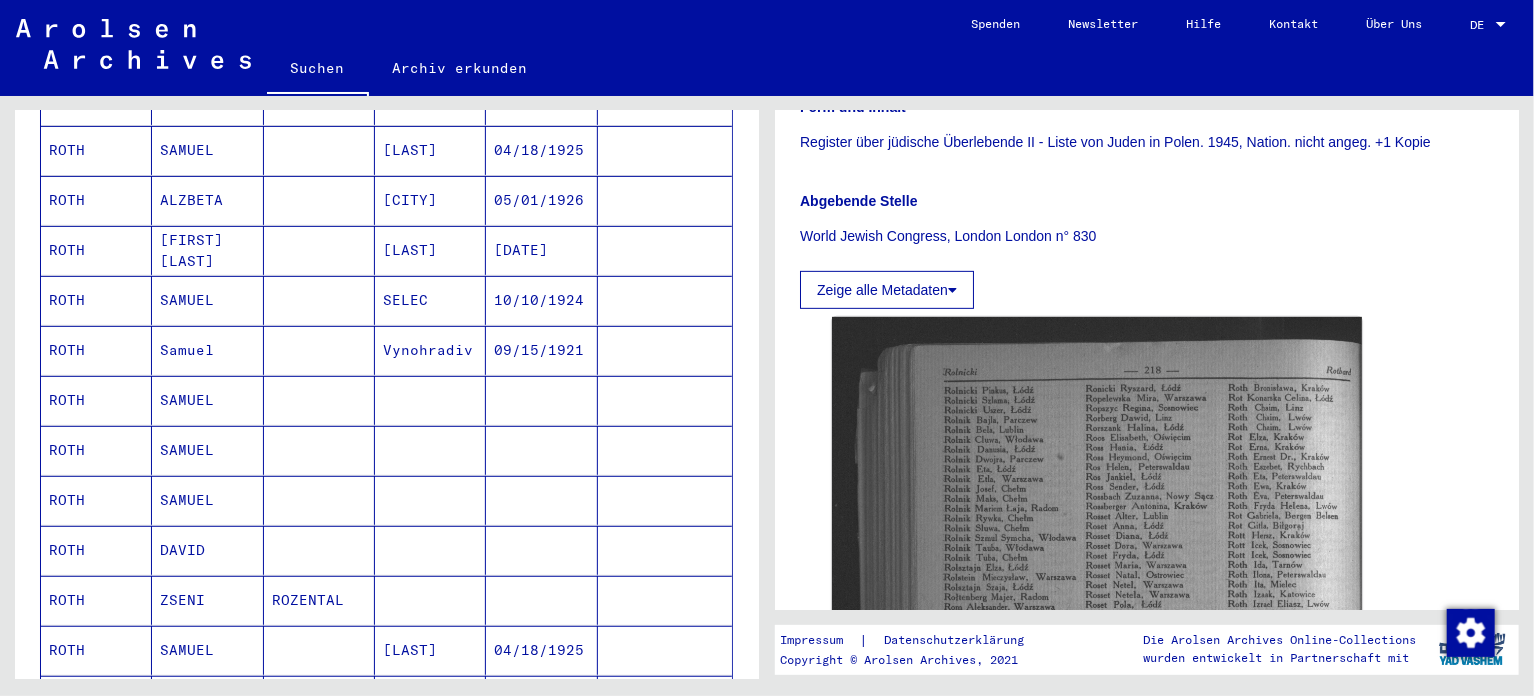 click on "SAMUEL" at bounding box center (207, 450) 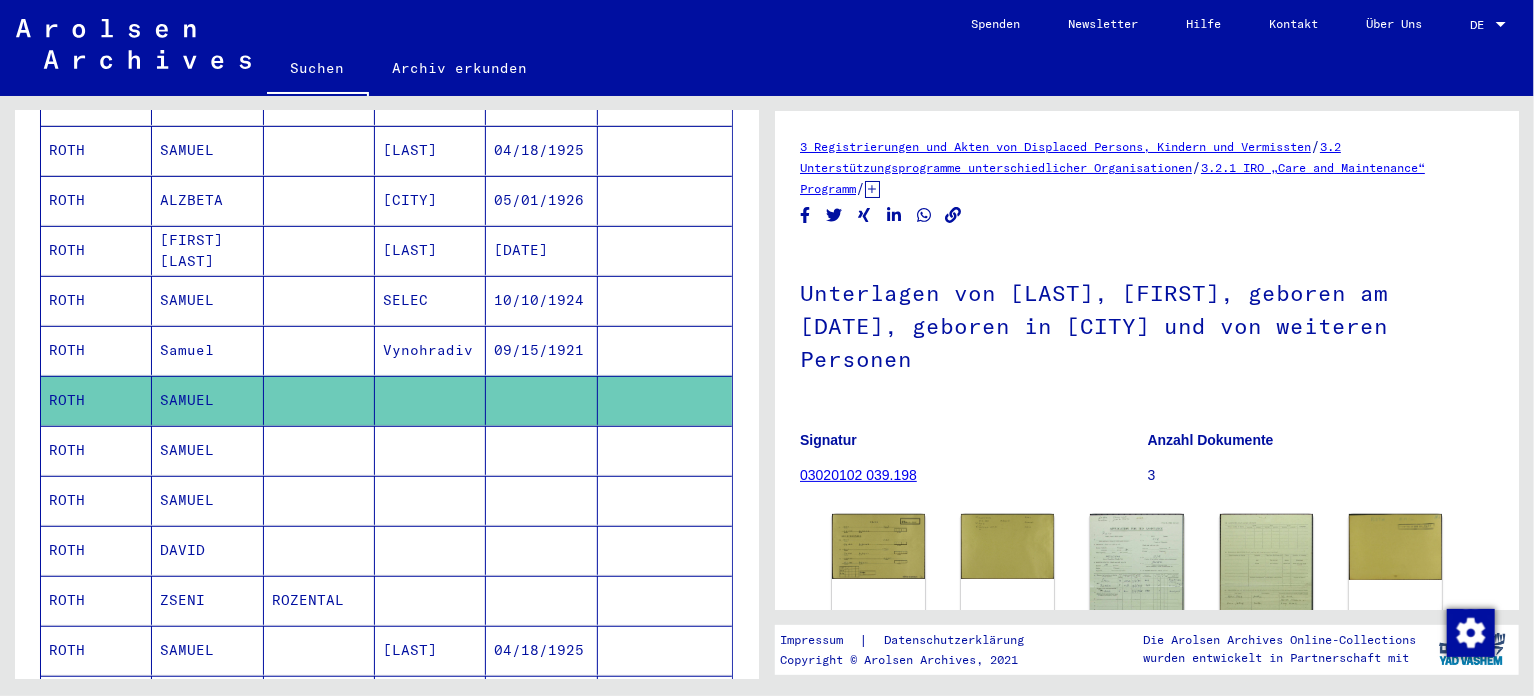 scroll, scrollTop: 0, scrollLeft: 0, axis: both 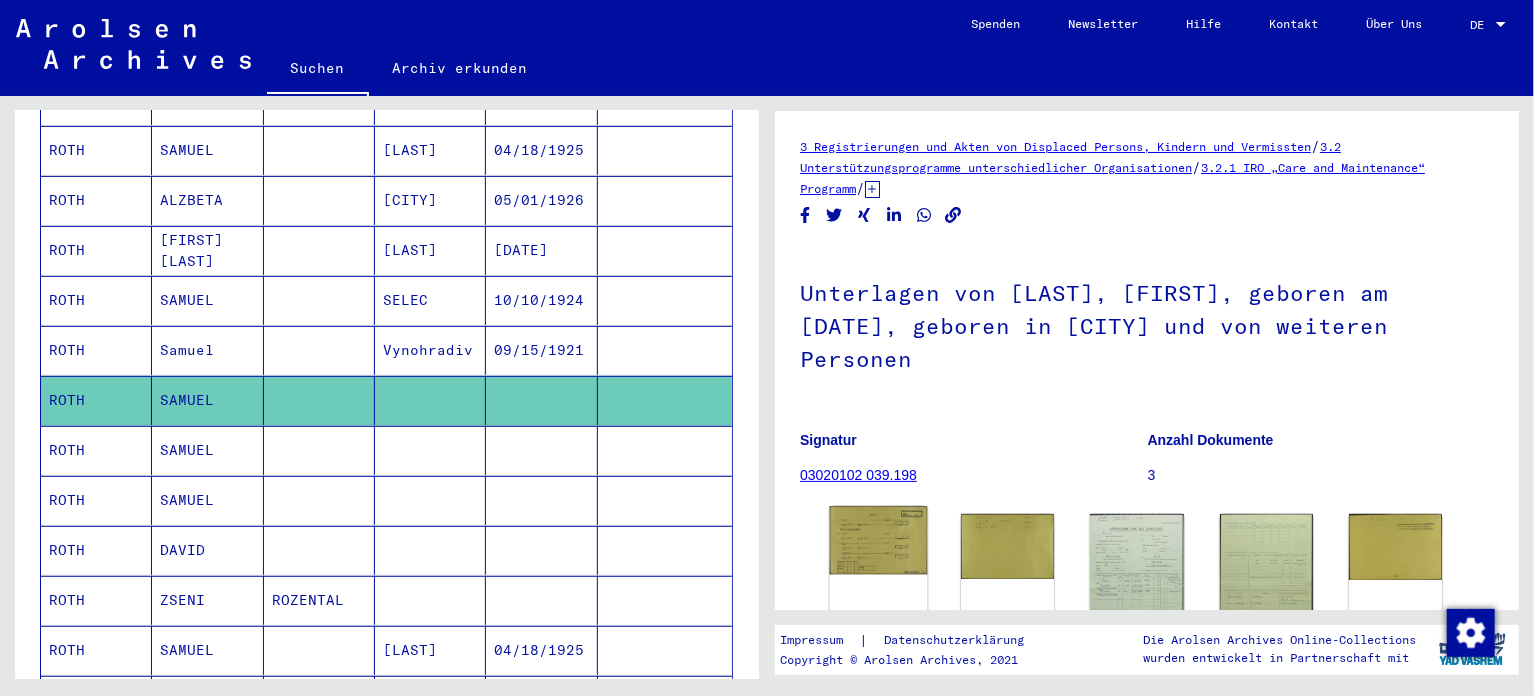 click 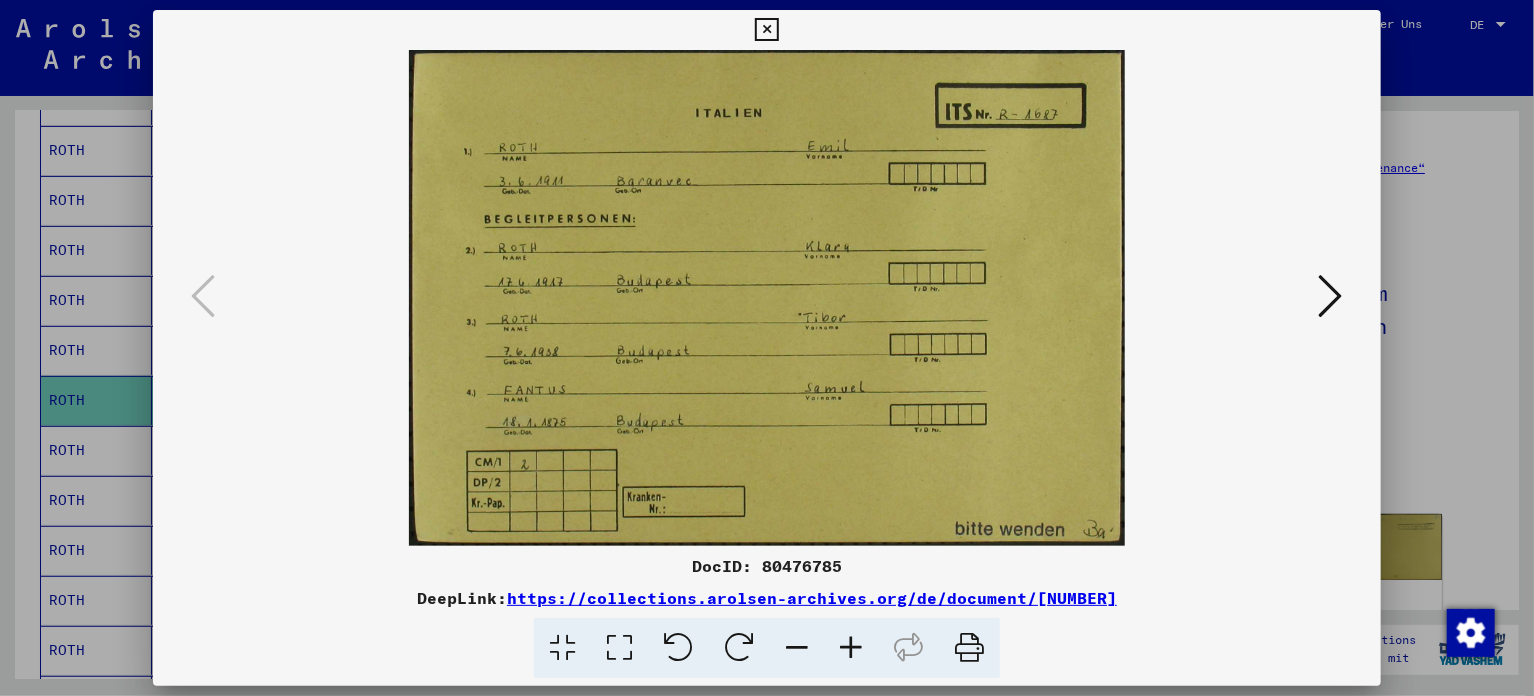 click at bounding box center (766, 30) 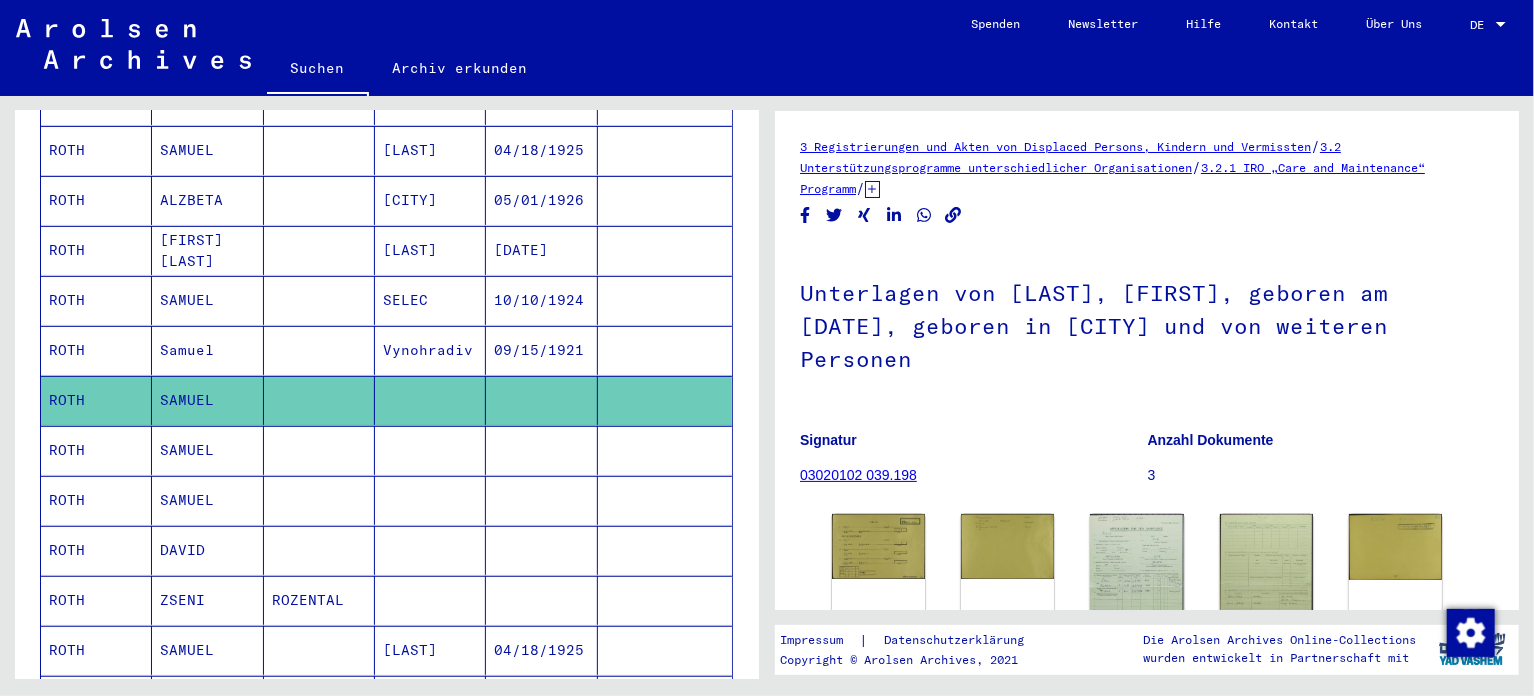click on "SAMUEL" at bounding box center [207, 500] 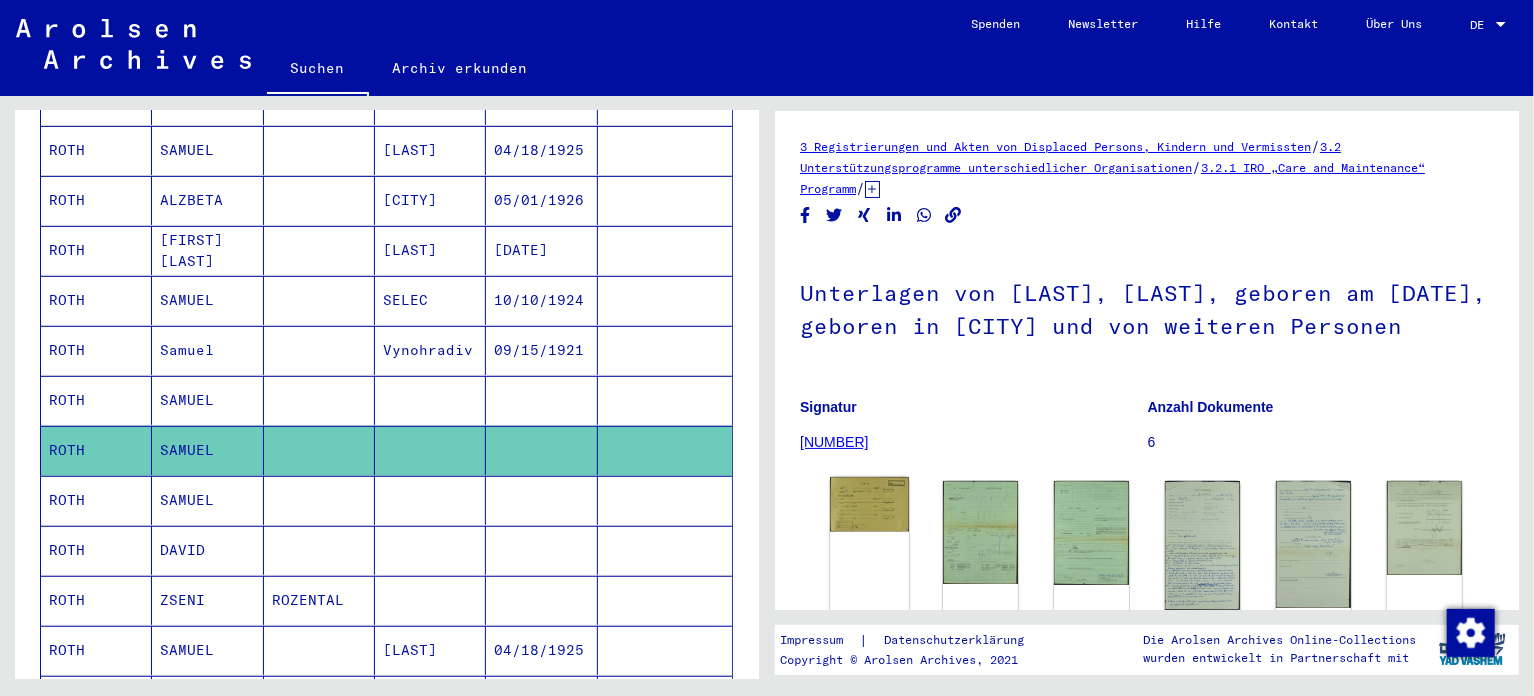 click 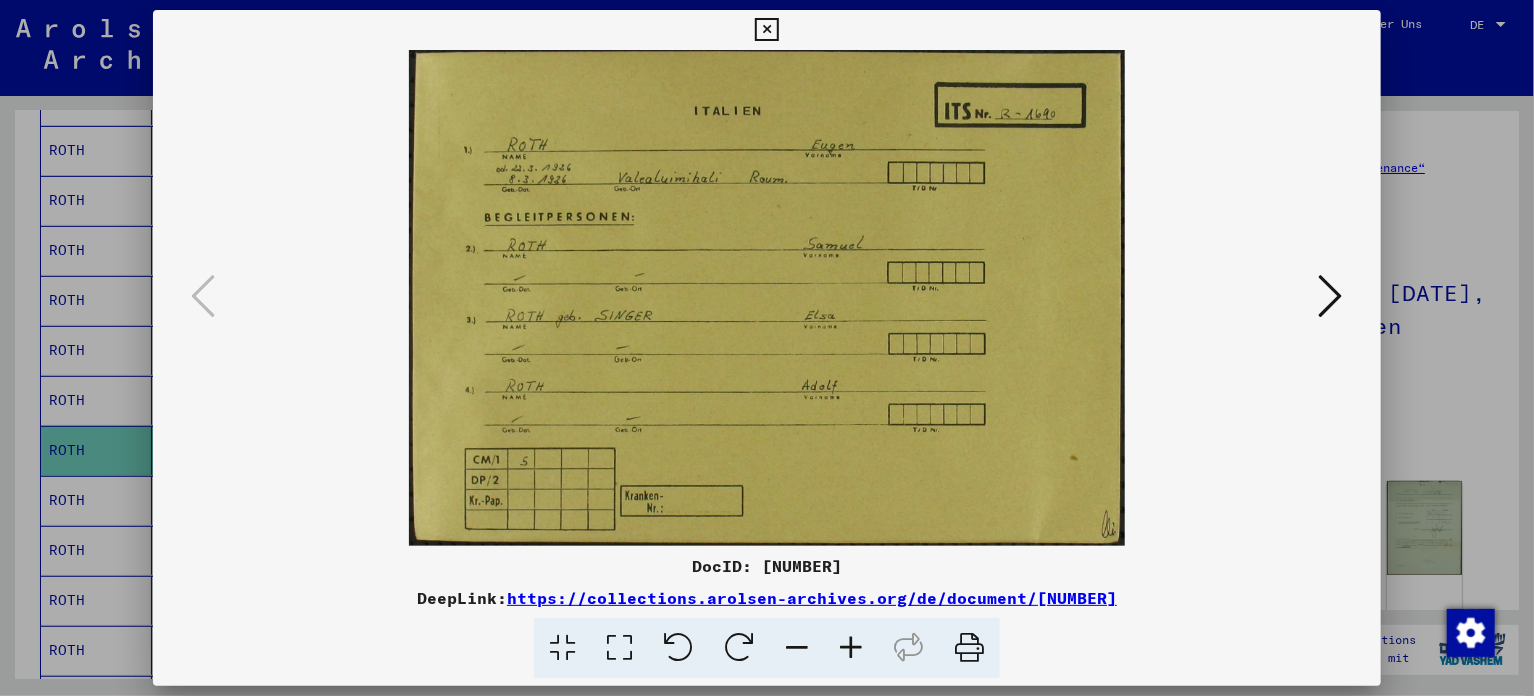 click at bounding box center [766, 30] 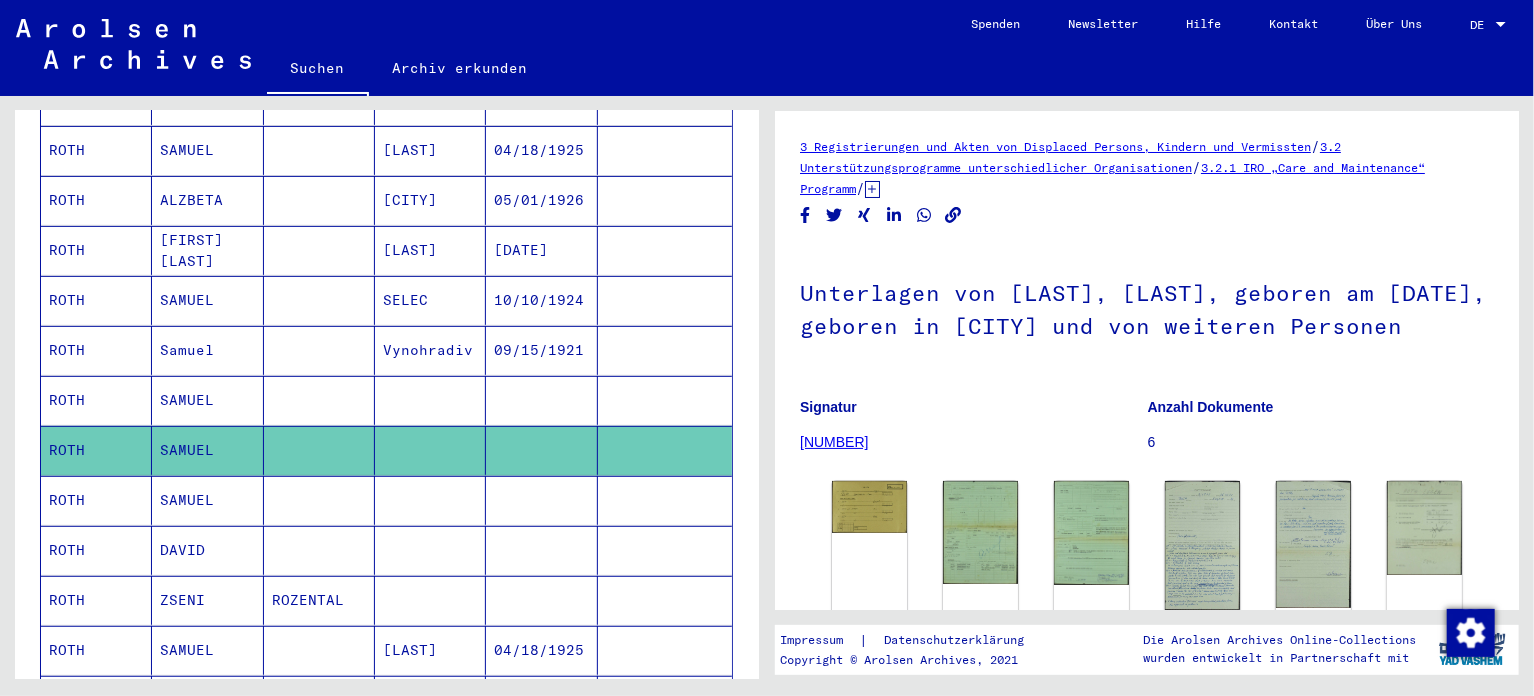 click on "SAMUEL" at bounding box center (207, 550) 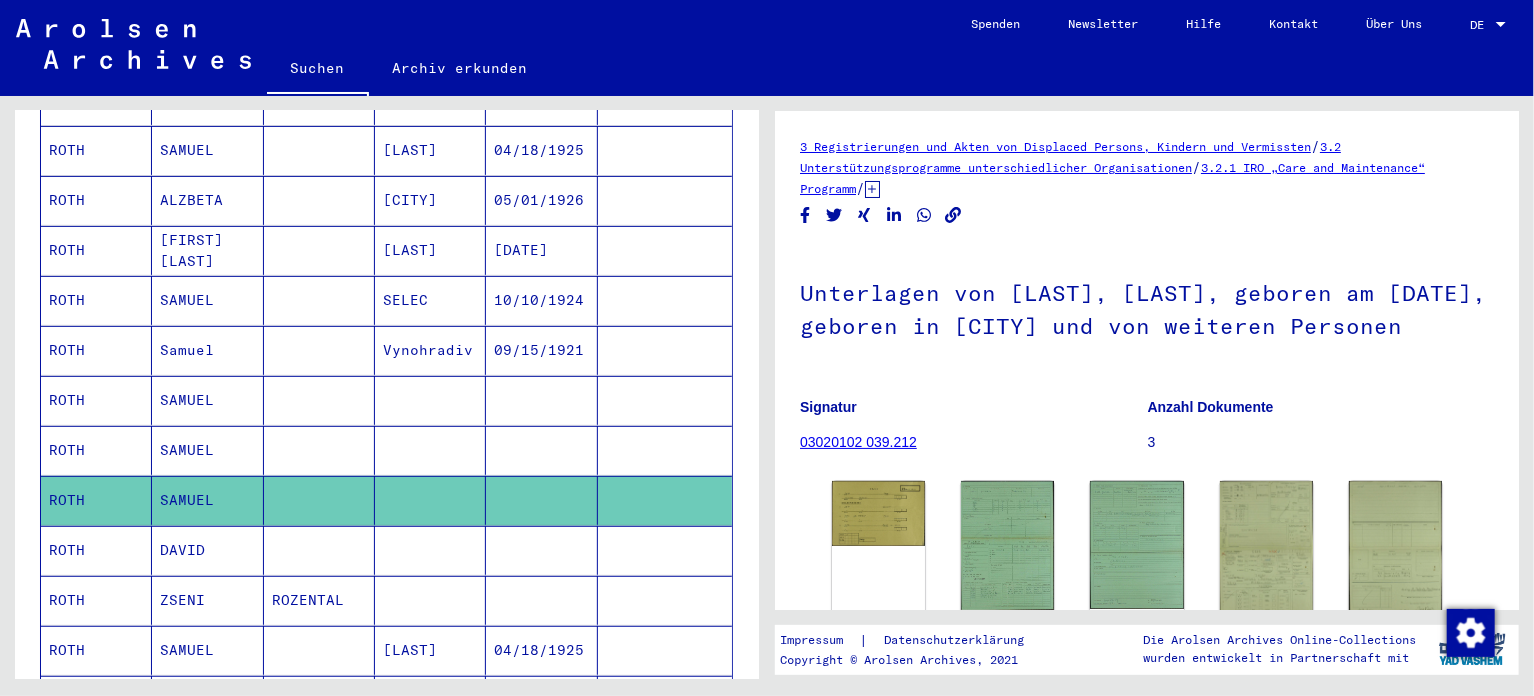 scroll, scrollTop: 212, scrollLeft: 0, axis: vertical 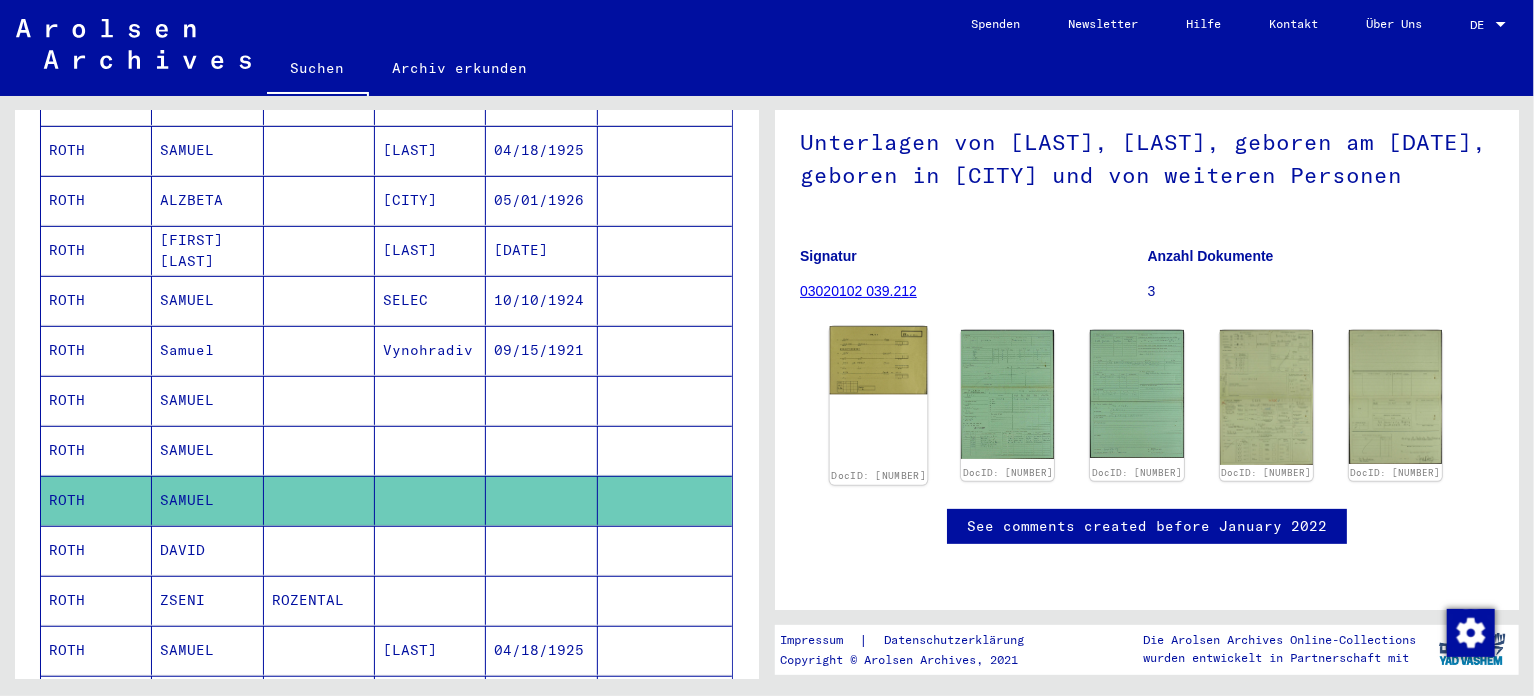 click 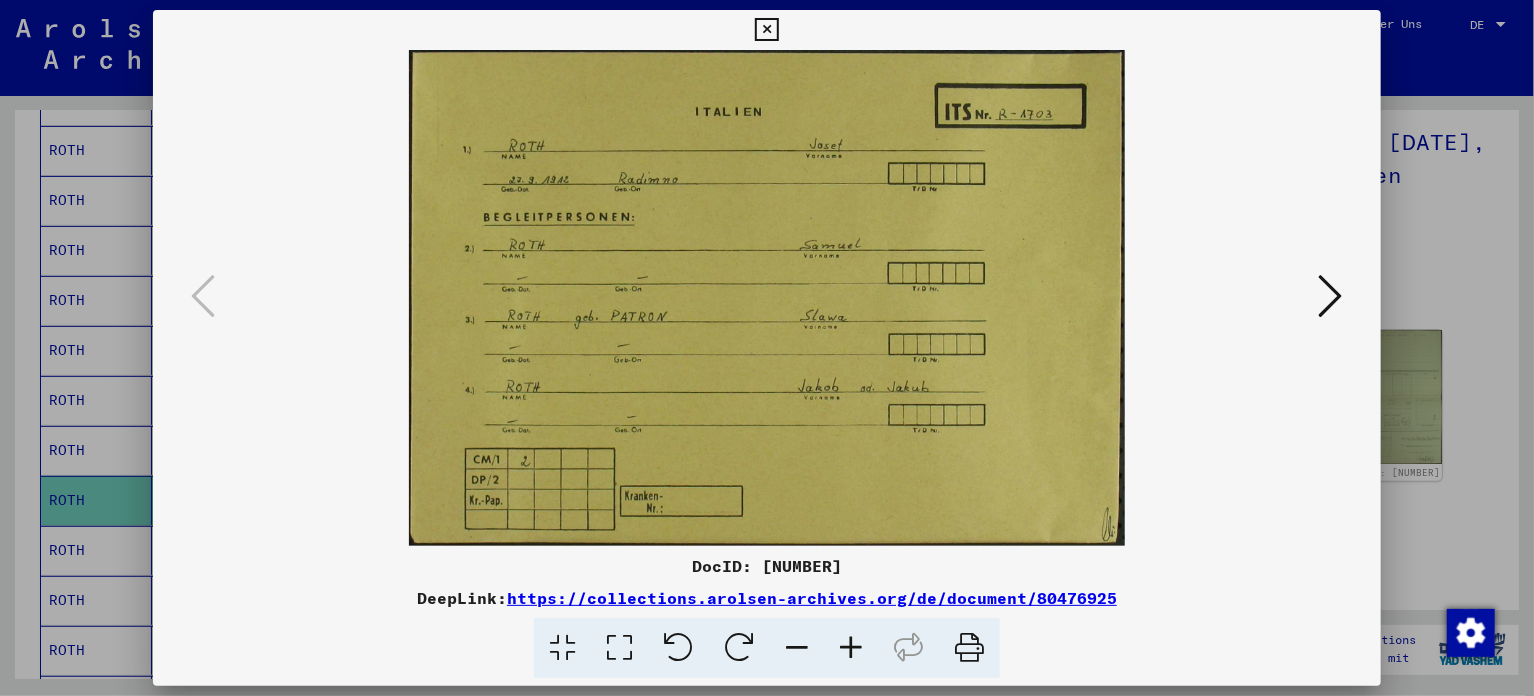 click at bounding box center (766, 30) 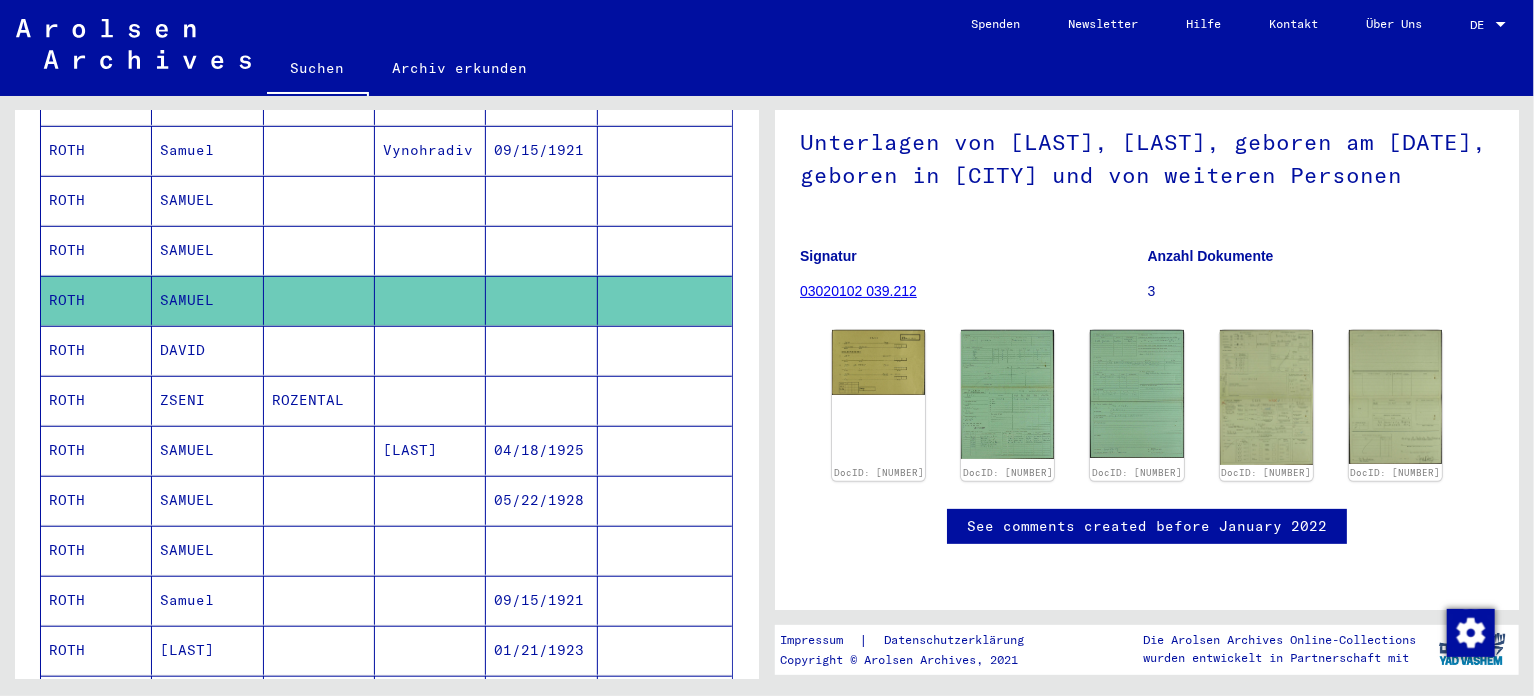 scroll, scrollTop: 700, scrollLeft: 0, axis: vertical 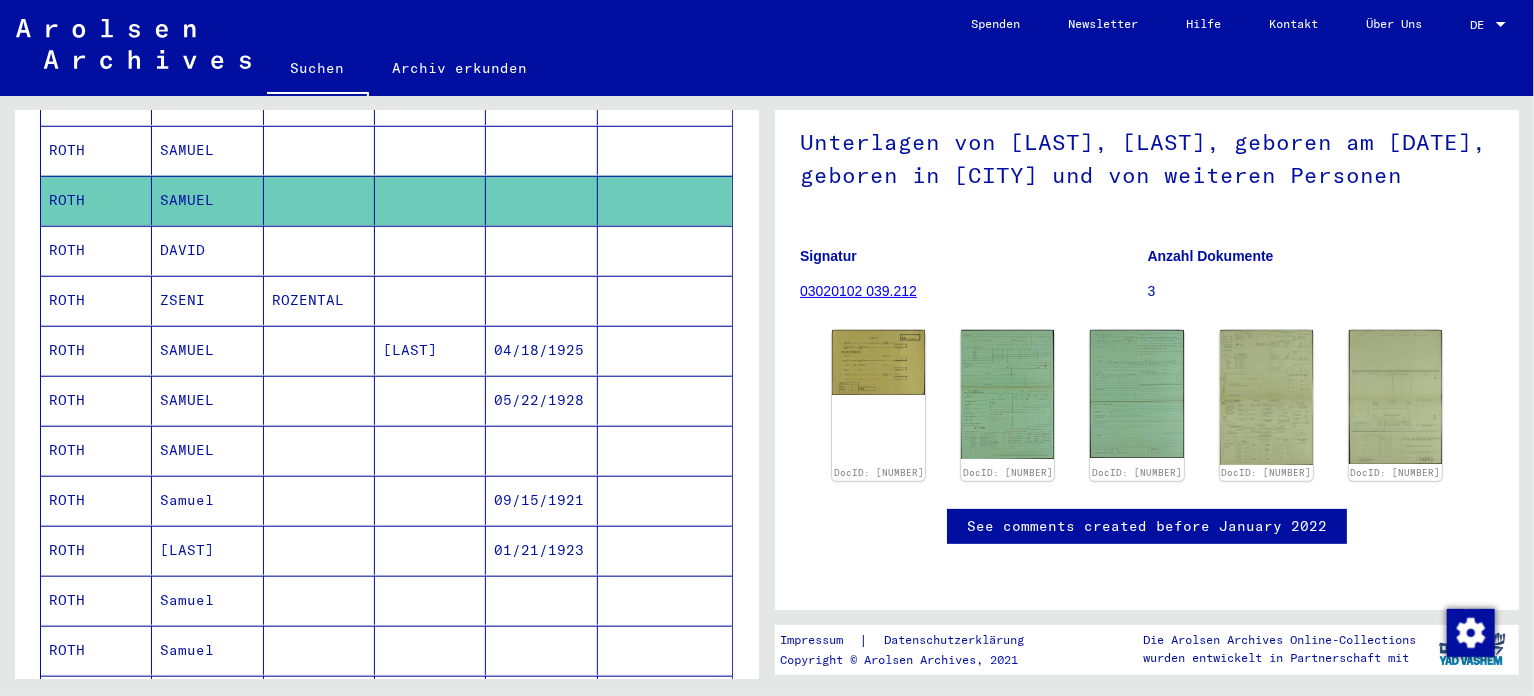click on "SAMUEL" at bounding box center [207, 500] 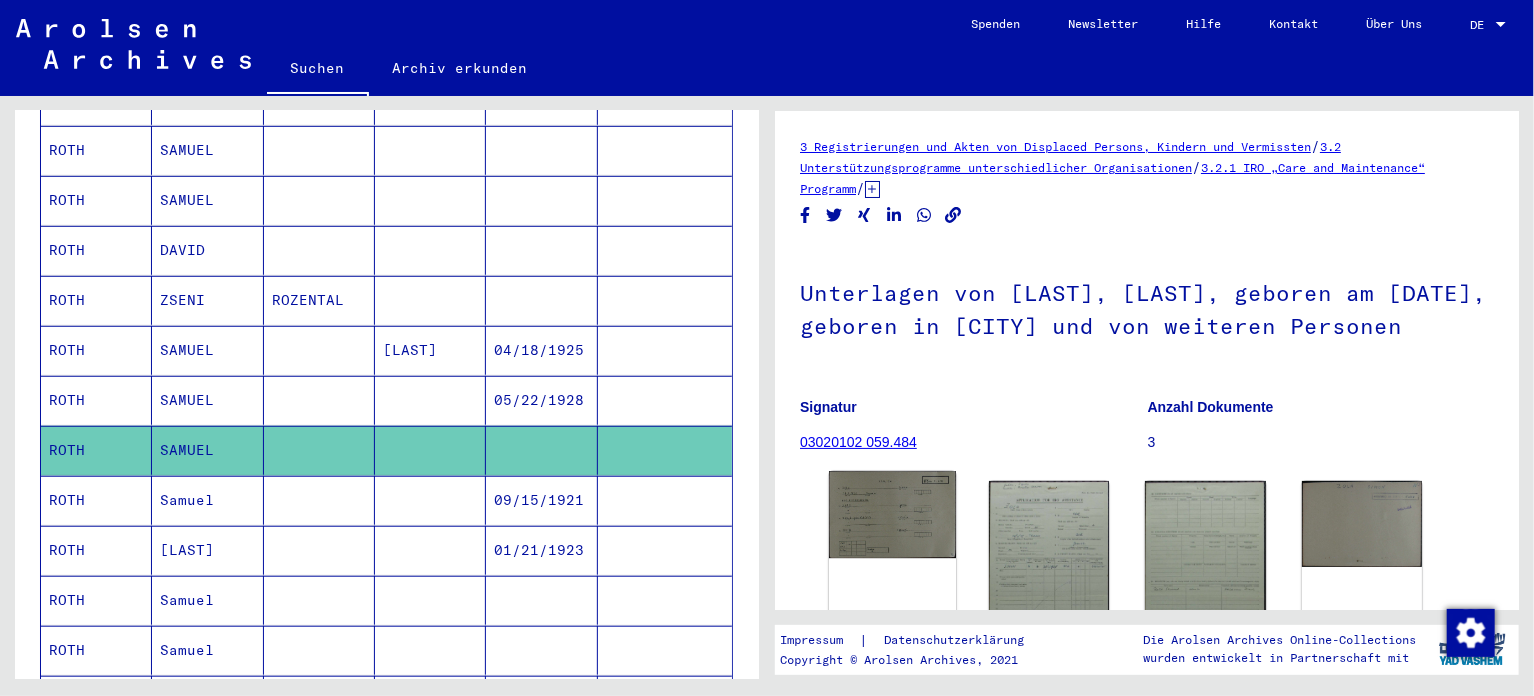 click 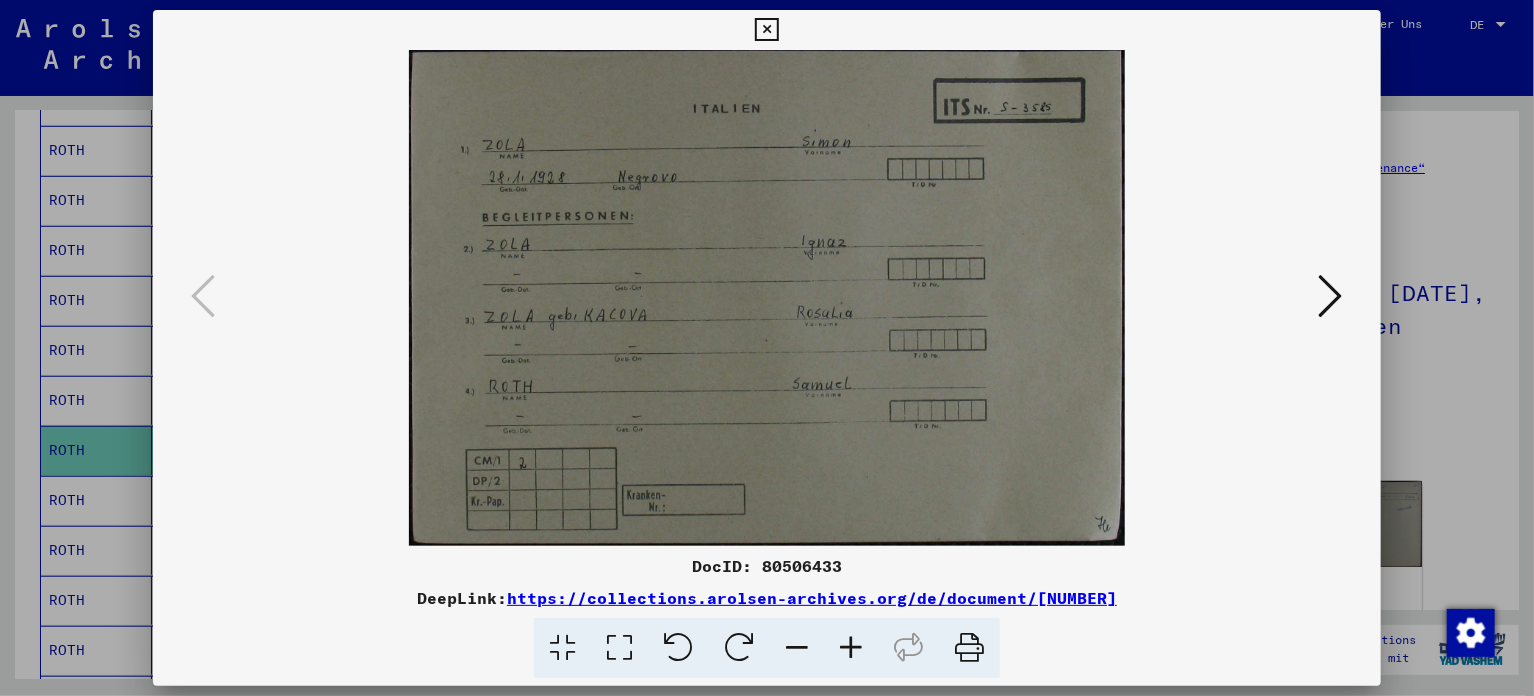 click at bounding box center [766, 30] 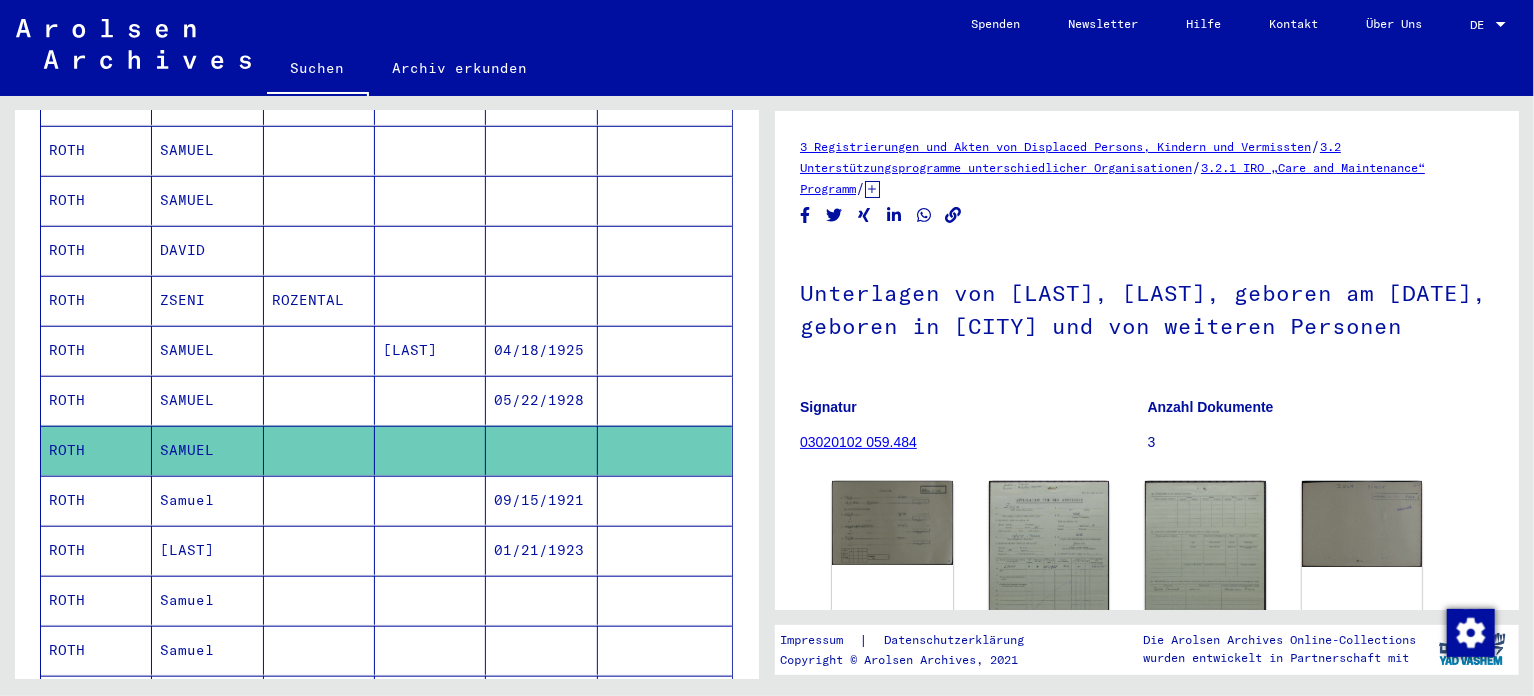 click on "[LAST]" at bounding box center (207, 600) 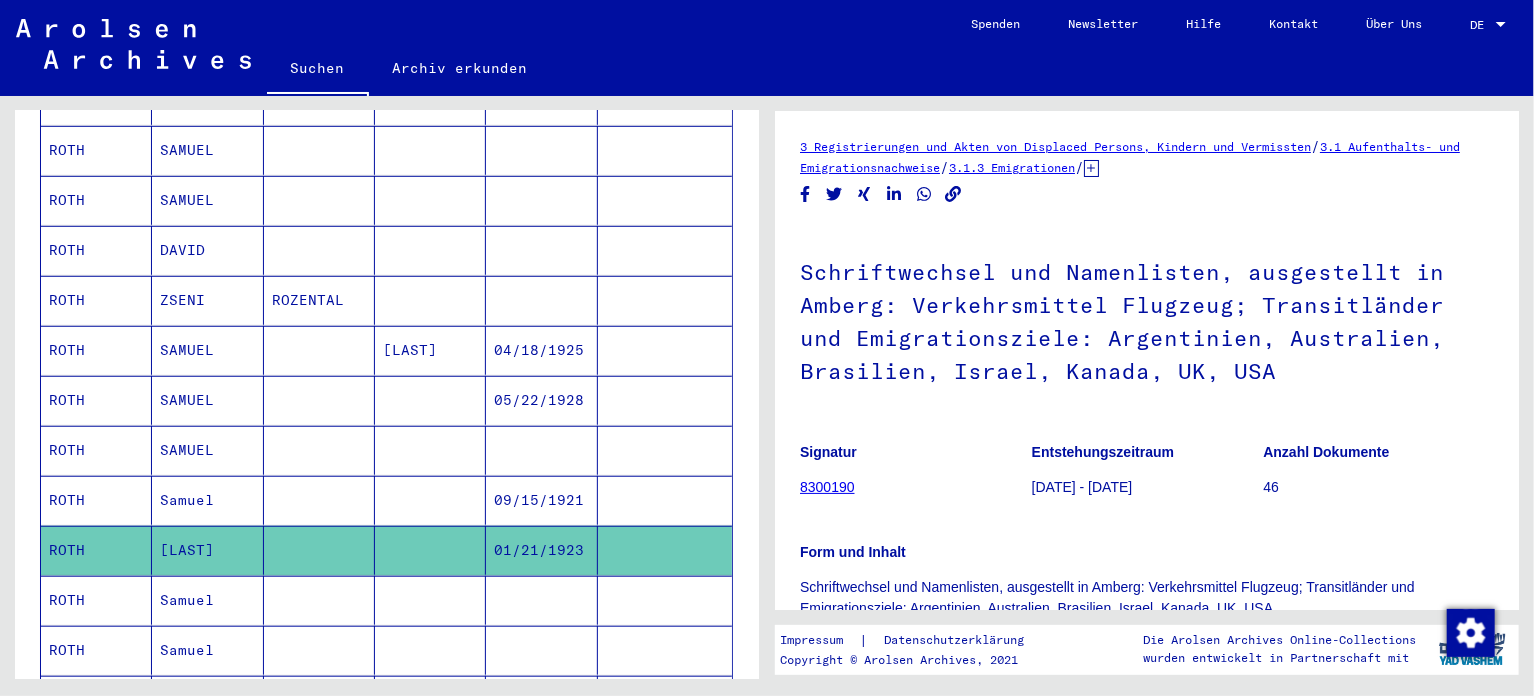 click on "Samuel" at bounding box center (207, 550) 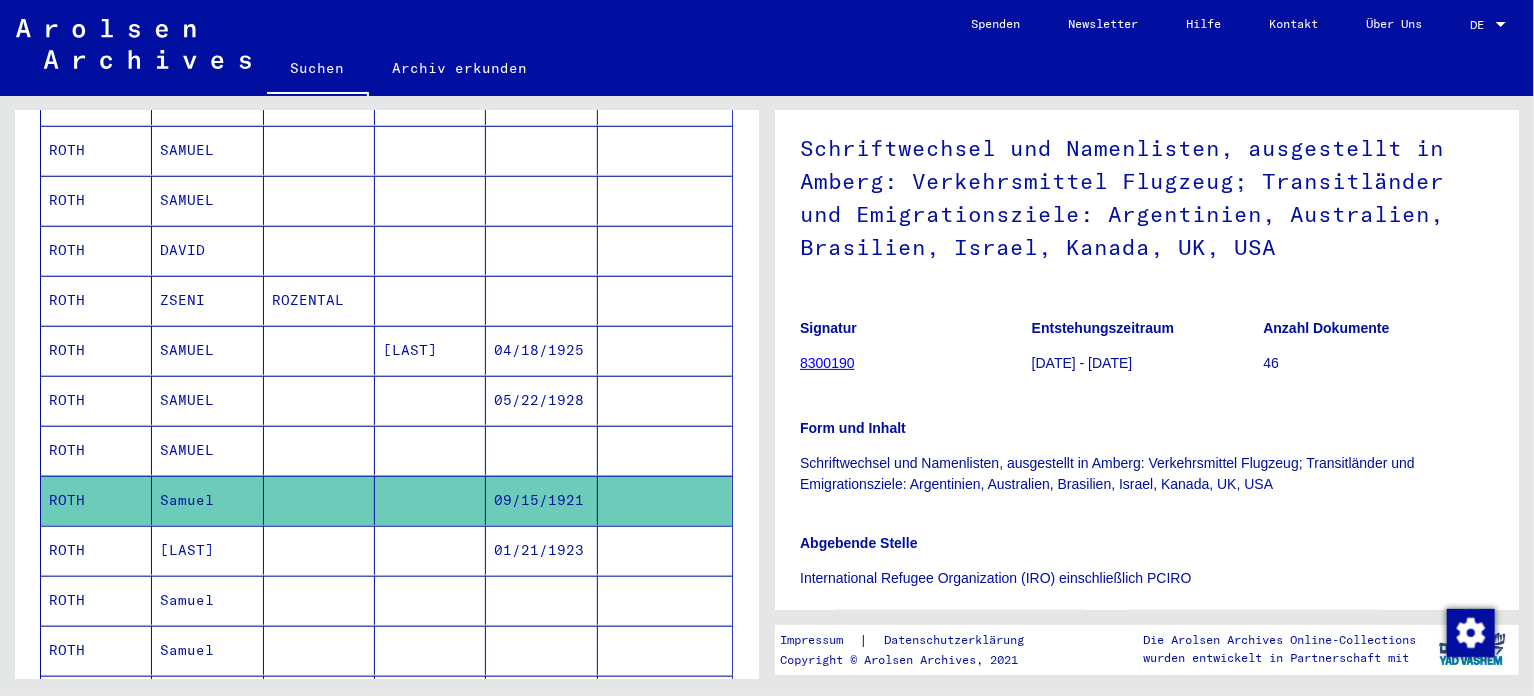 scroll, scrollTop: 300, scrollLeft: 0, axis: vertical 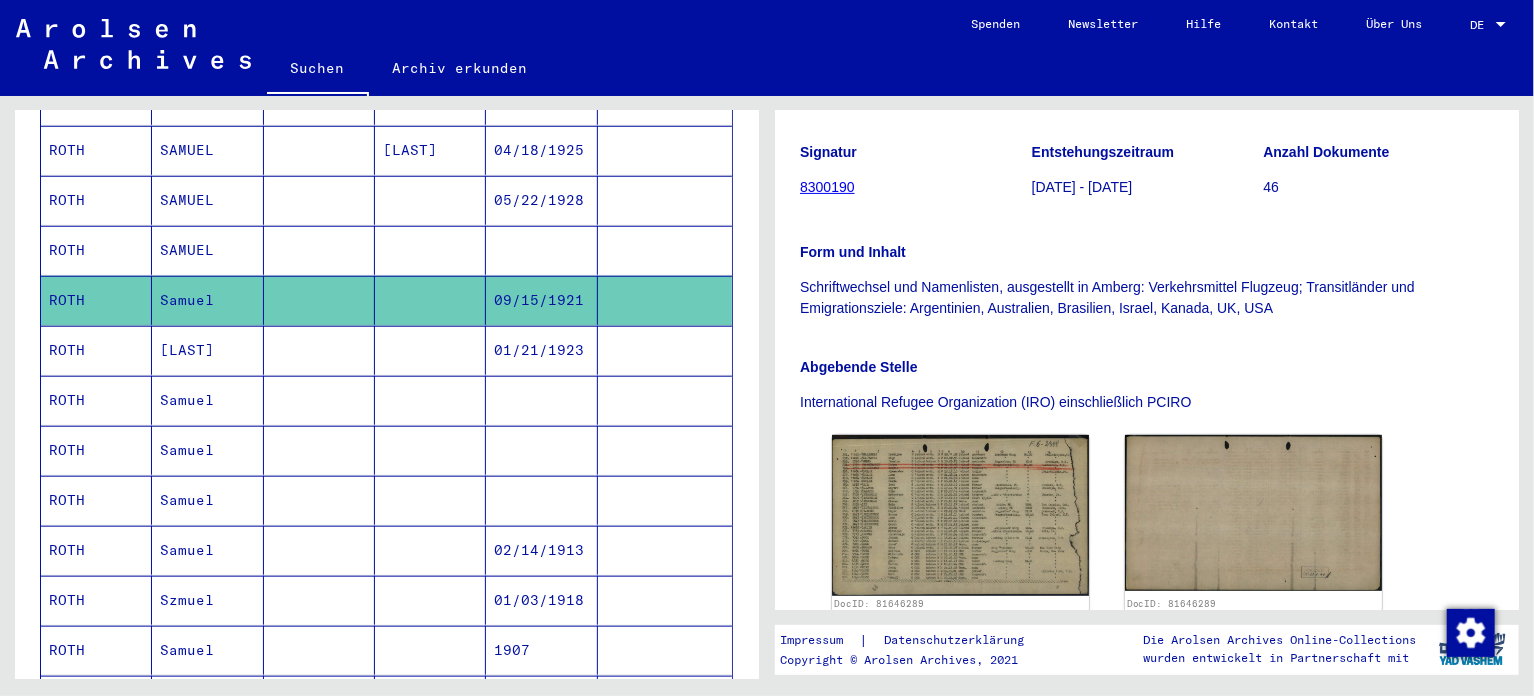click on "Samuel" at bounding box center (207, 450) 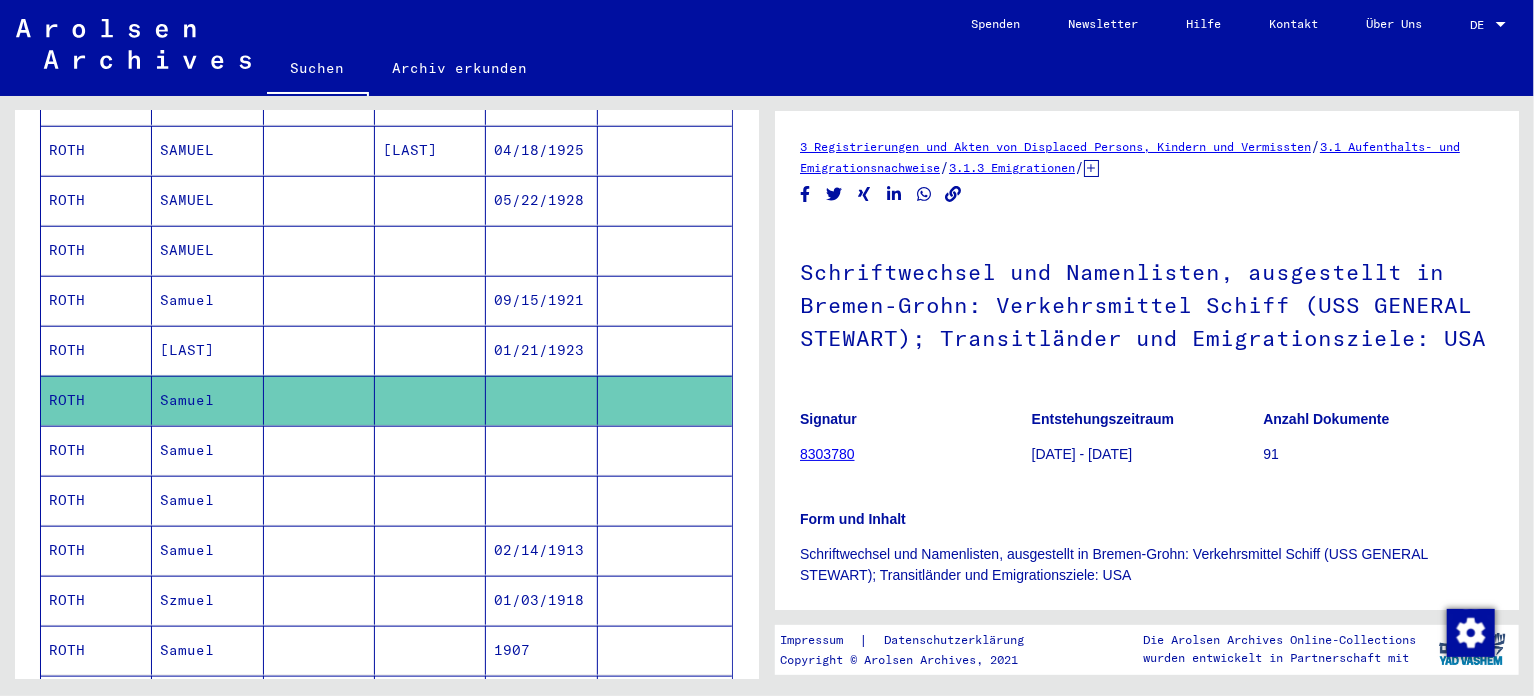 click on "Samuel" at bounding box center (207, 500) 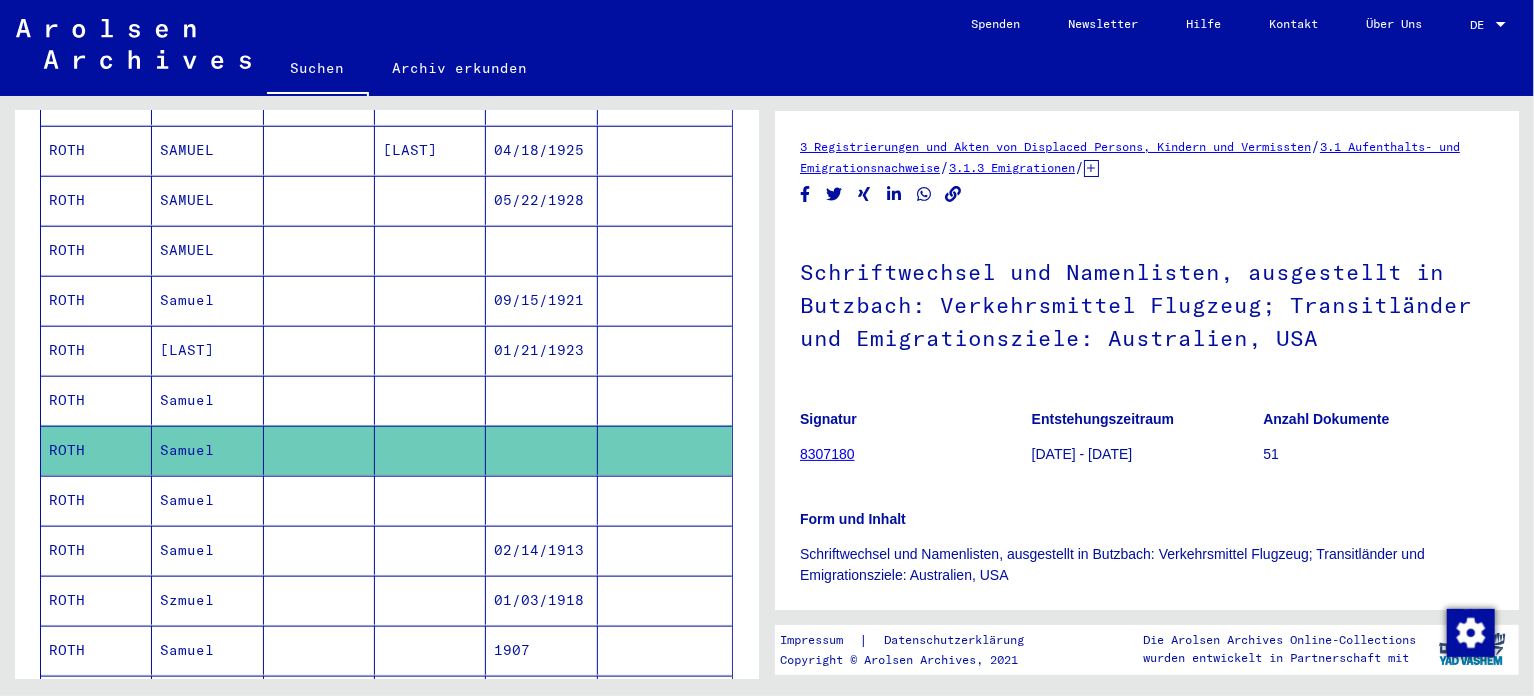 click on "Samuel" at bounding box center [207, 550] 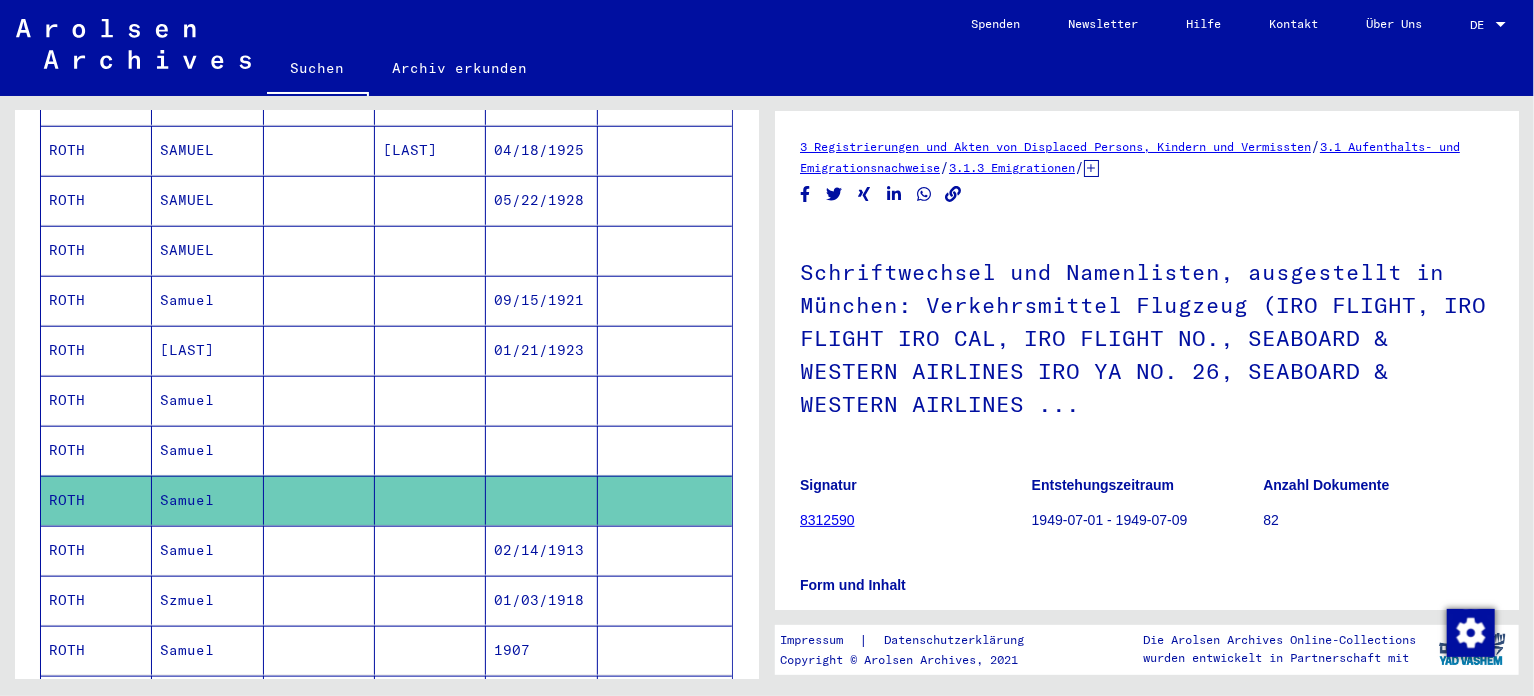 click on "Samuel" at bounding box center (207, 600) 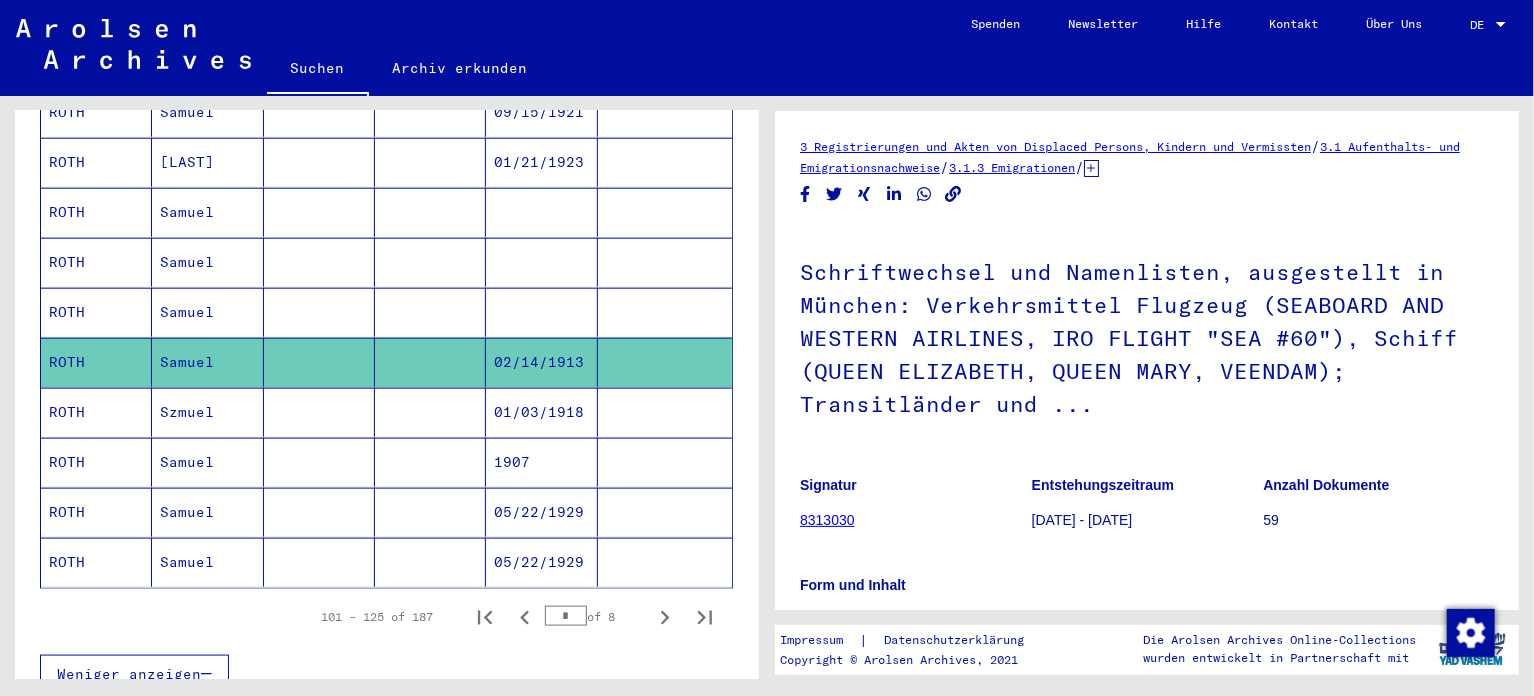 scroll, scrollTop: 1100, scrollLeft: 0, axis: vertical 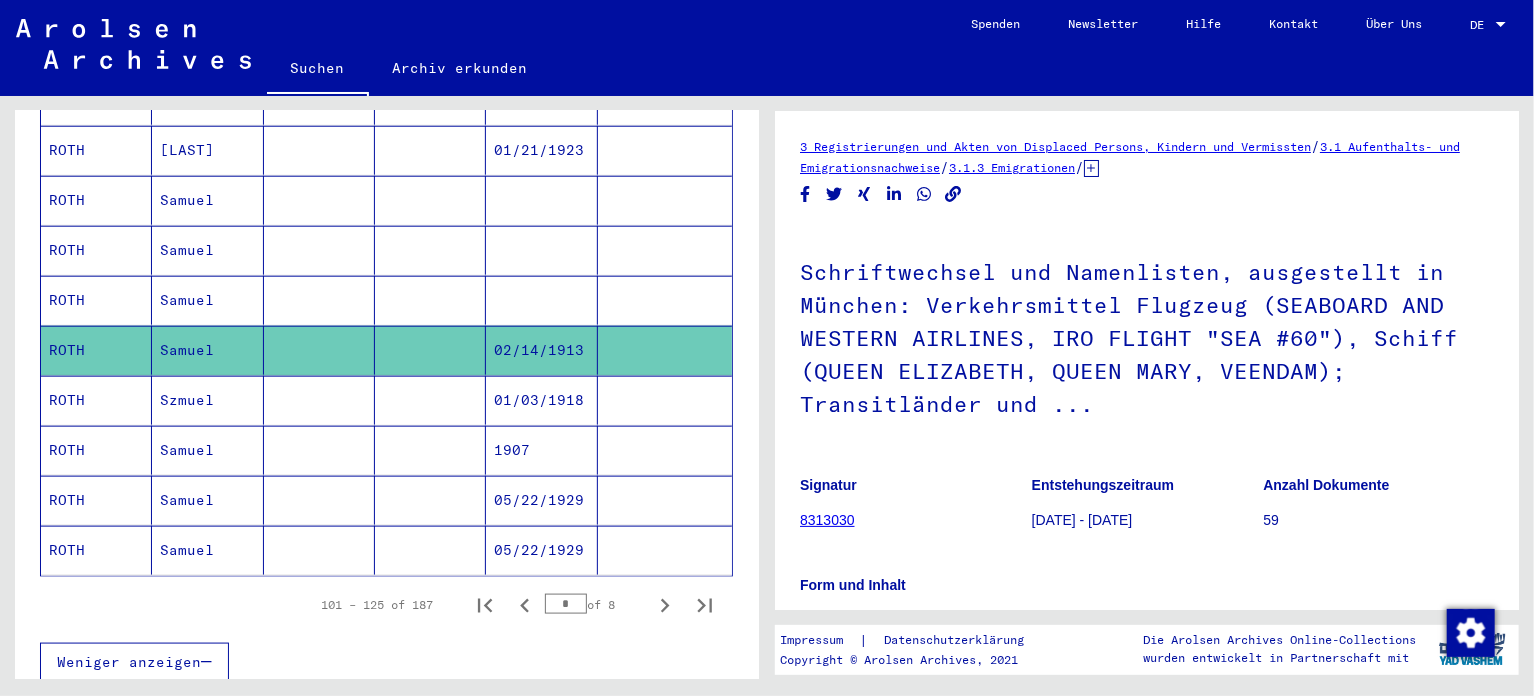 click on "Szmuel" at bounding box center [207, 450] 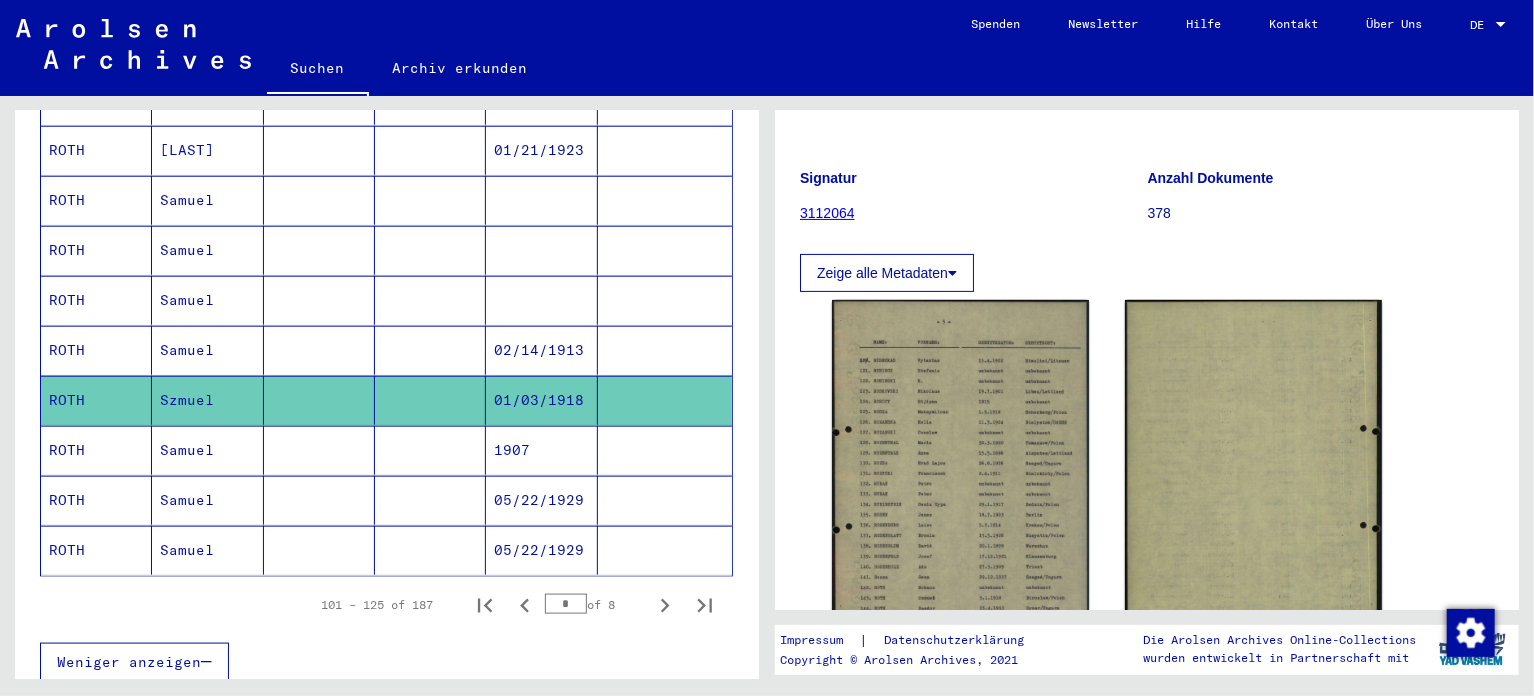 scroll, scrollTop: 200, scrollLeft: 0, axis: vertical 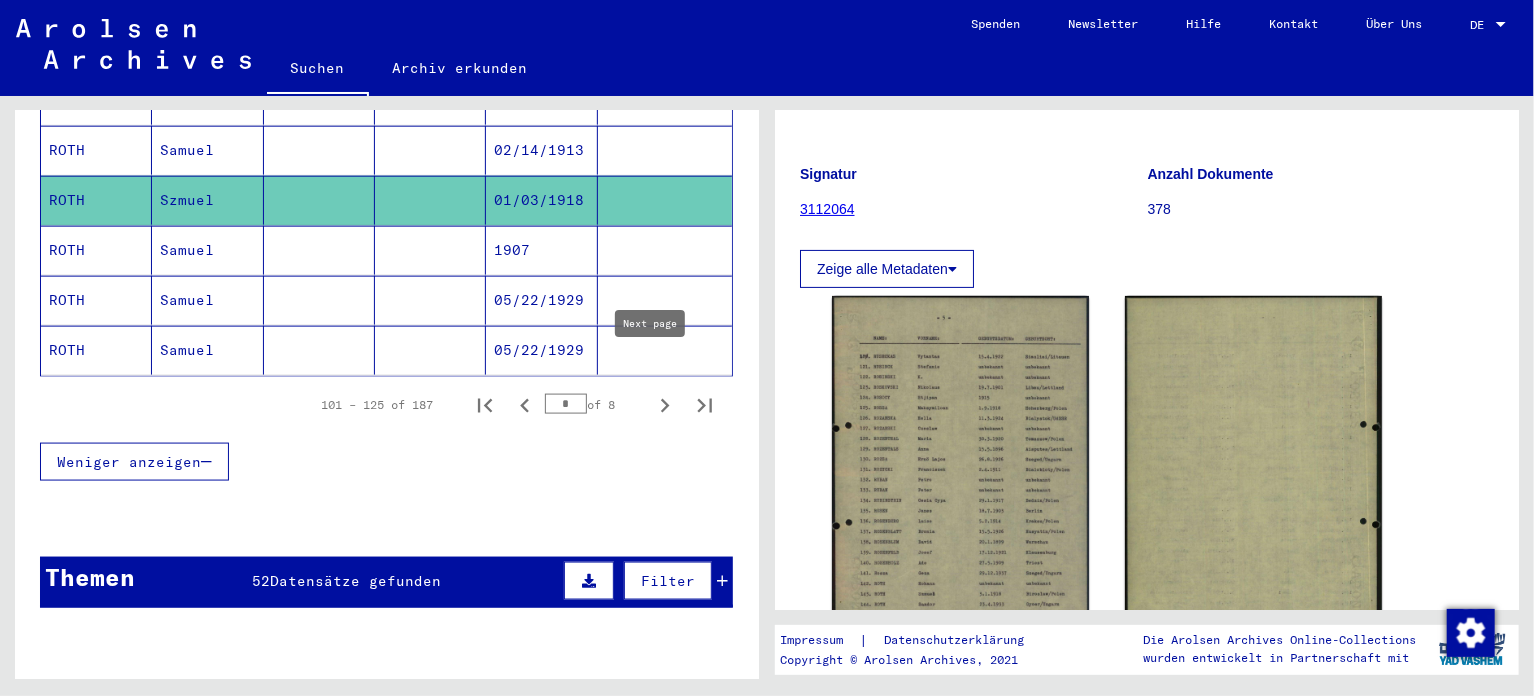 click 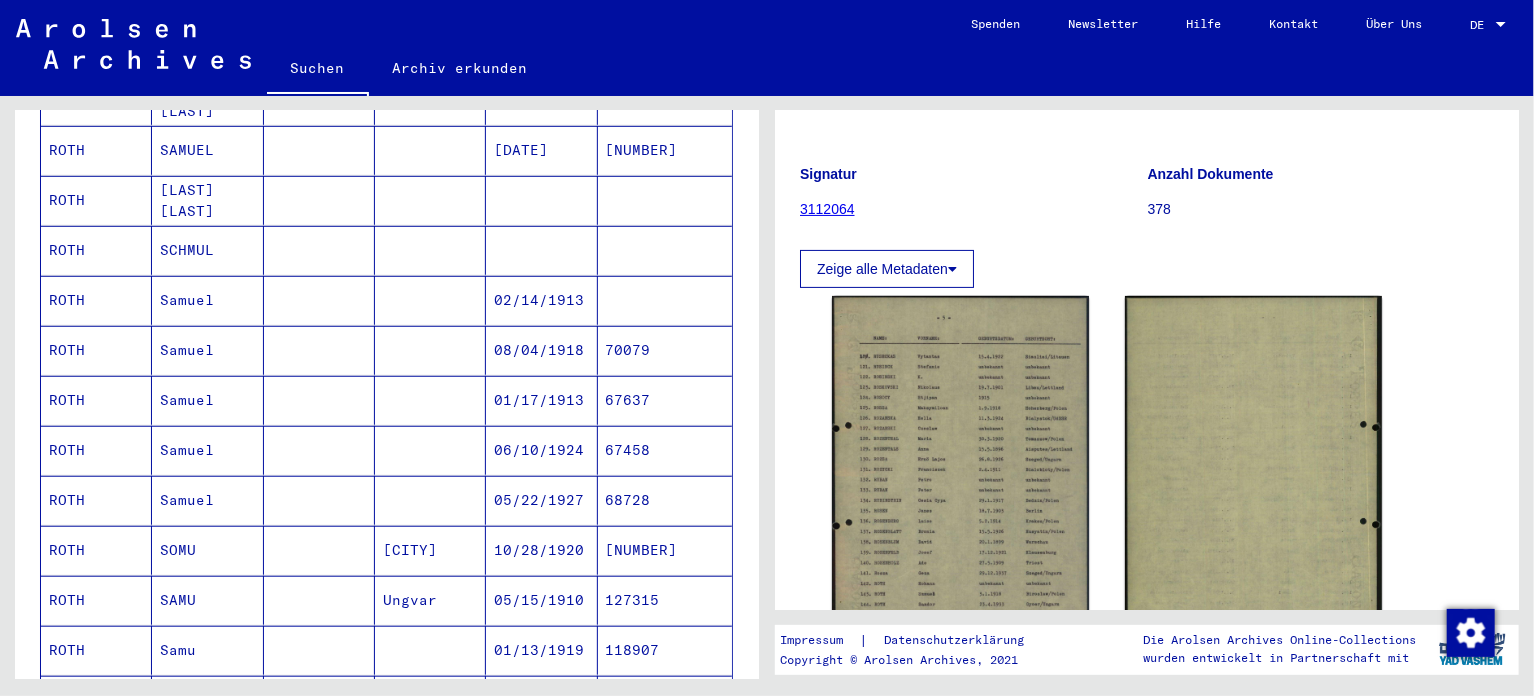 scroll, scrollTop: 200, scrollLeft: 0, axis: vertical 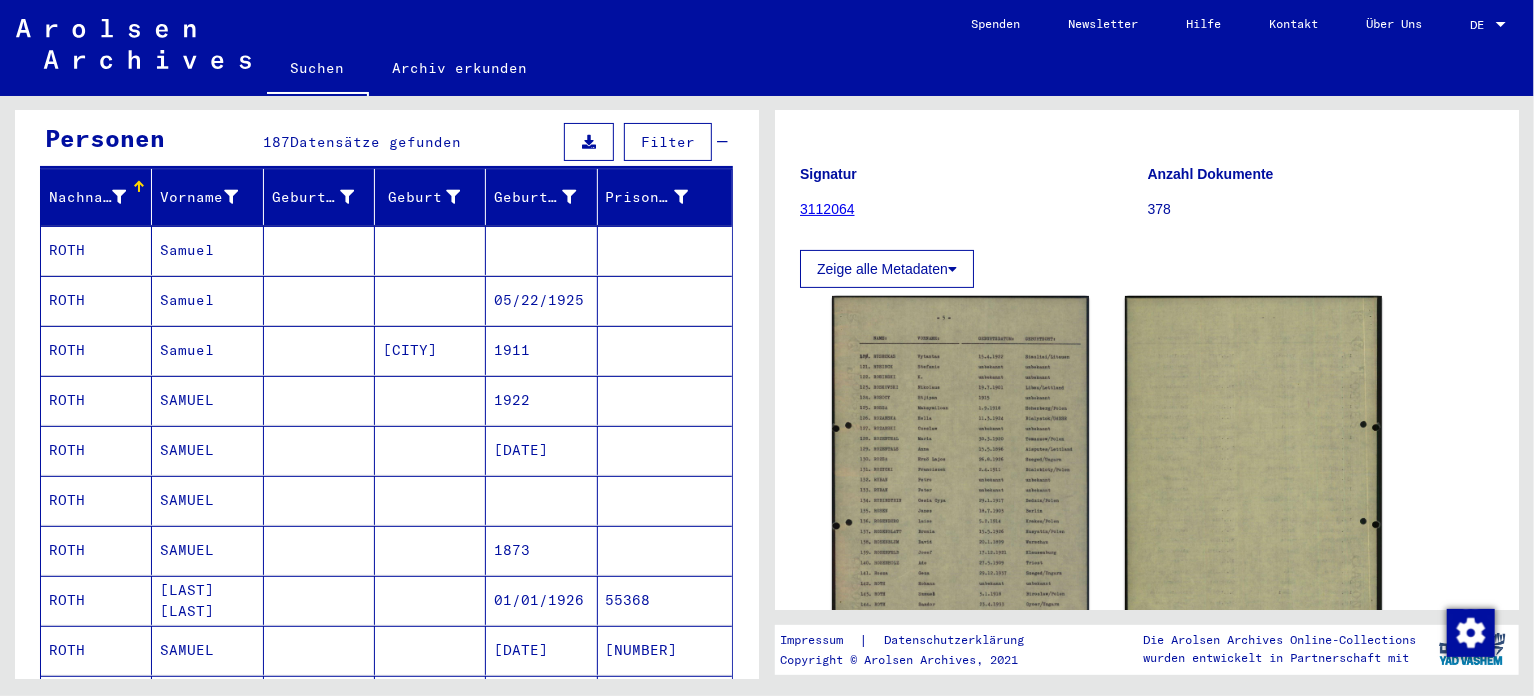 click on "Samuel" at bounding box center (207, 400) 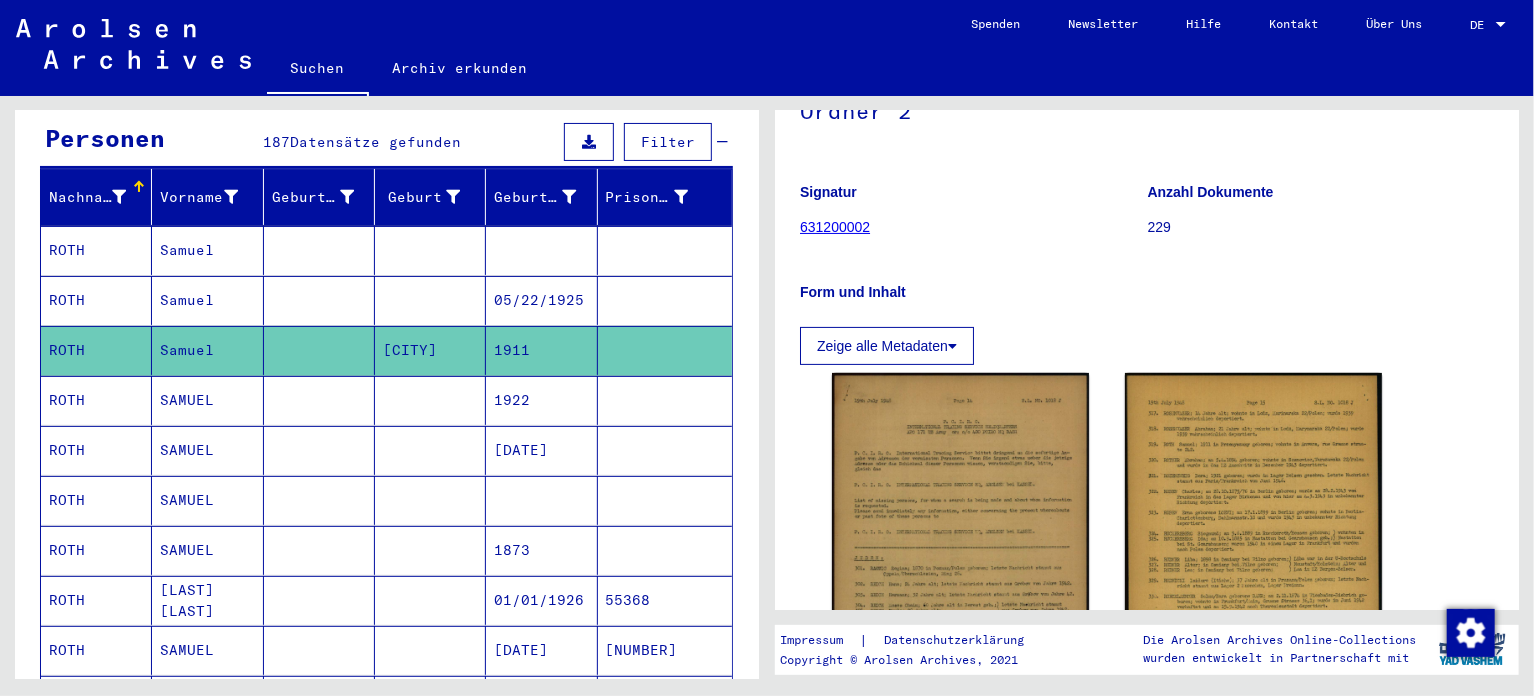 scroll, scrollTop: 300, scrollLeft: 0, axis: vertical 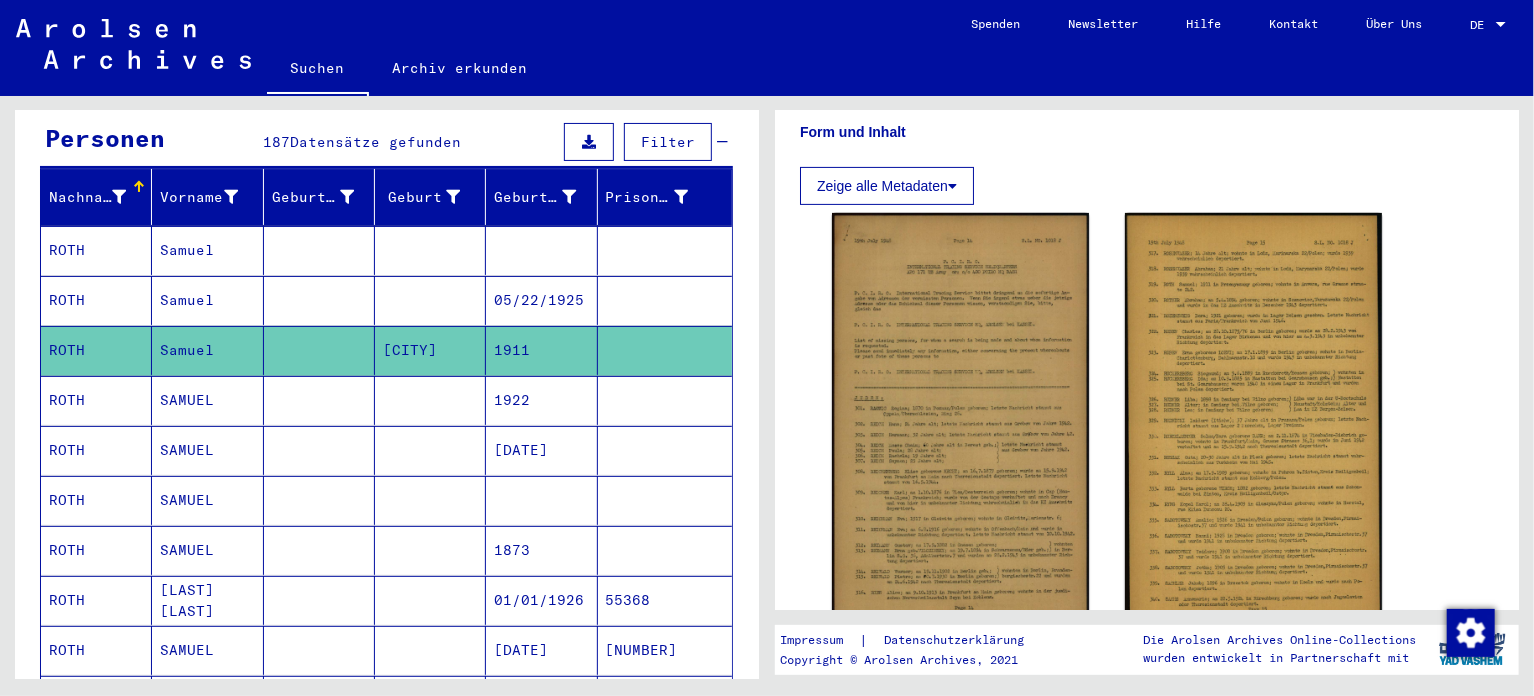 click on "SAMUEL" at bounding box center [207, 450] 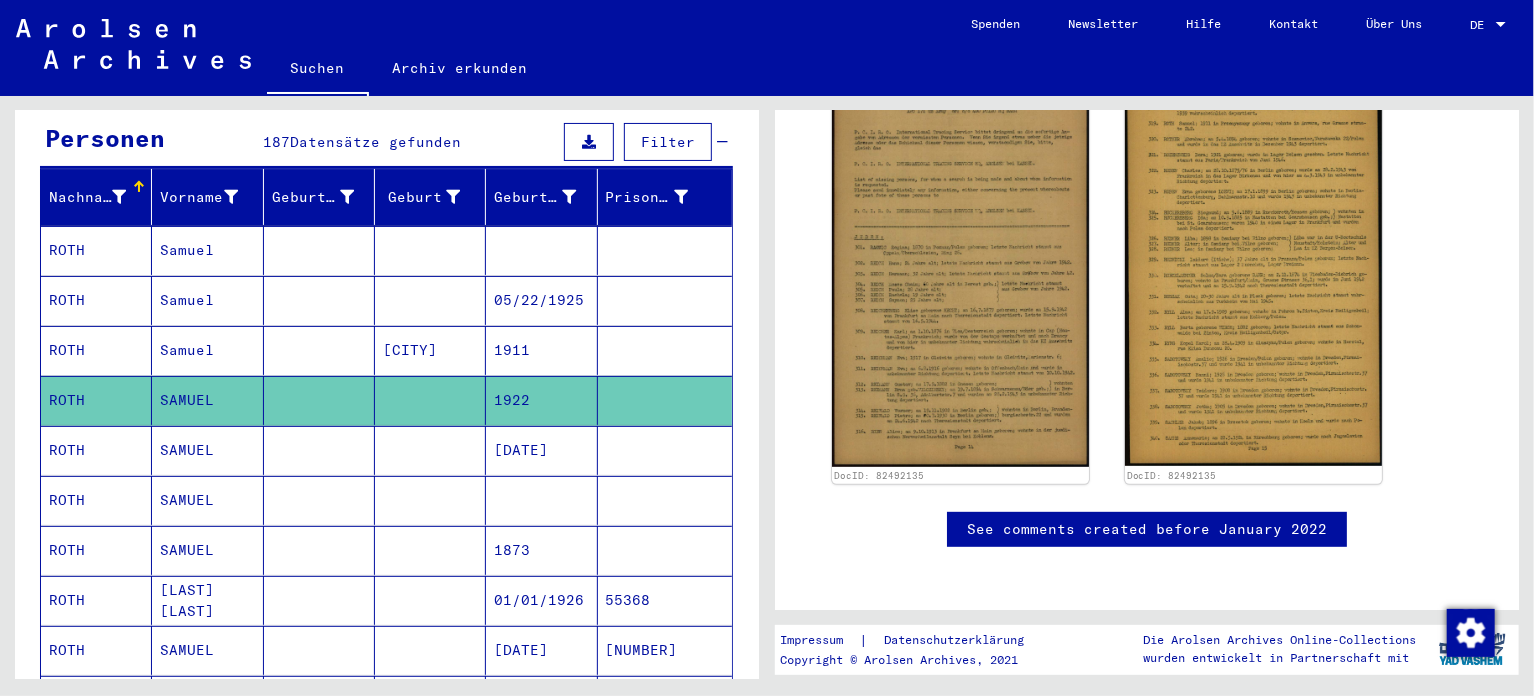 scroll, scrollTop: 0, scrollLeft: 0, axis: both 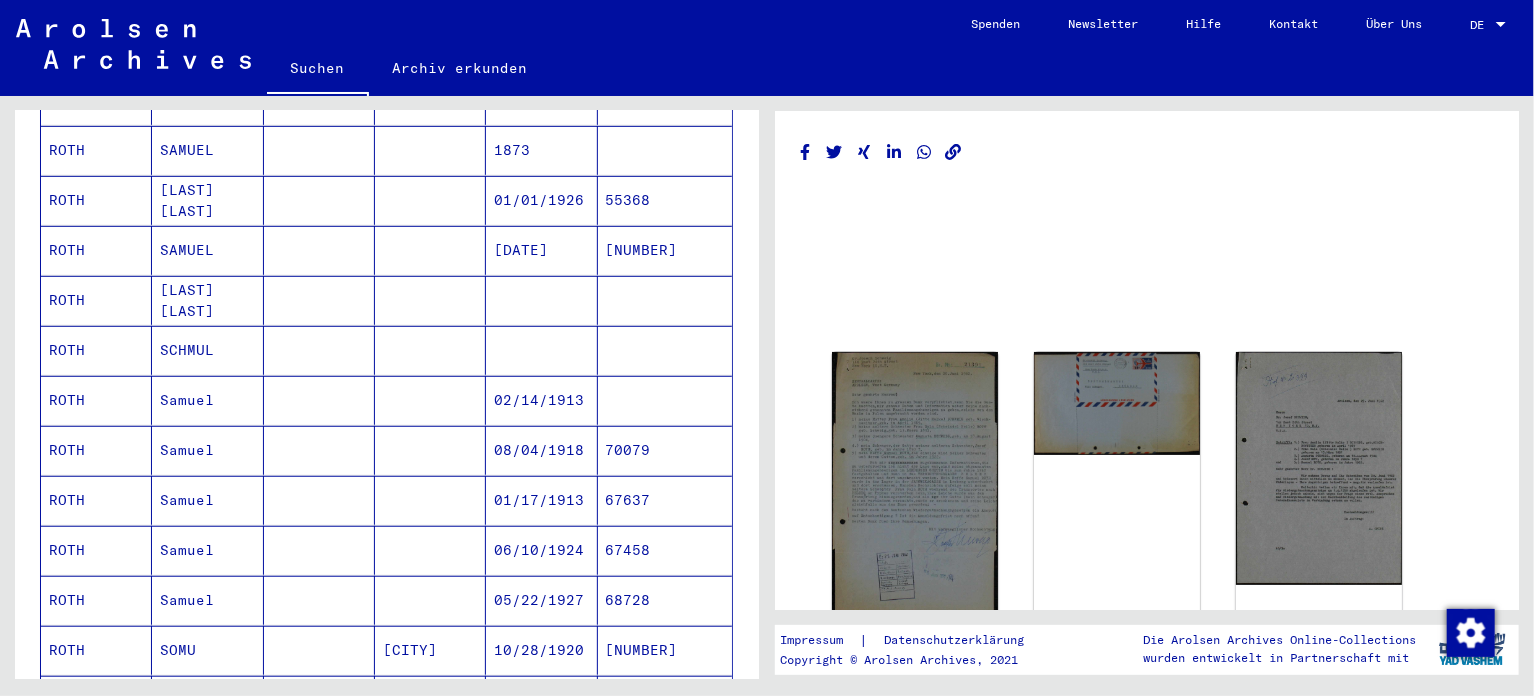 click on "SCHMUL" at bounding box center (207, 400) 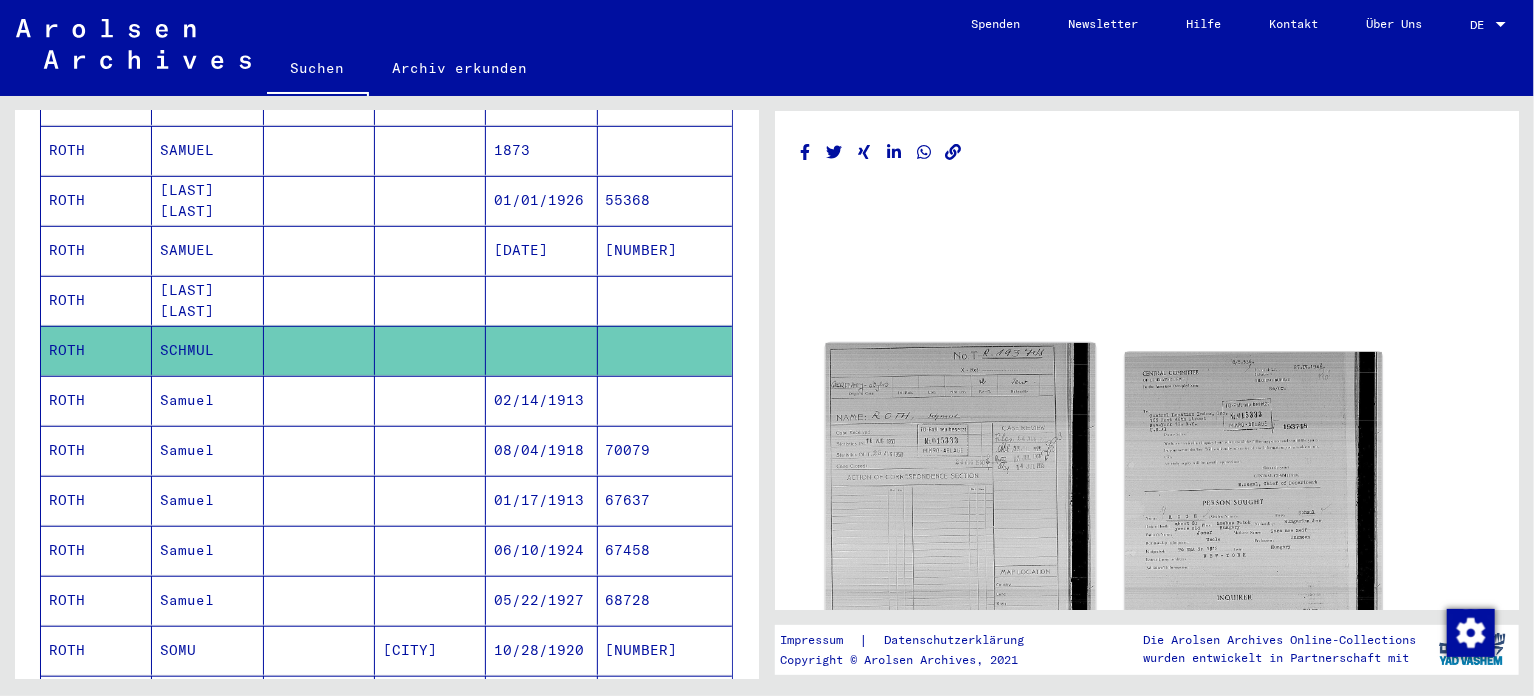 click 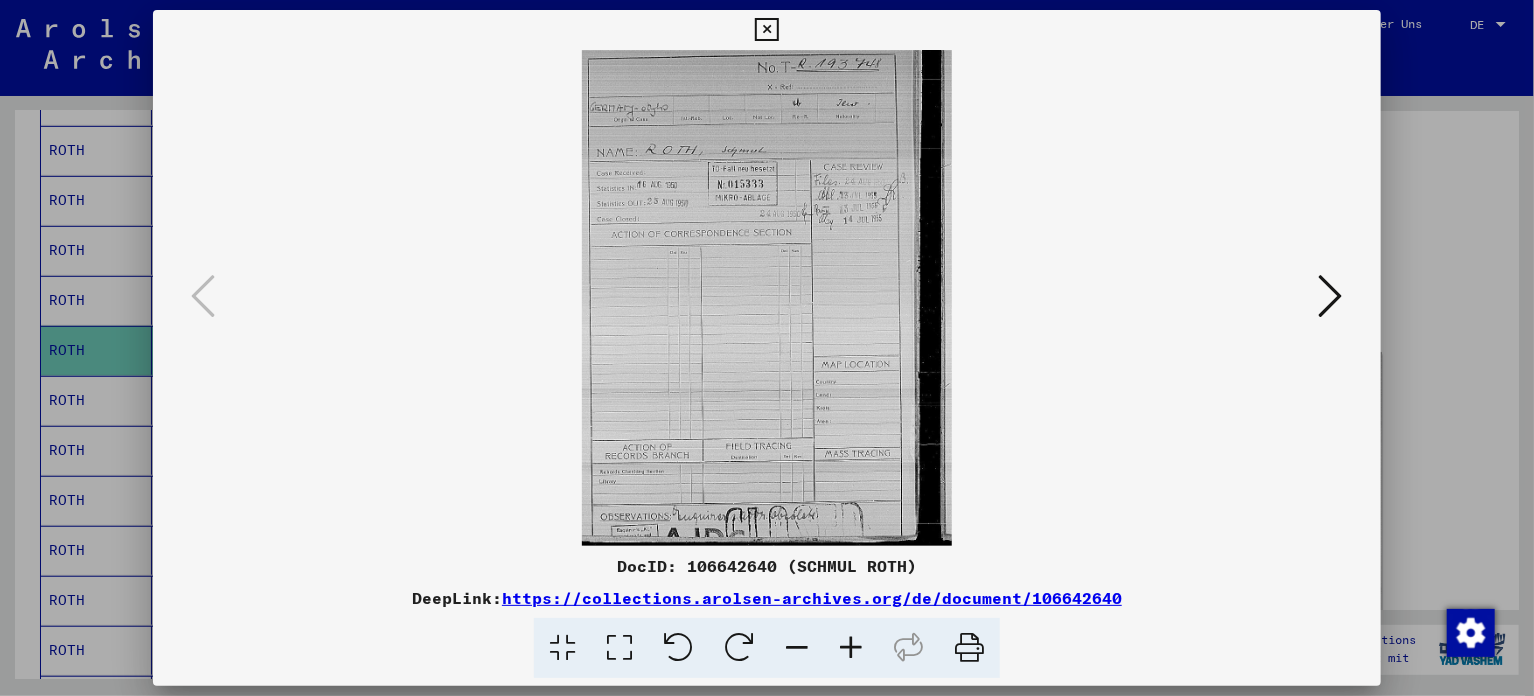click at bounding box center (851, 648) 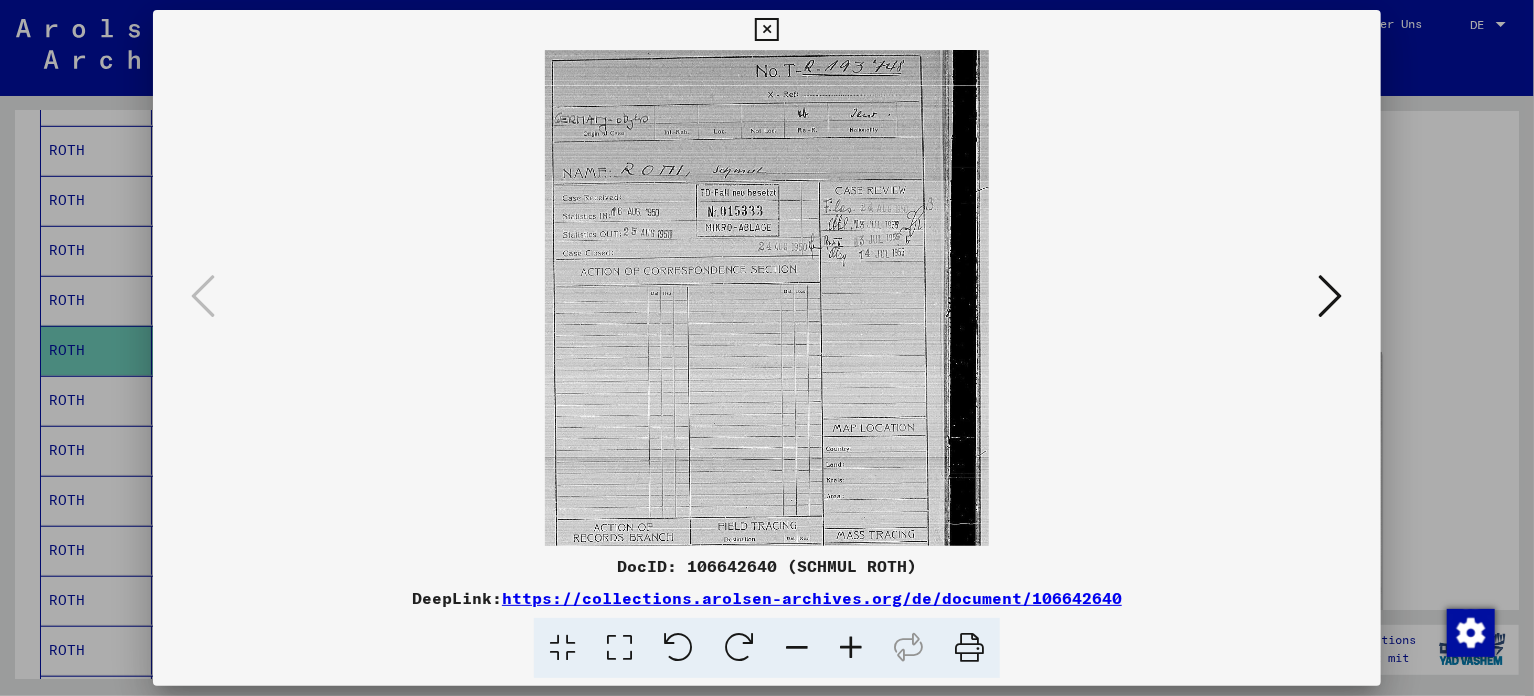 click at bounding box center [851, 648] 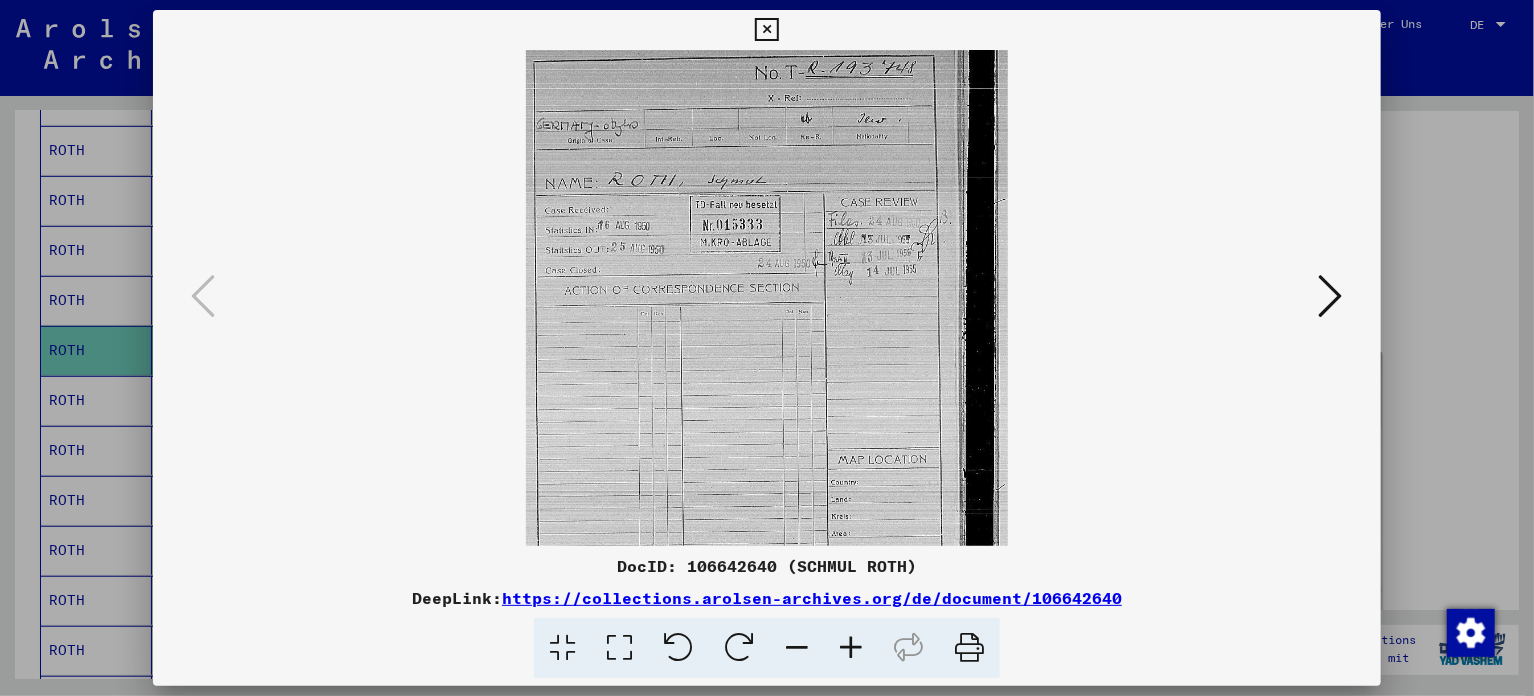 click at bounding box center (851, 648) 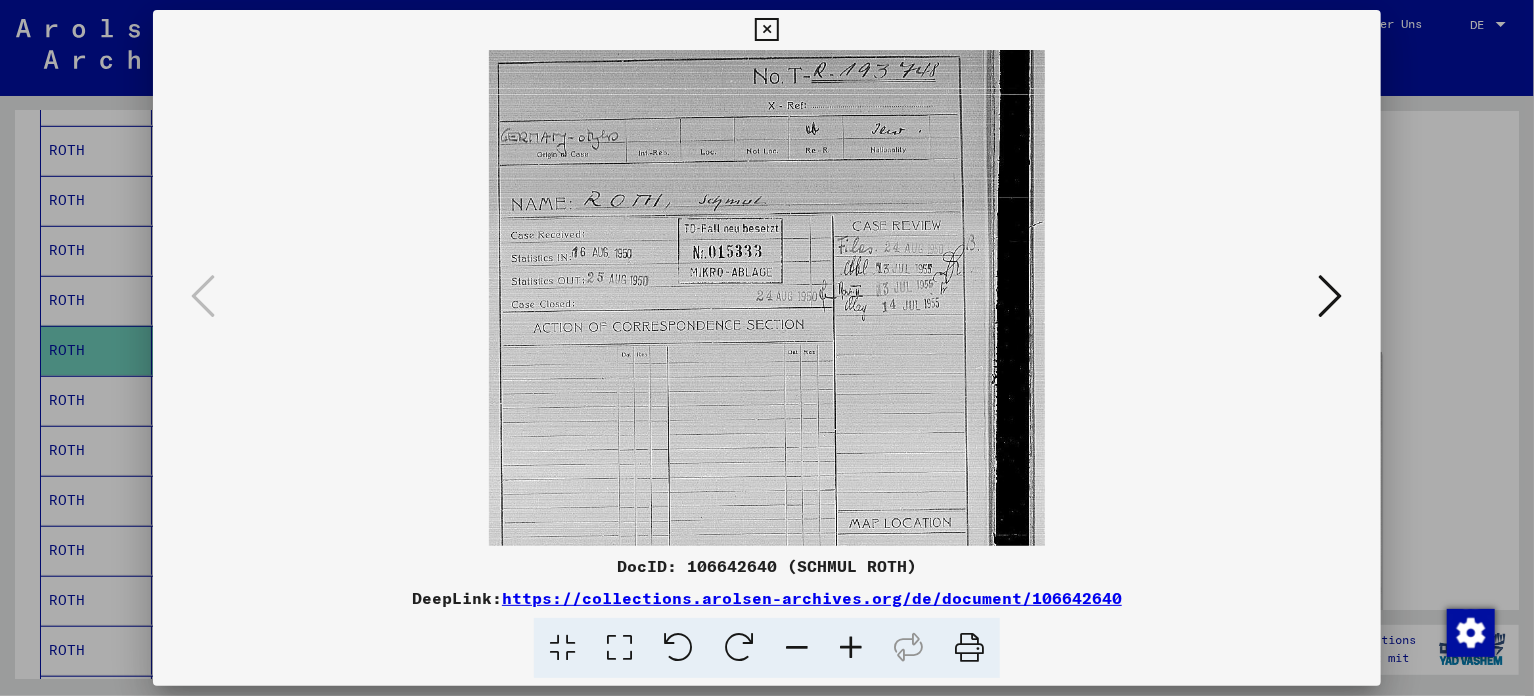 click at bounding box center (851, 648) 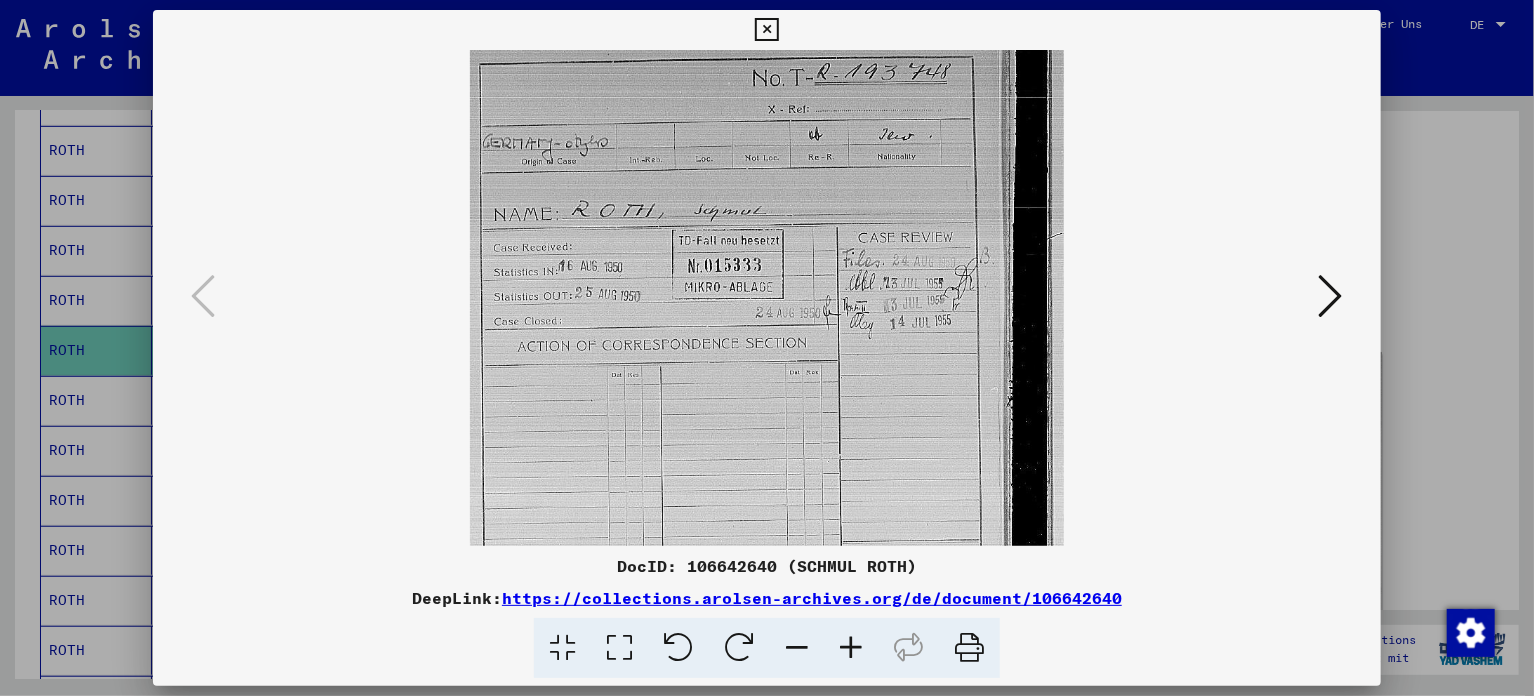 click at bounding box center (766, 30) 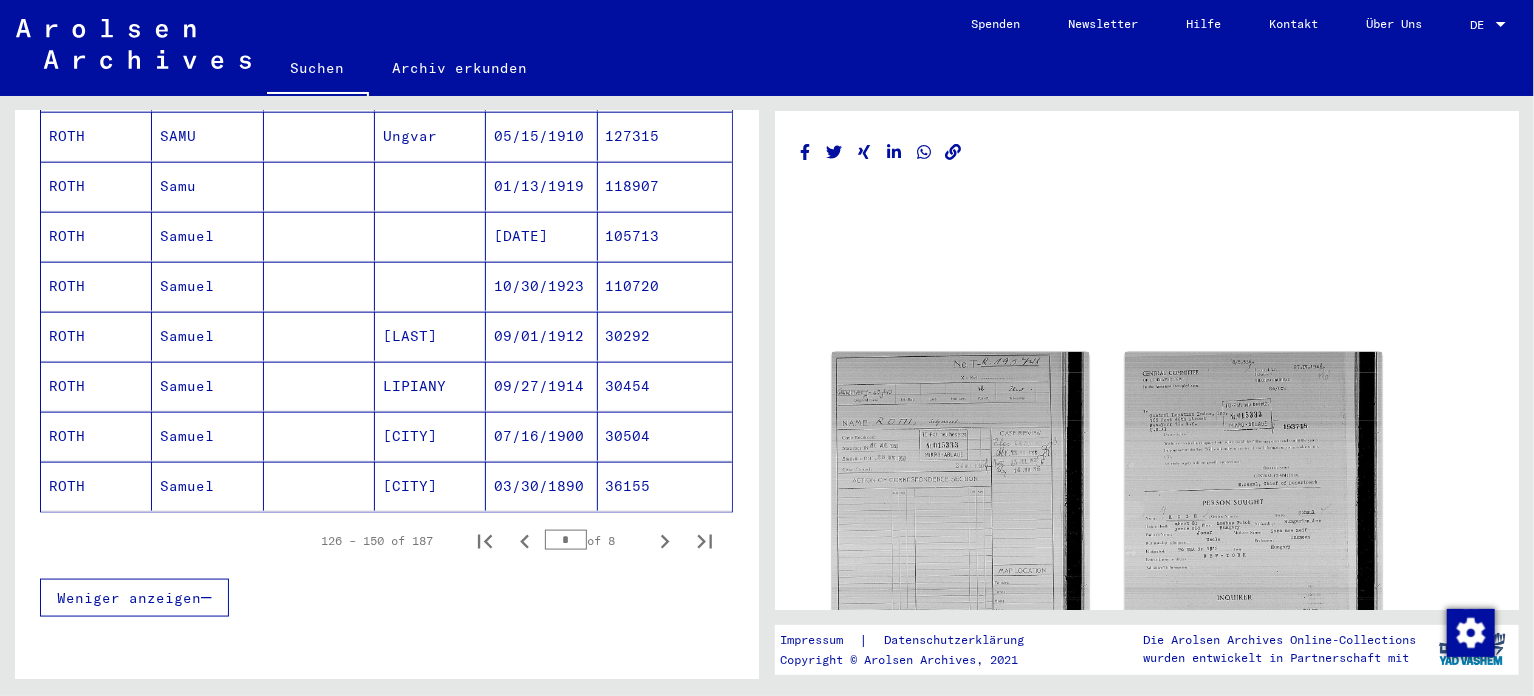 scroll, scrollTop: 1300, scrollLeft: 0, axis: vertical 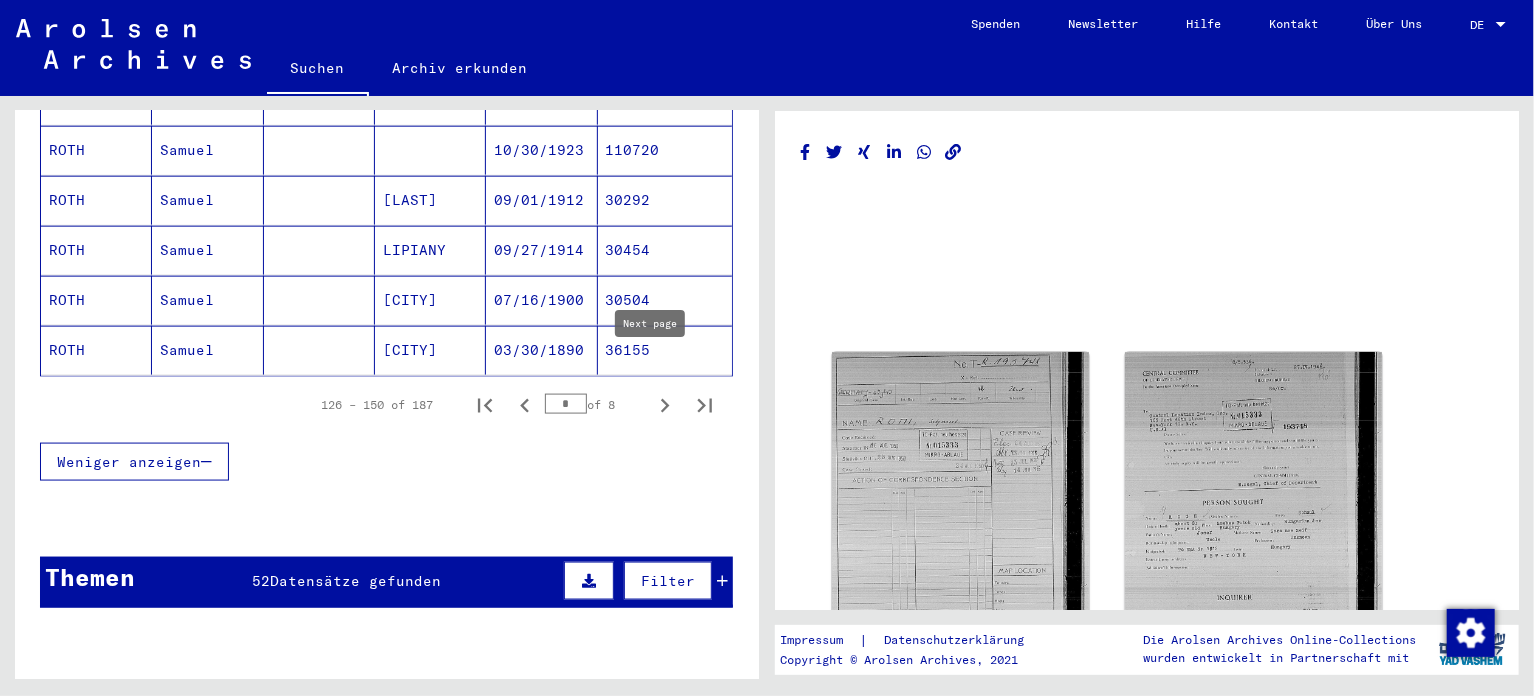 click 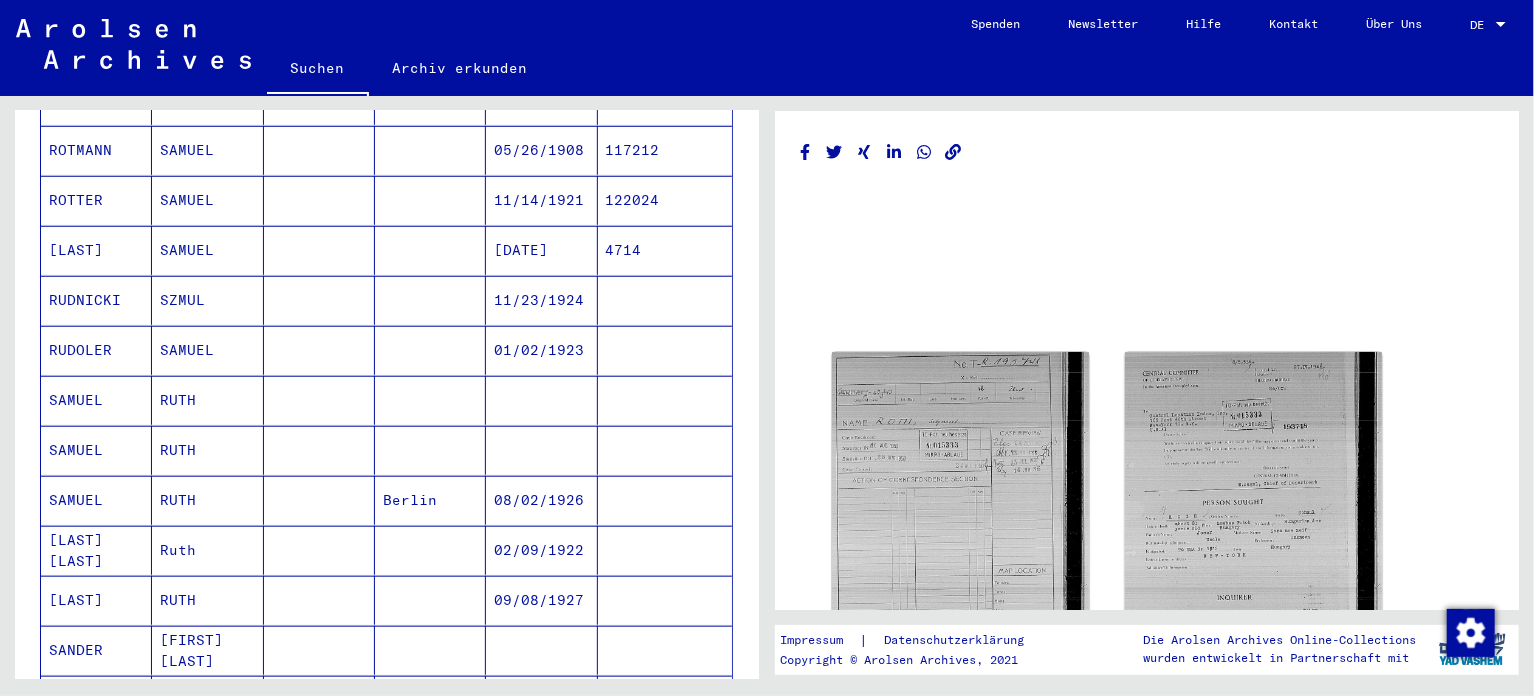 scroll, scrollTop: 1500, scrollLeft: 0, axis: vertical 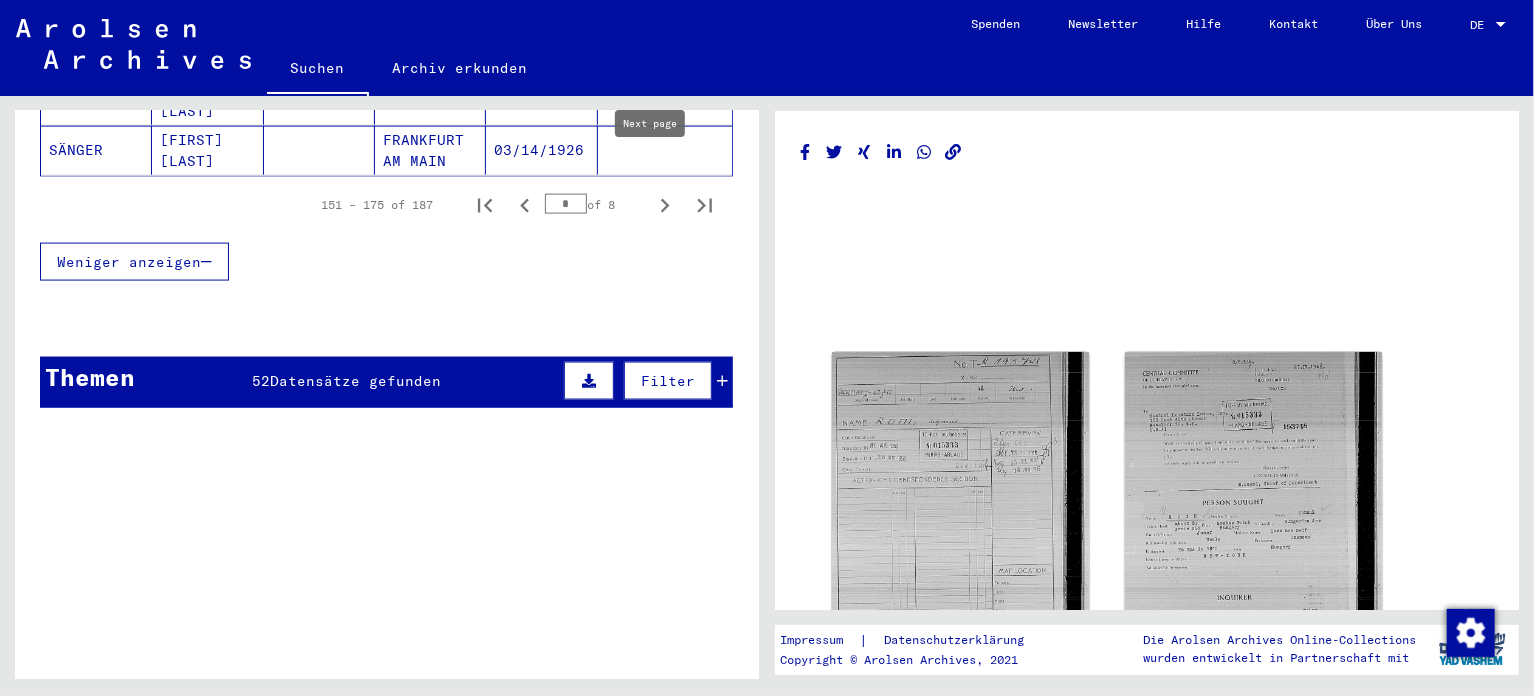 drag, startPoint x: 651, startPoint y: 175, endPoint x: 639, endPoint y: 186, distance: 16.27882 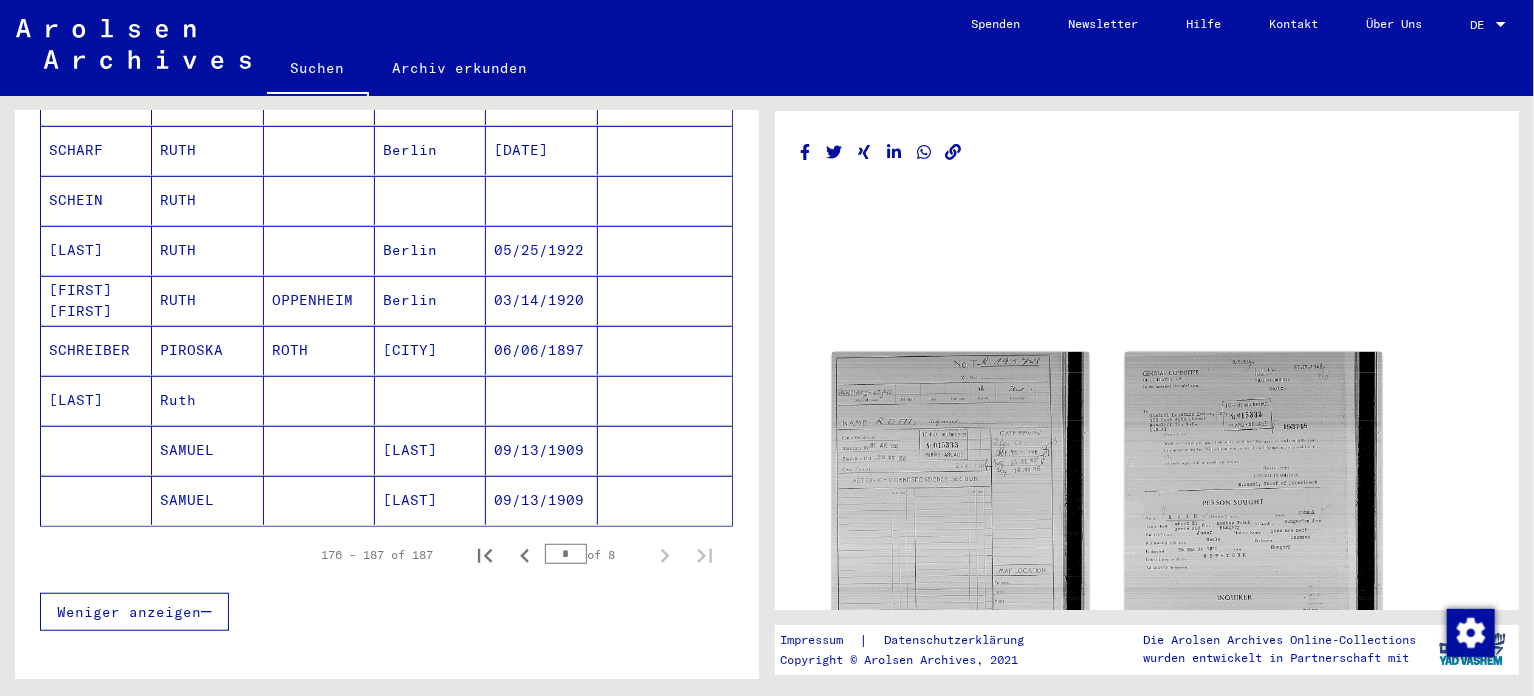 scroll, scrollTop: 0, scrollLeft: 0, axis: both 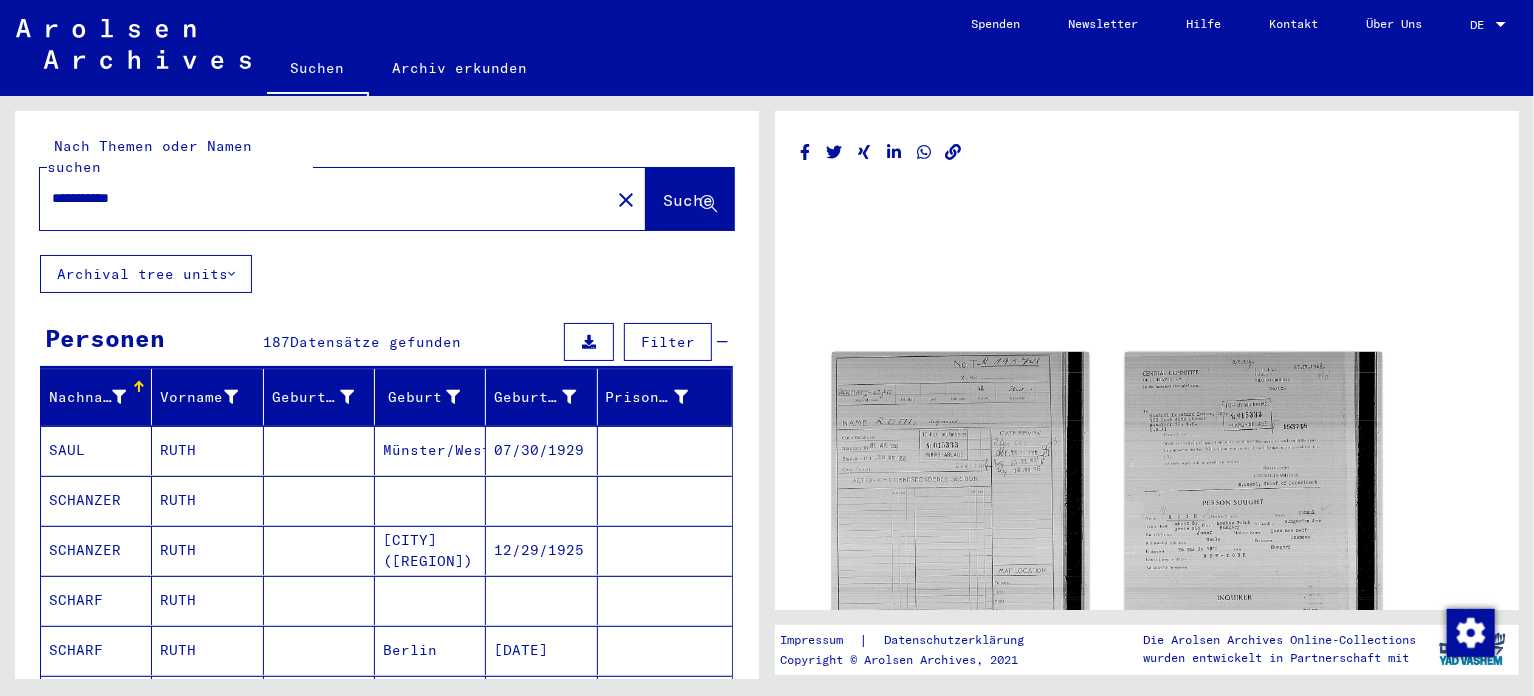 click on "**********" at bounding box center (325, 198) 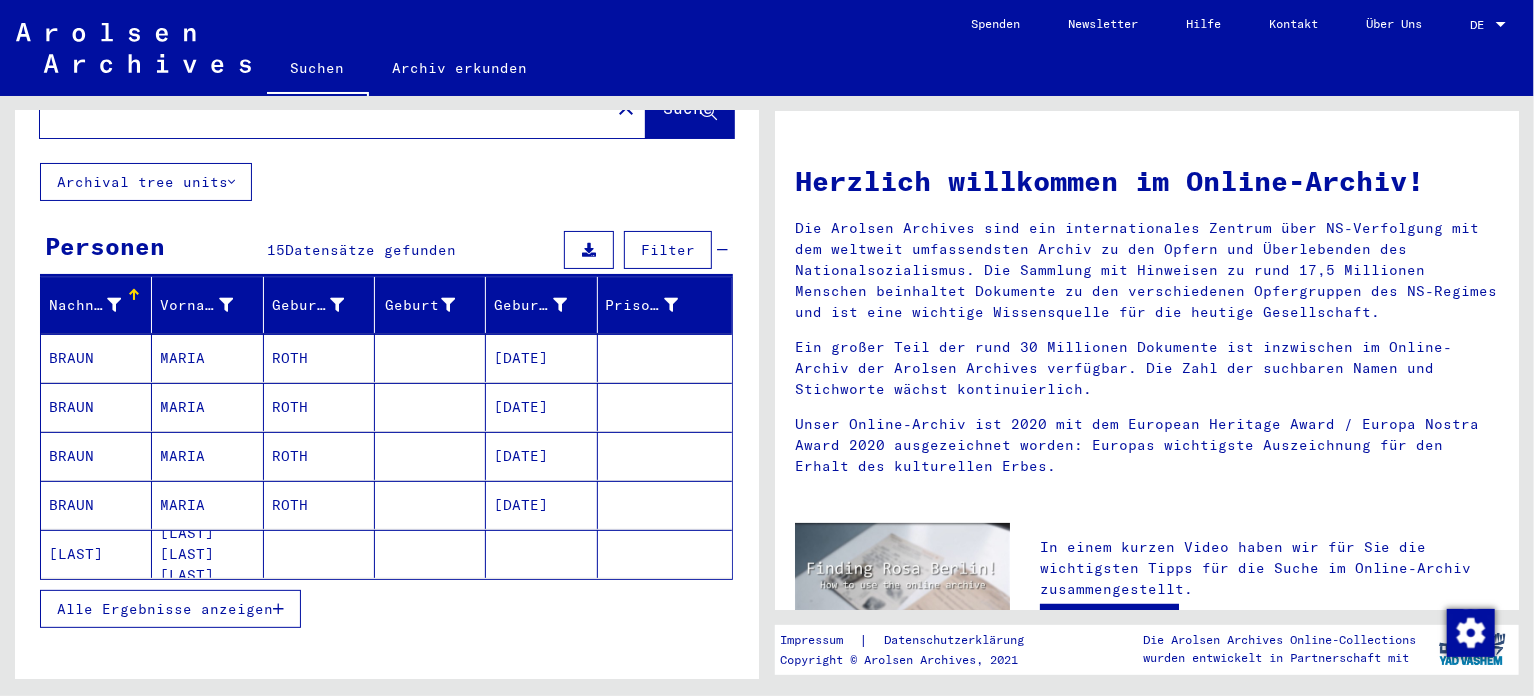 scroll, scrollTop: 200, scrollLeft: 0, axis: vertical 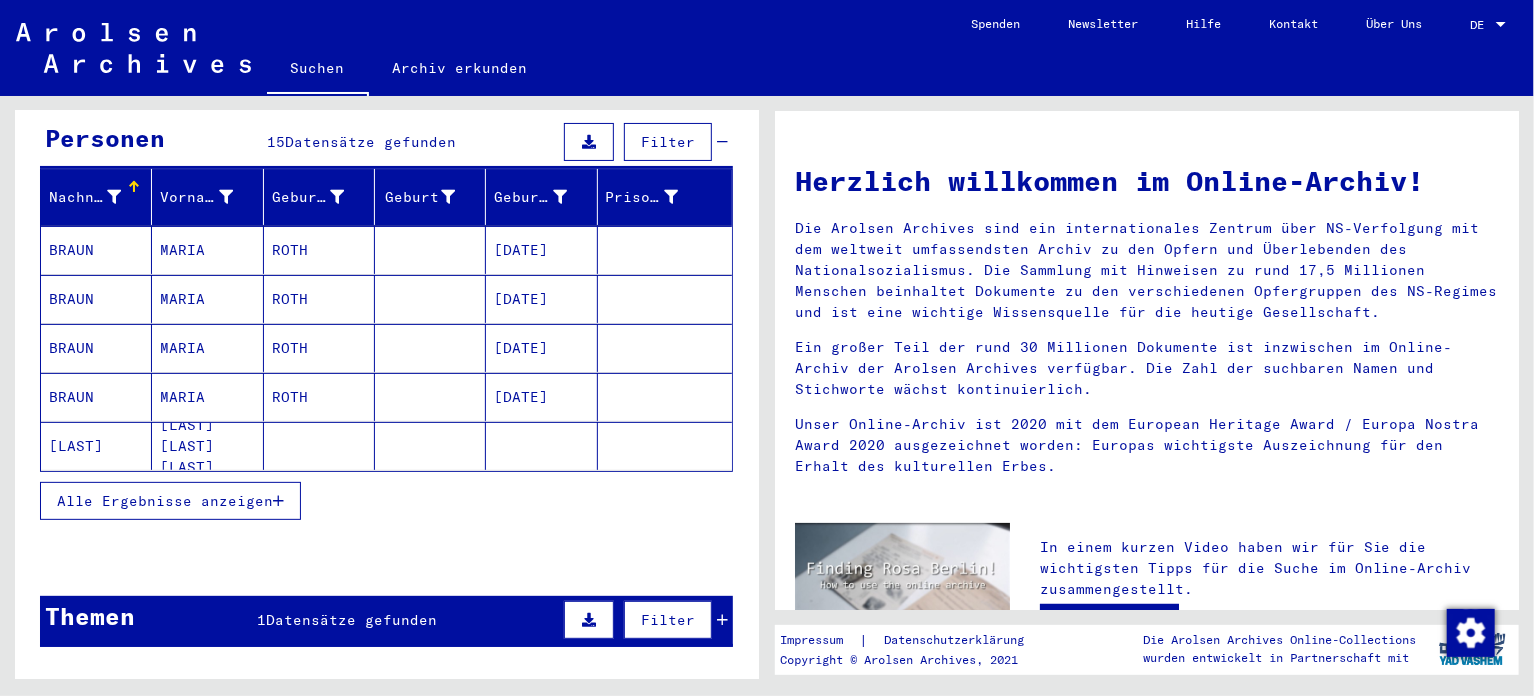 click on "Alle Ergebnisse anzeigen" at bounding box center [165, 501] 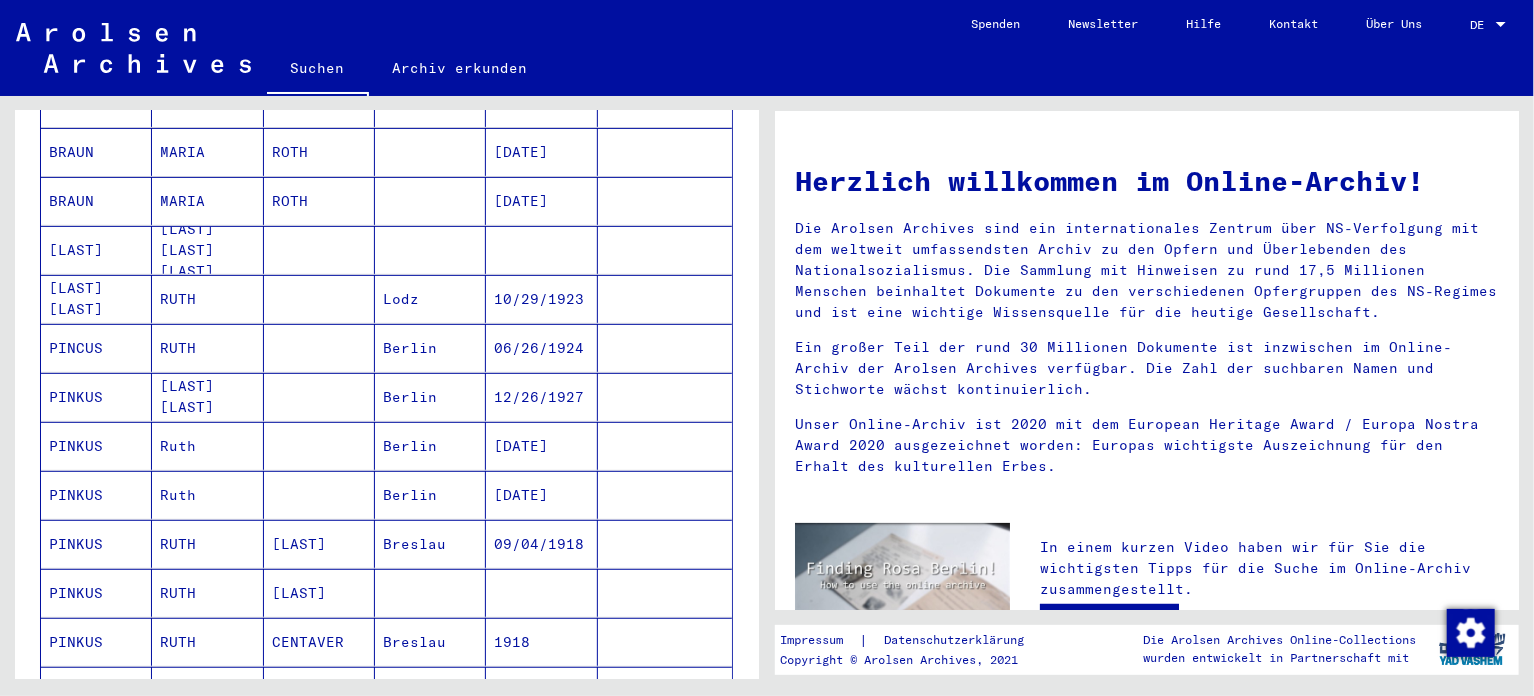 scroll, scrollTop: 600, scrollLeft: 0, axis: vertical 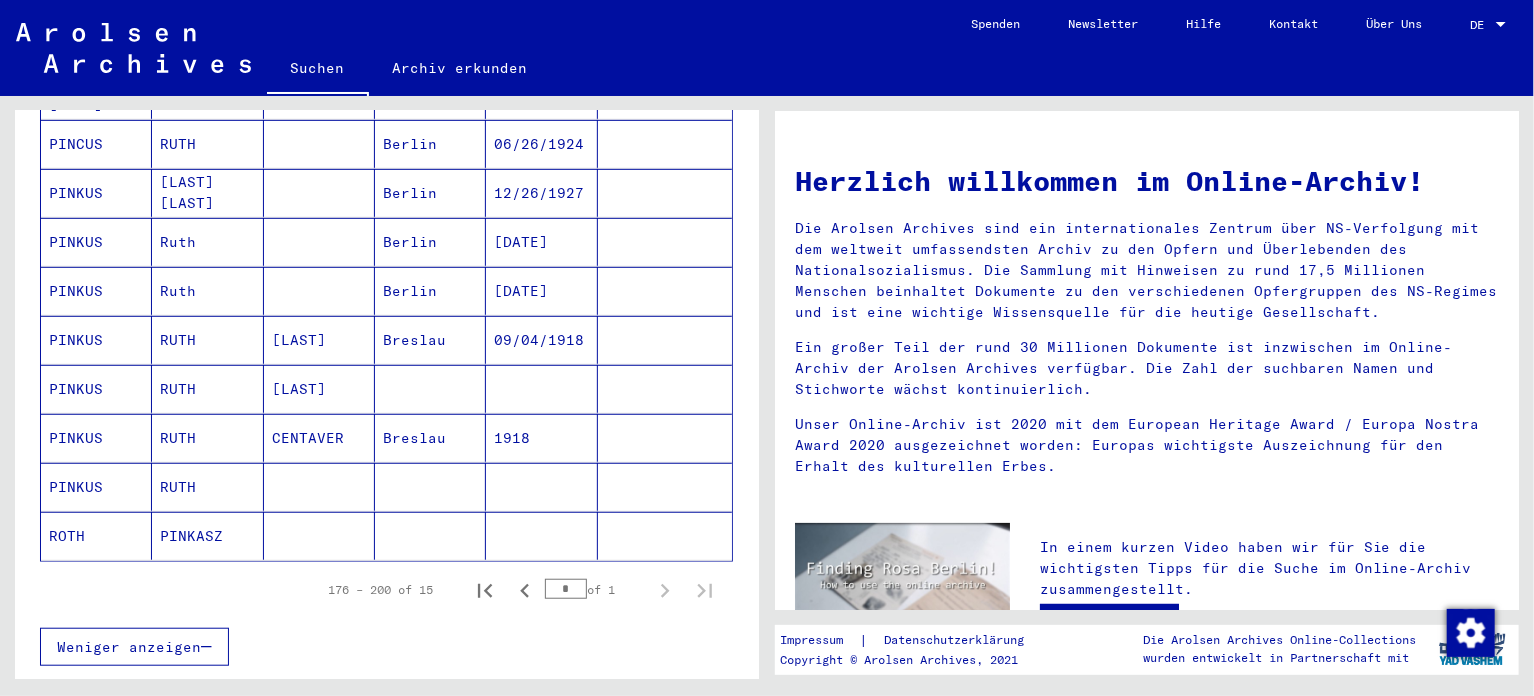click on "ROTH" 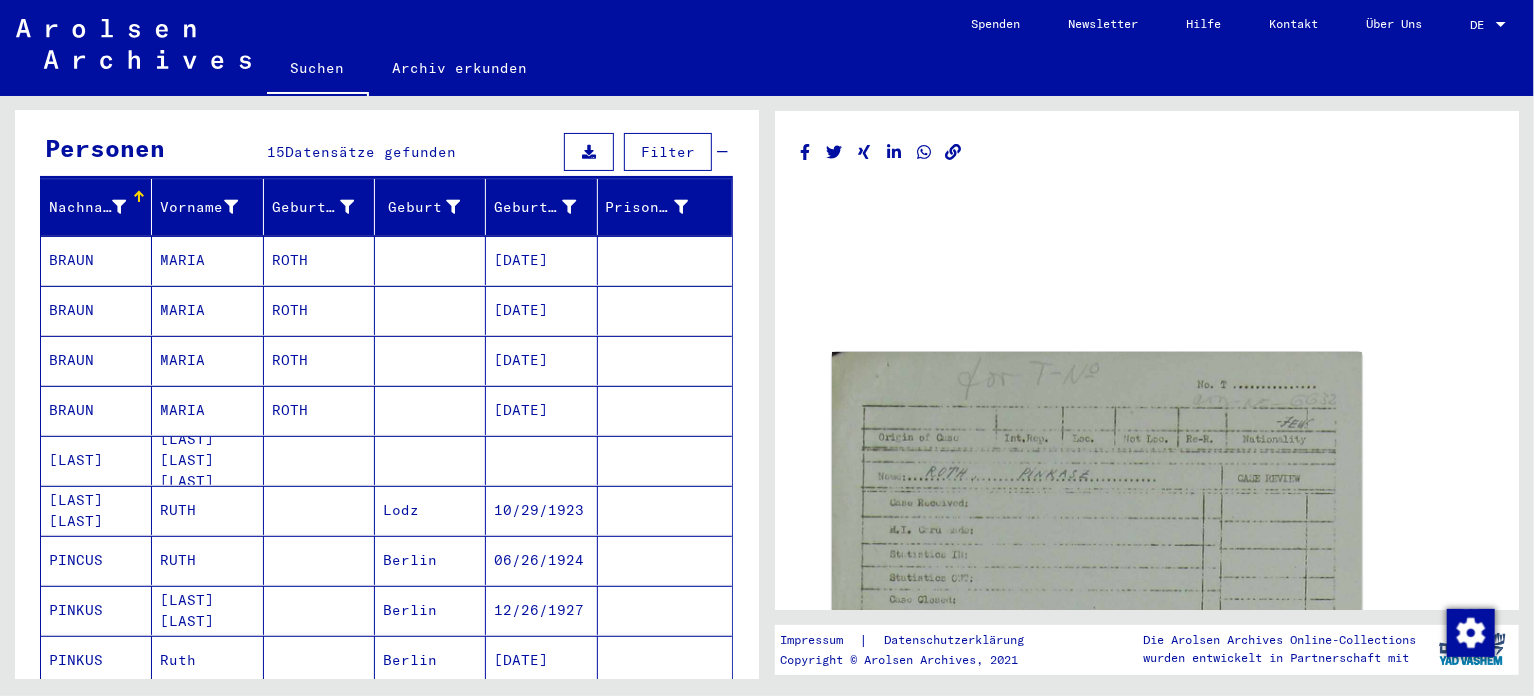 scroll, scrollTop: 5, scrollLeft: 0, axis: vertical 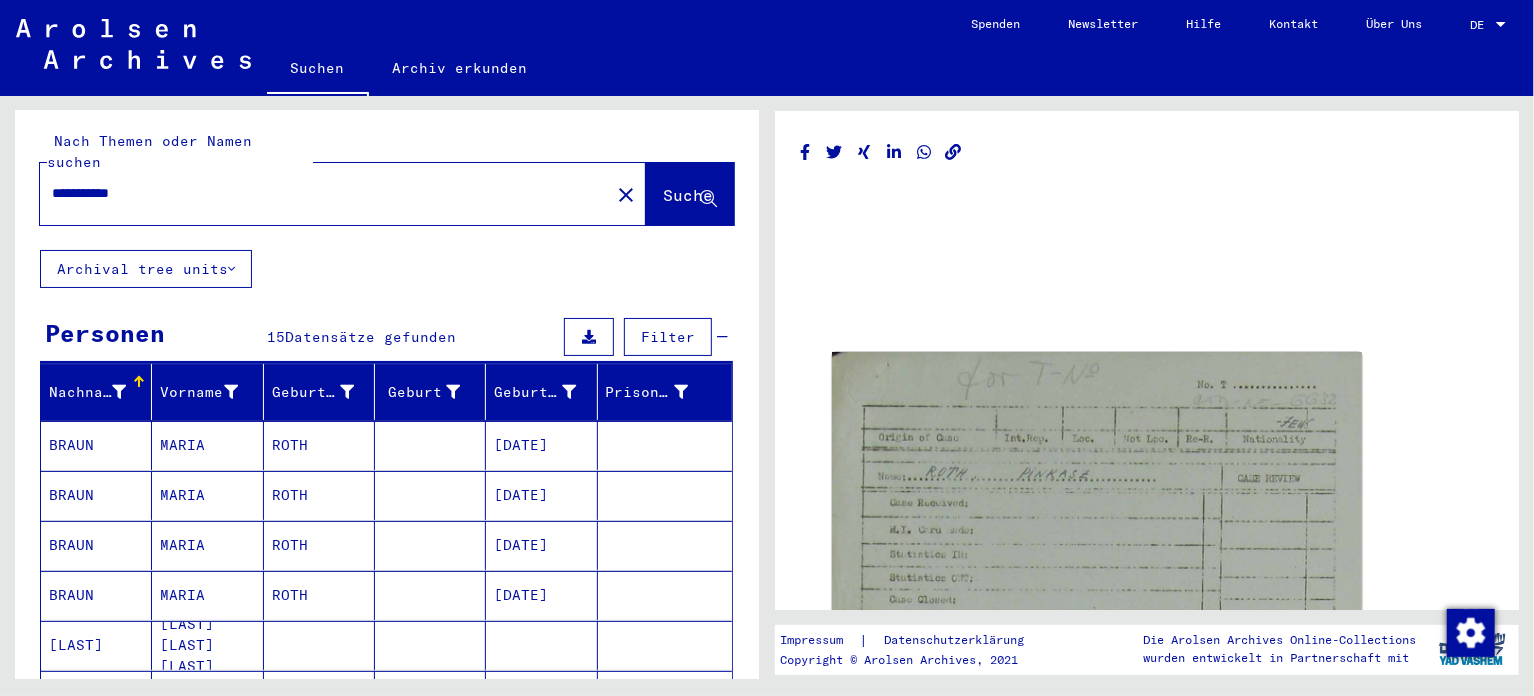 click on "**********" at bounding box center (325, 193) 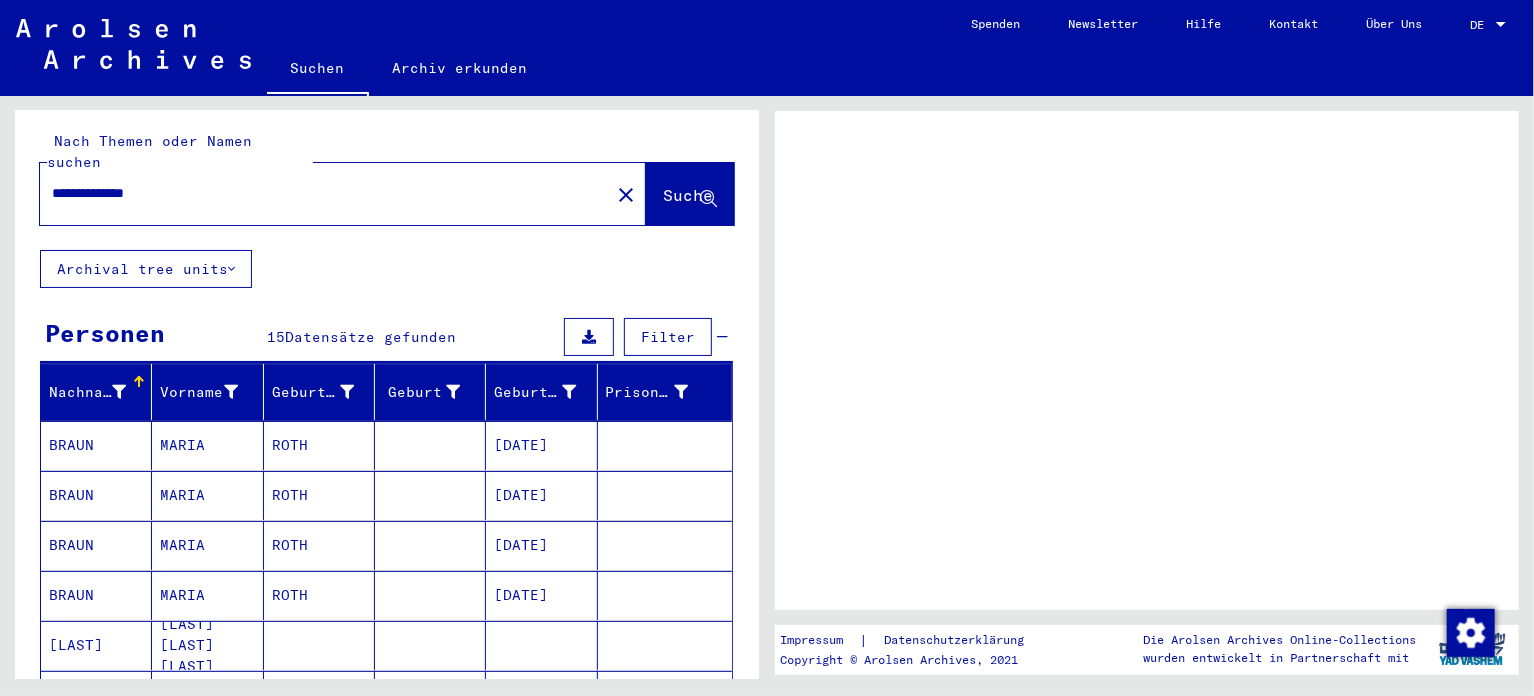 scroll, scrollTop: 0, scrollLeft: 0, axis: both 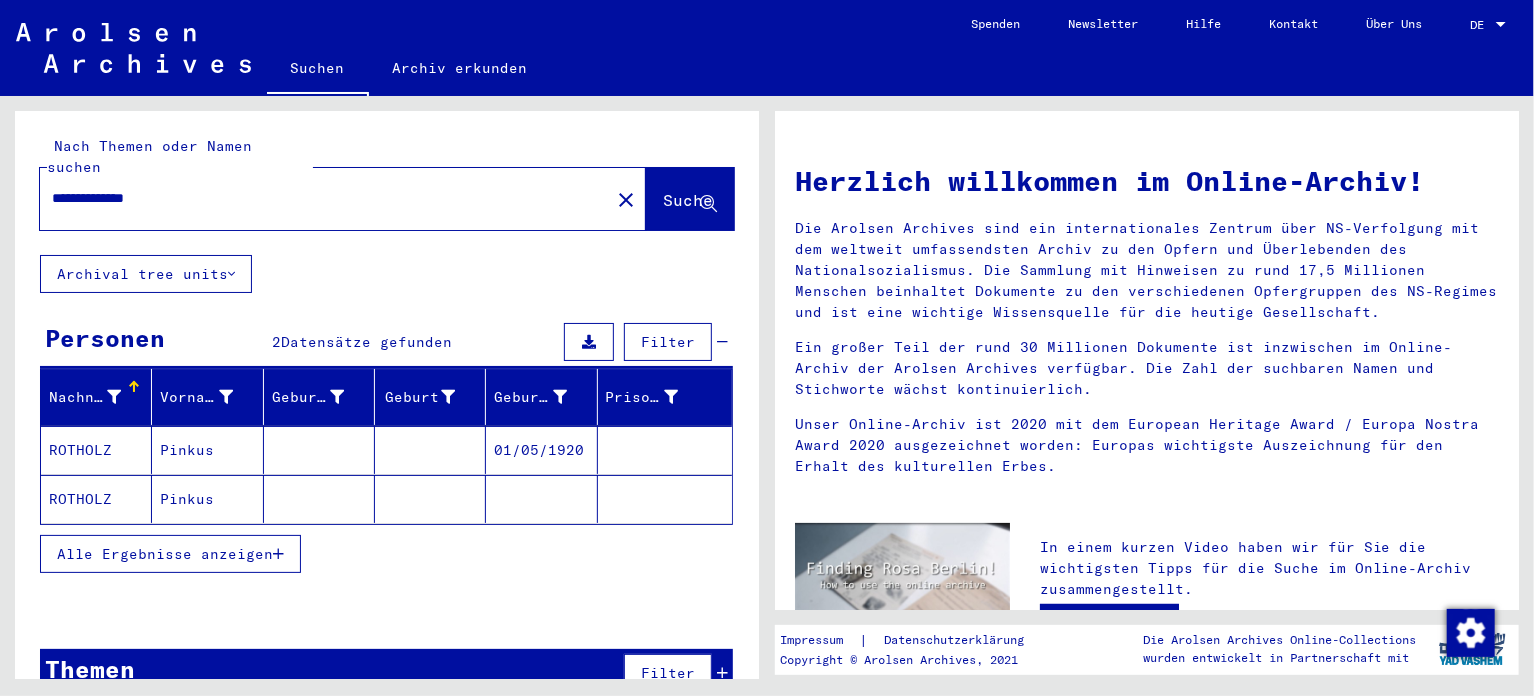click on "ROTHOLZ" at bounding box center (96, 499) 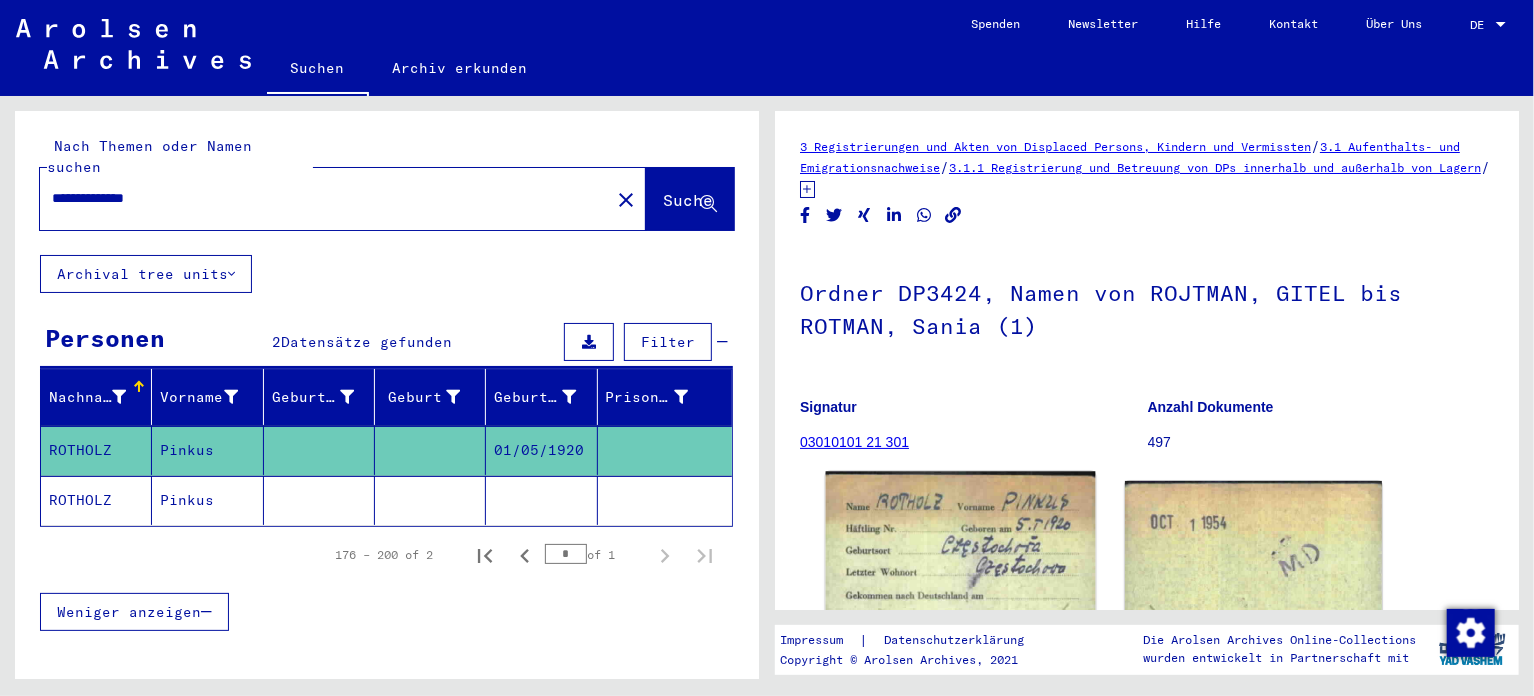 click 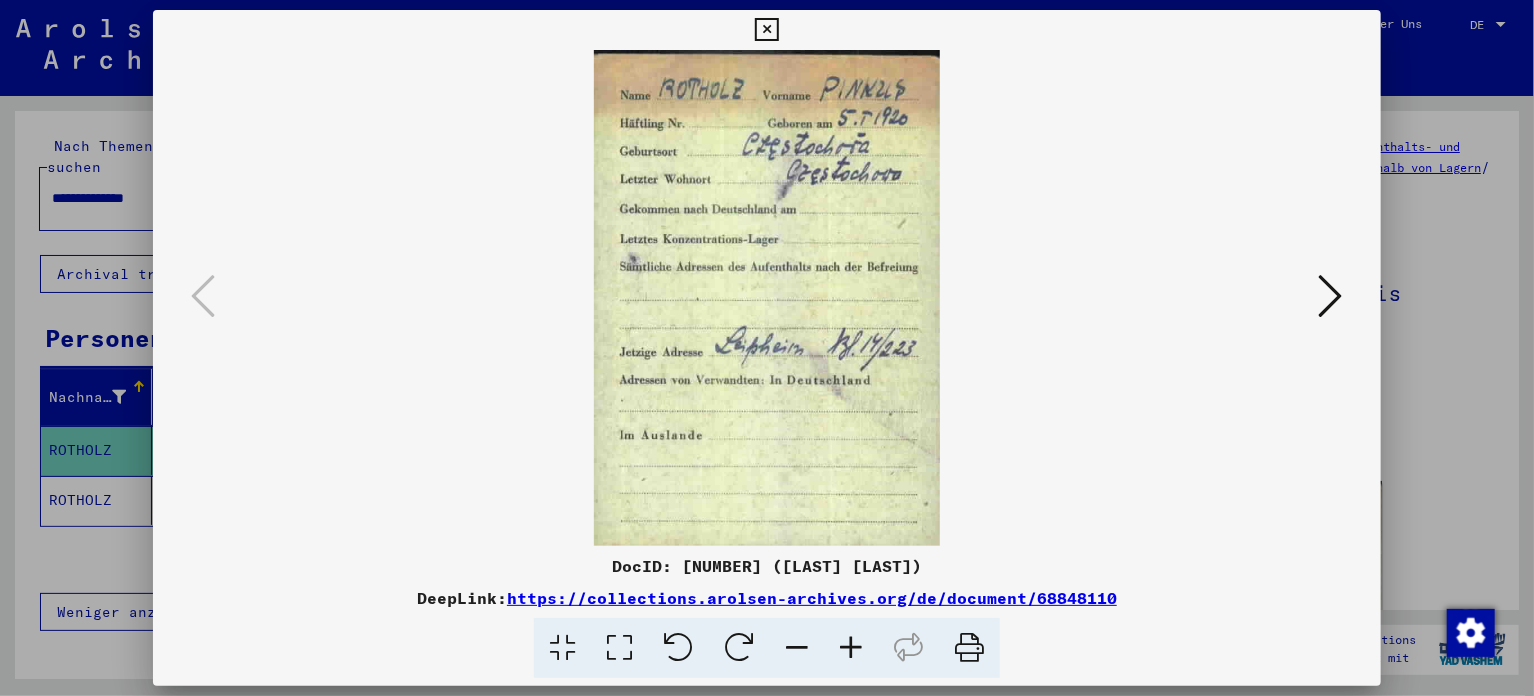 click at bounding box center (1331, 296) 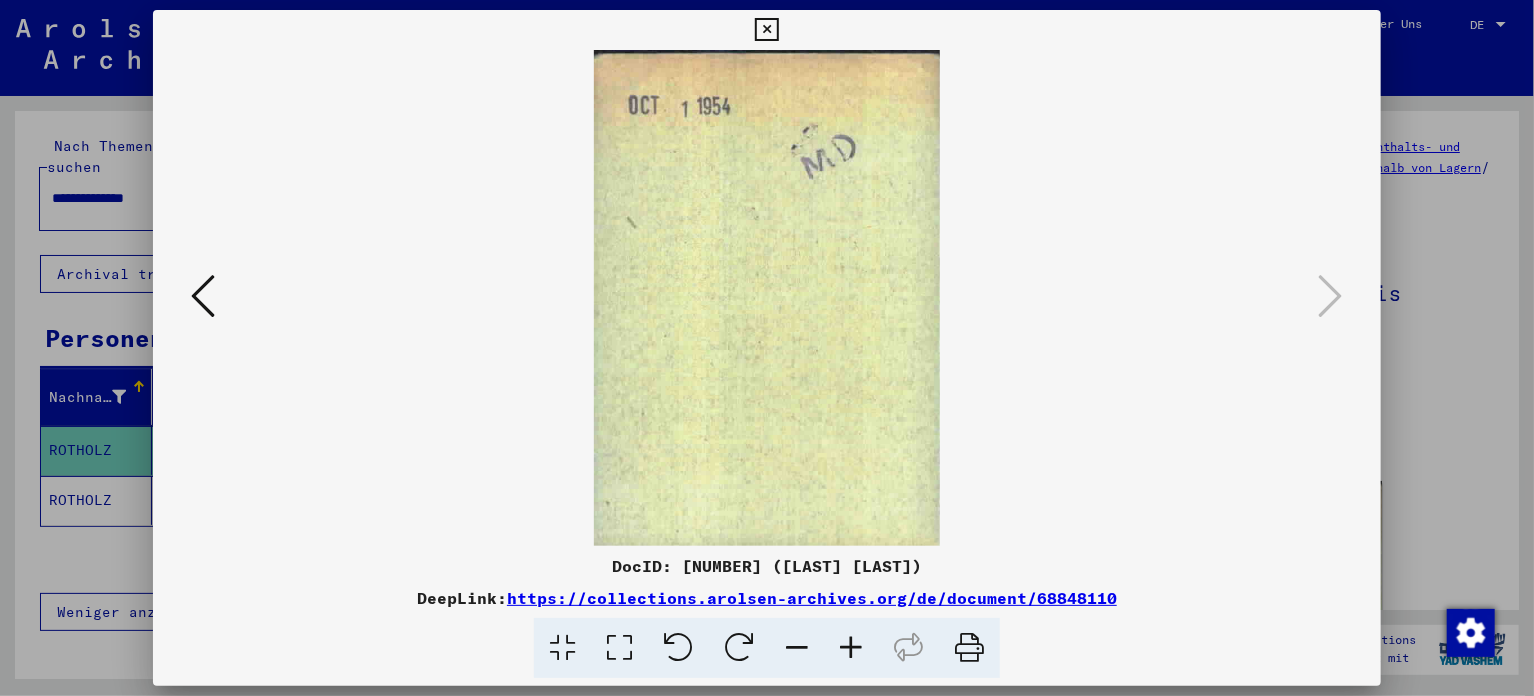 click at bounding box center (203, 296) 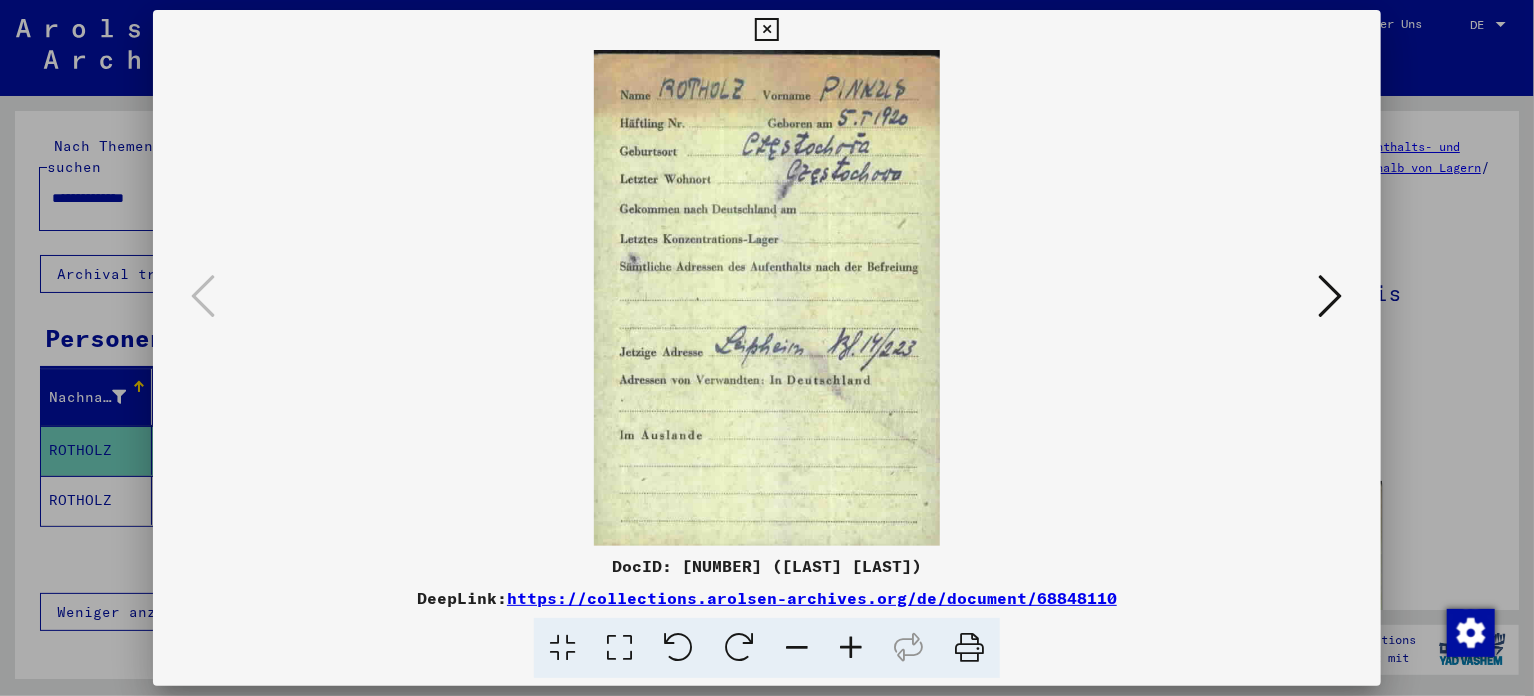 click at bounding box center [766, 30] 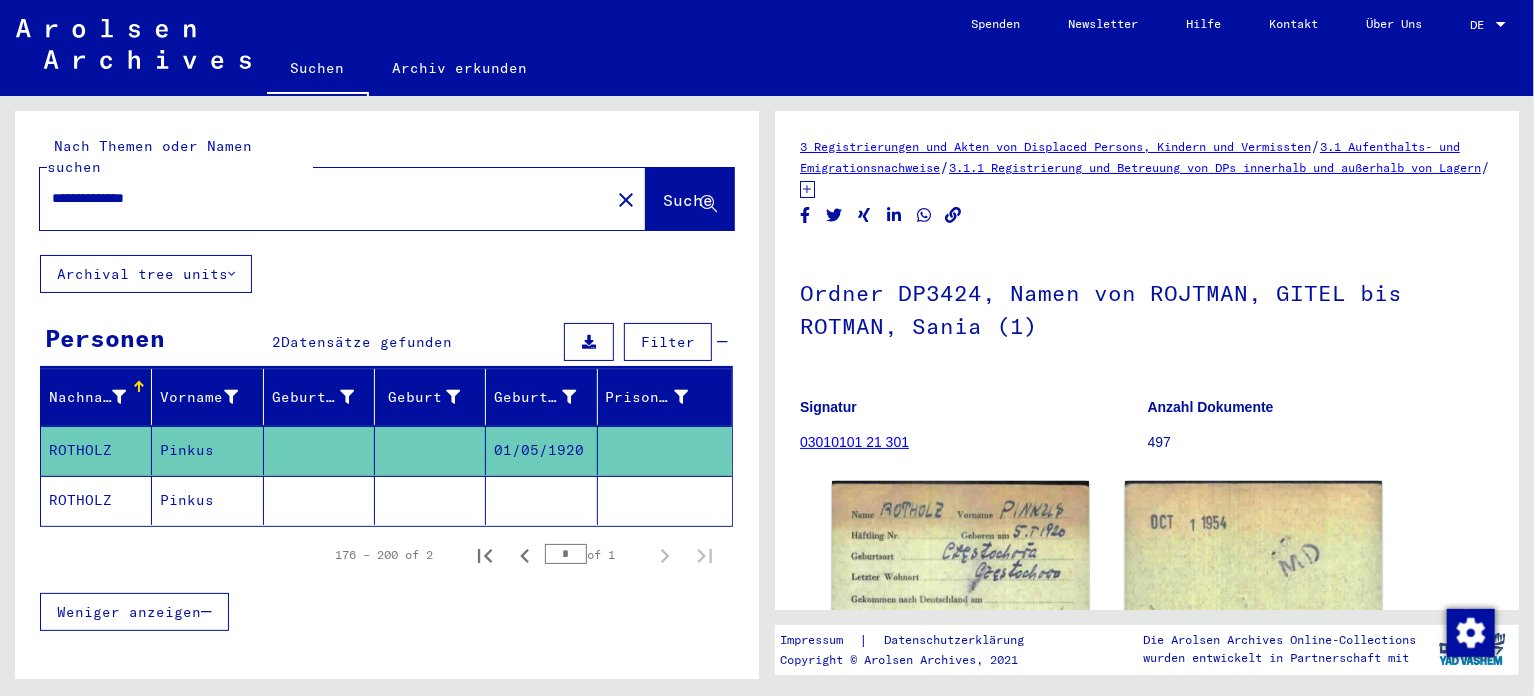 click on "Pinkus" 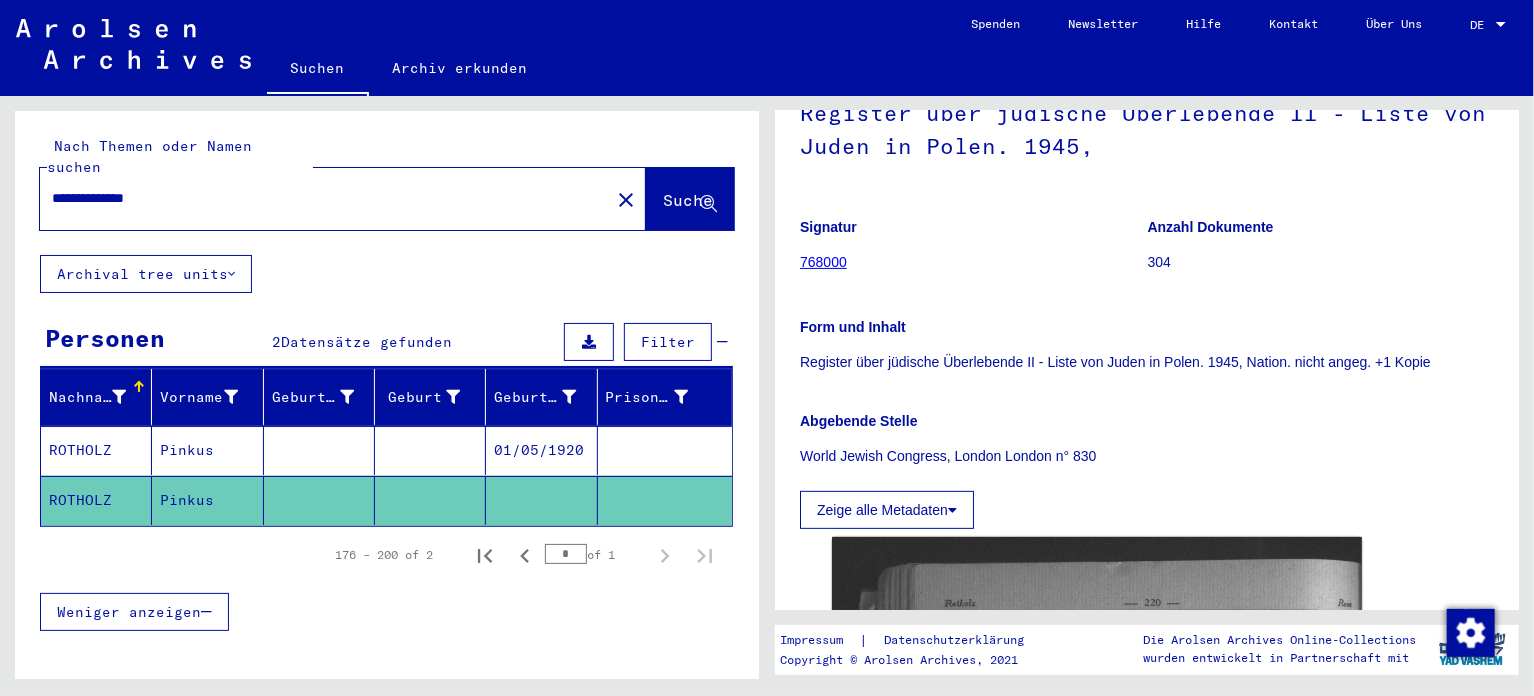 scroll, scrollTop: 400, scrollLeft: 0, axis: vertical 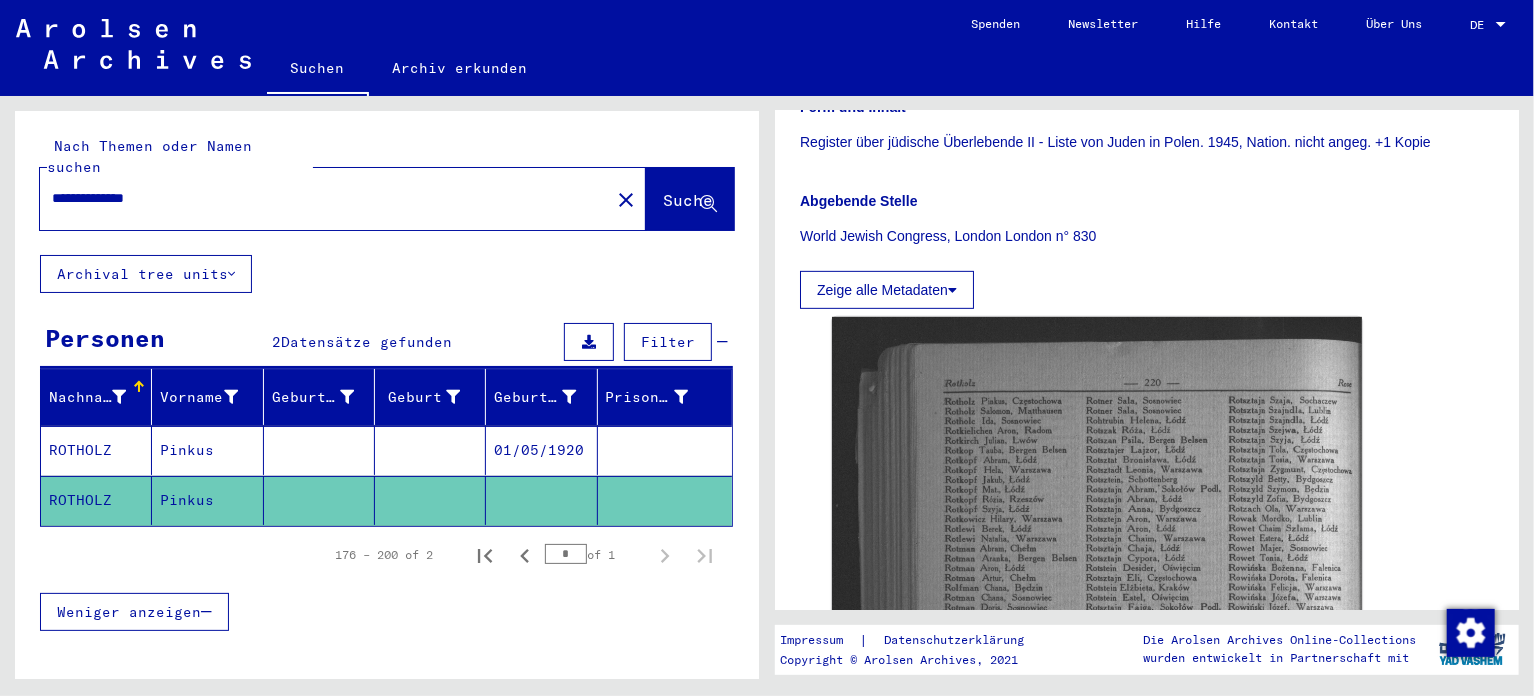 drag, startPoint x: 114, startPoint y: 179, endPoint x: 46, endPoint y: 181, distance: 68.0294 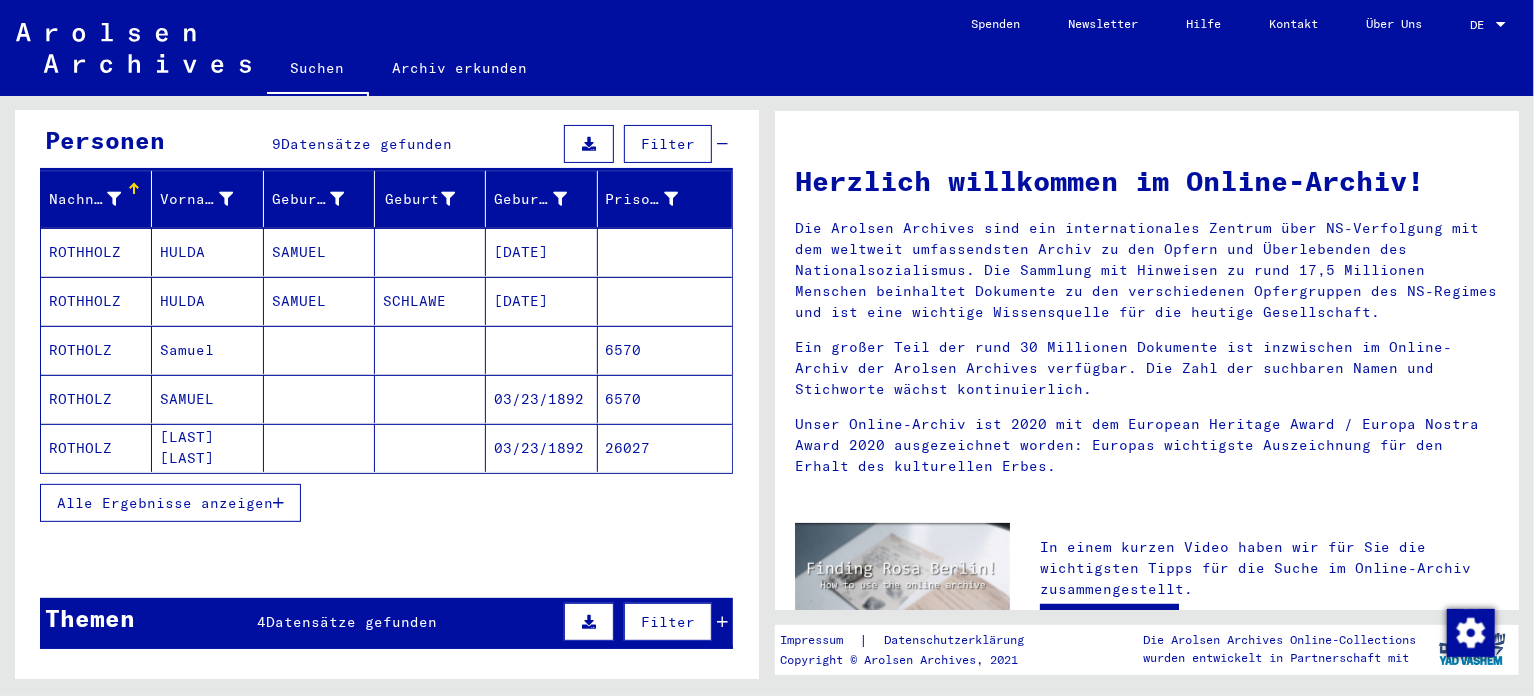 scroll, scrollTop: 200, scrollLeft: 0, axis: vertical 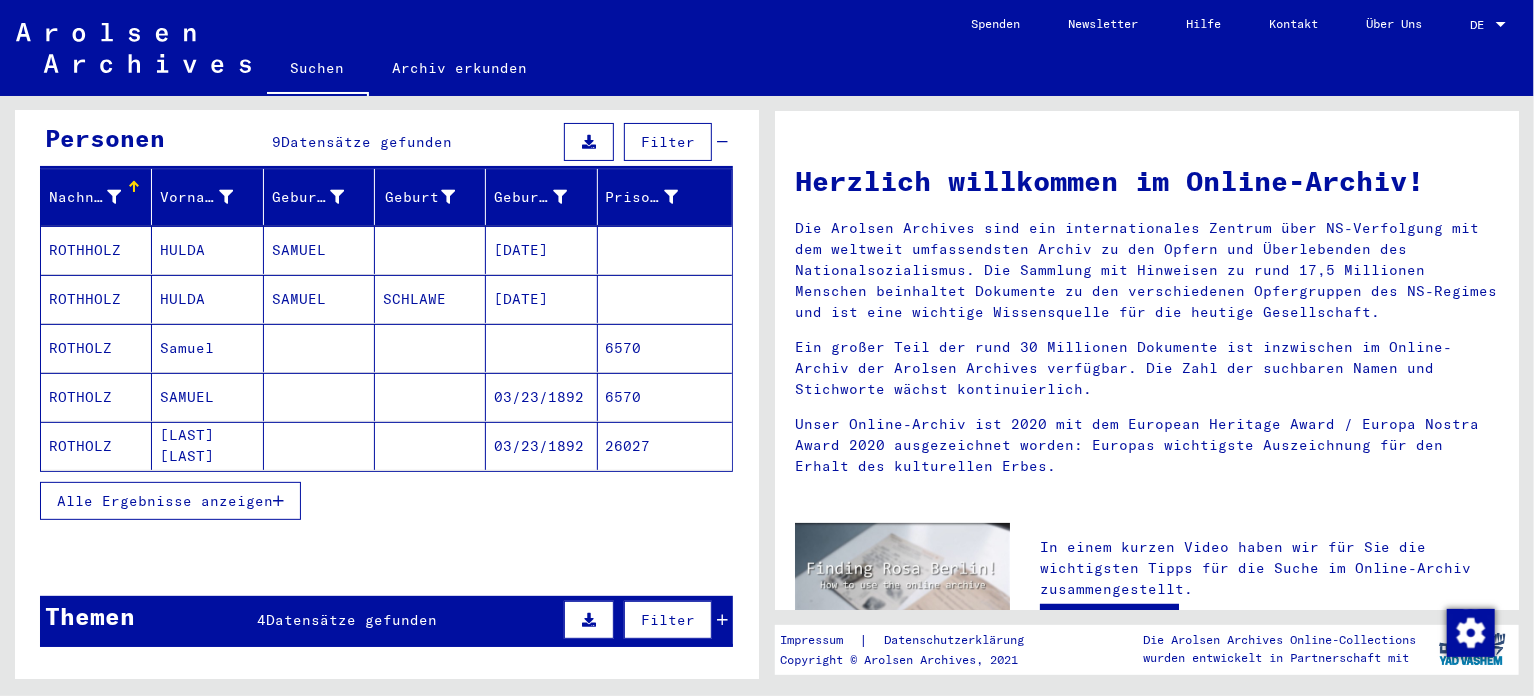 click on "Alle Ergebnisse anzeigen" at bounding box center [165, 501] 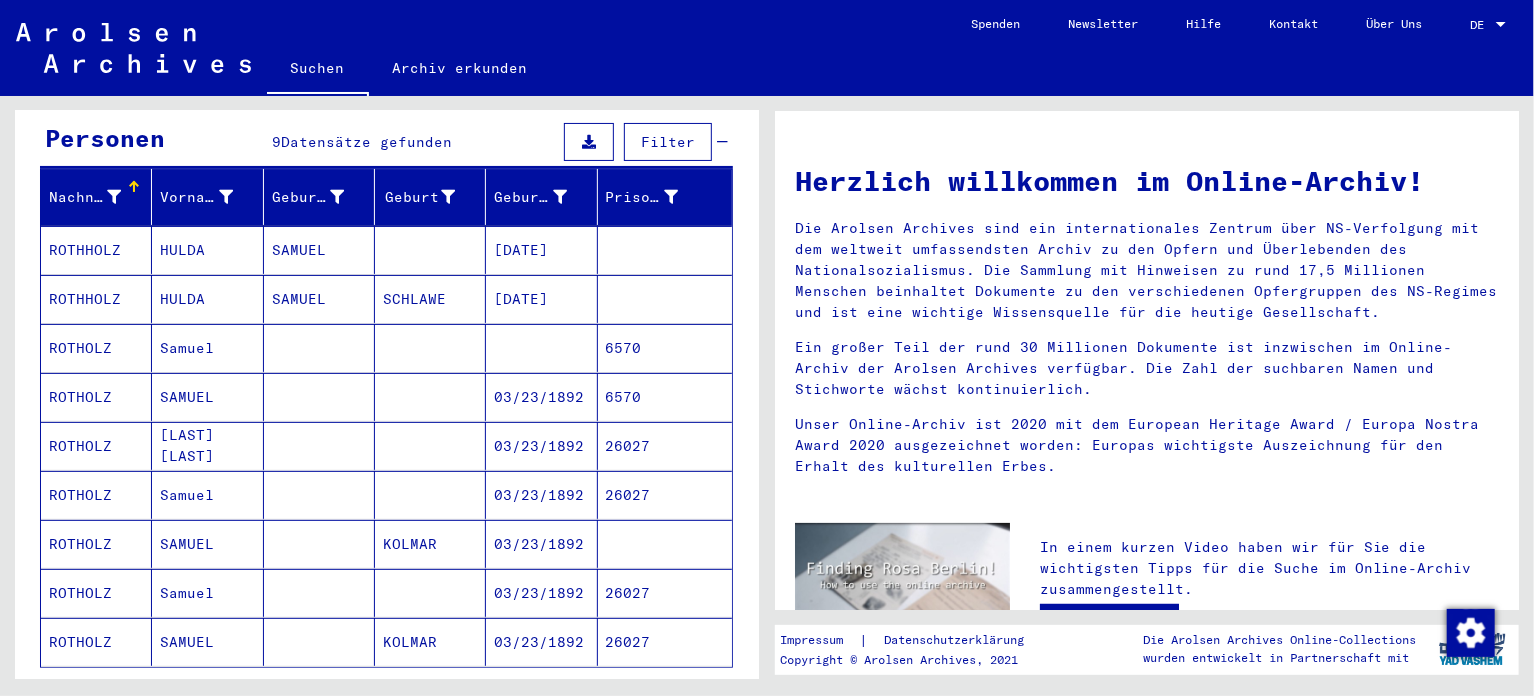 scroll, scrollTop: 0, scrollLeft: 0, axis: both 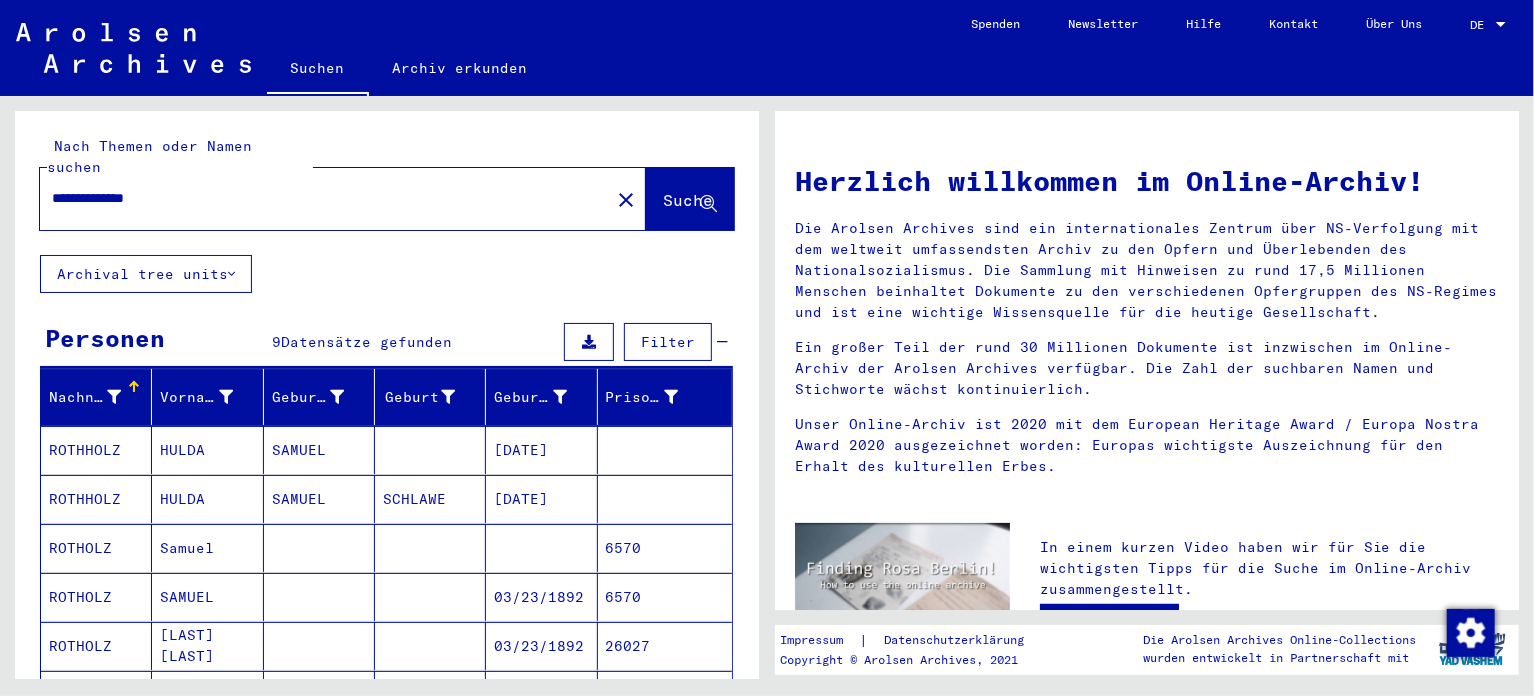 drag, startPoint x: 108, startPoint y: 183, endPoint x: 10, endPoint y: 198, distance: 99.14131 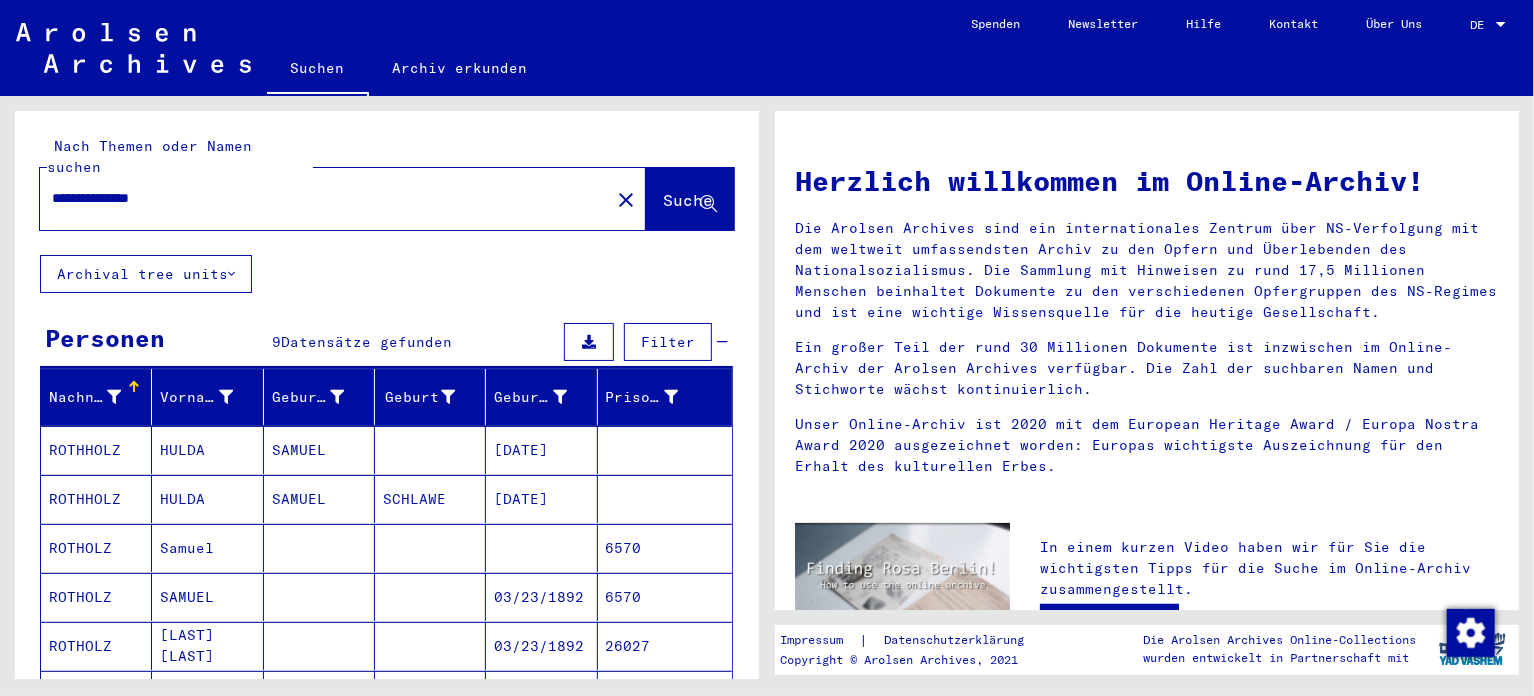 type on "**********" 